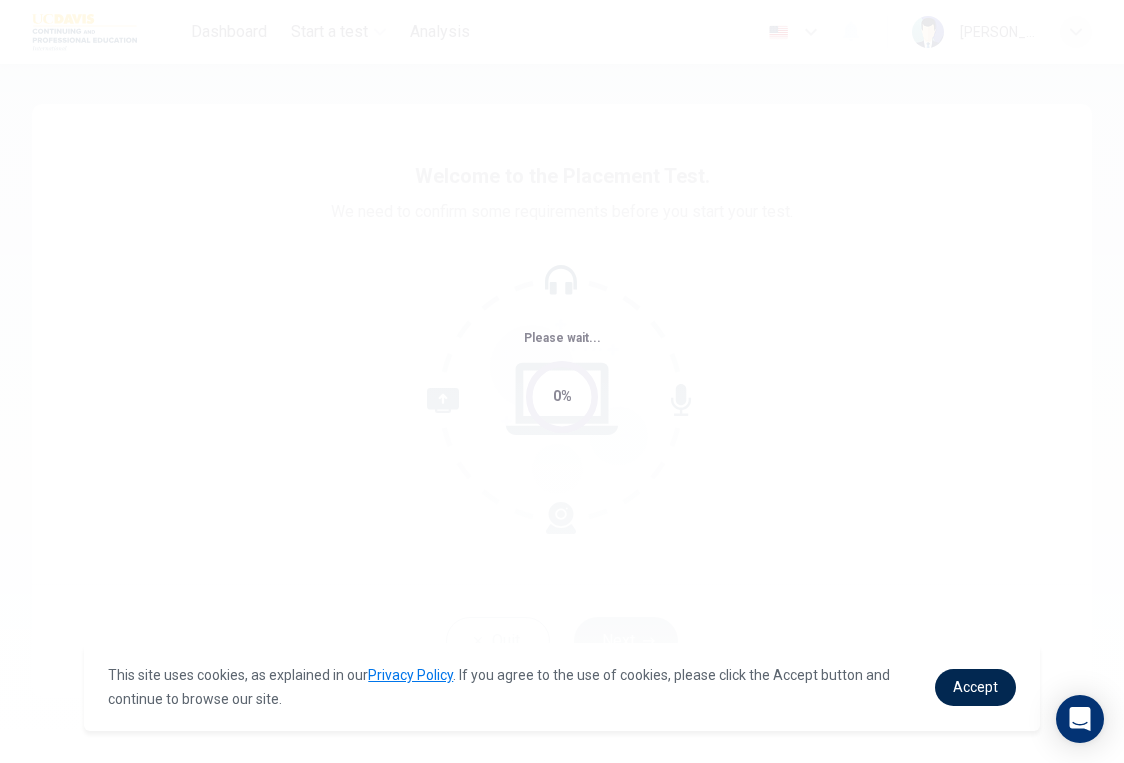 scroll, scrollTop: 0, scrollLeft: 0, axis: both 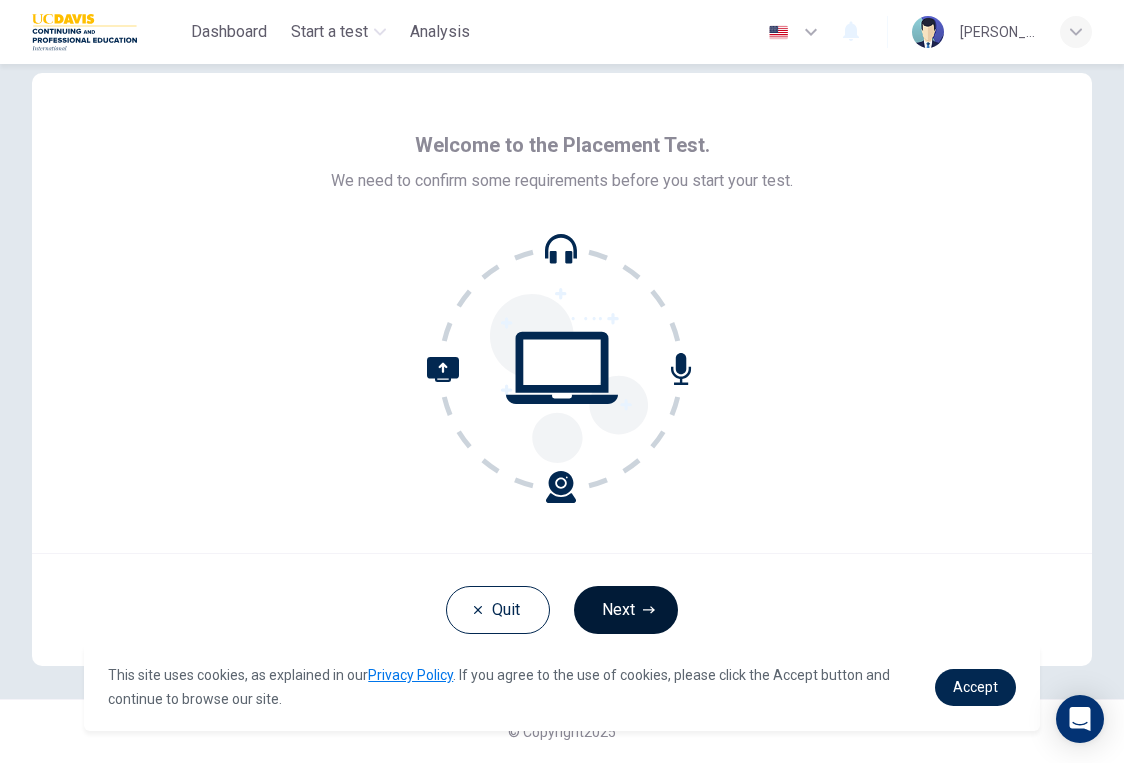 click on "Next" at bounding box center [626, 610] 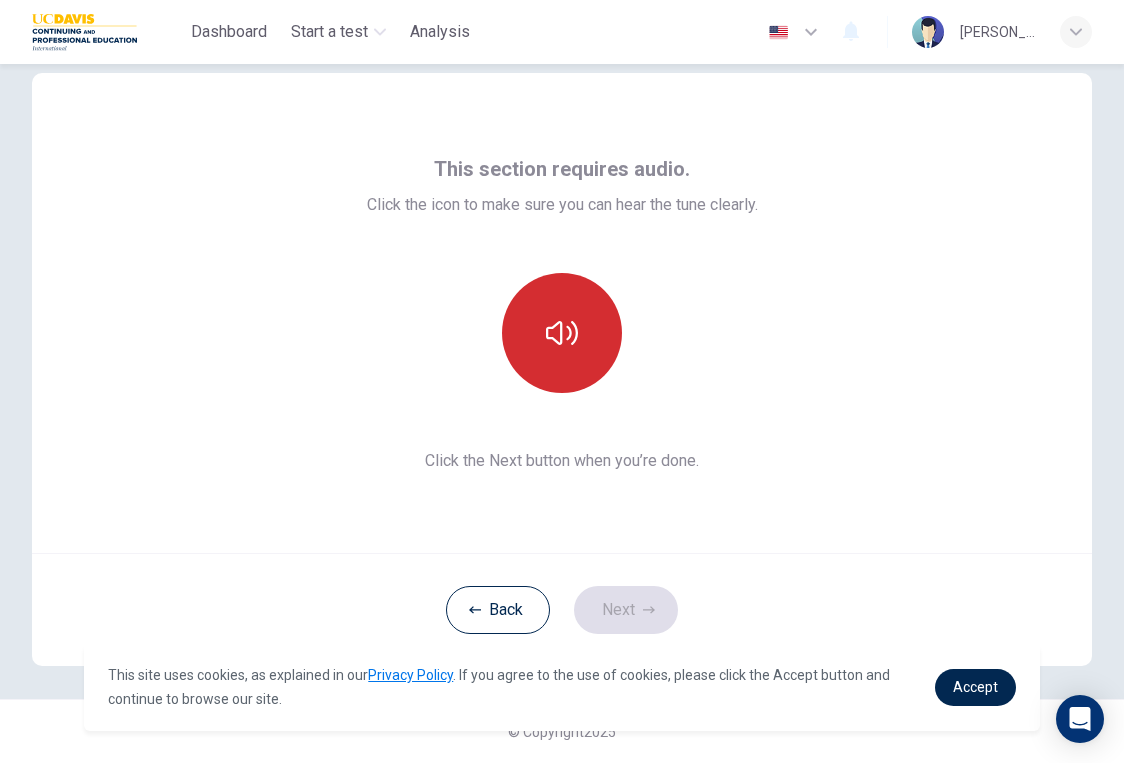 click 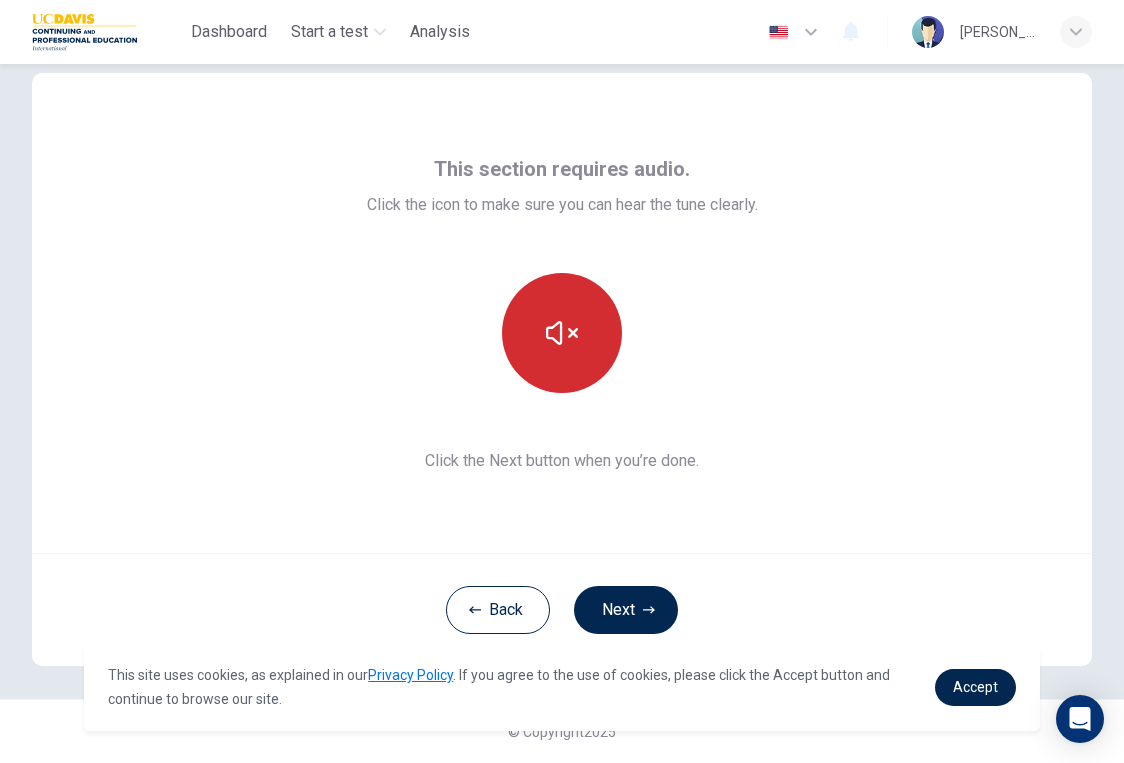 click 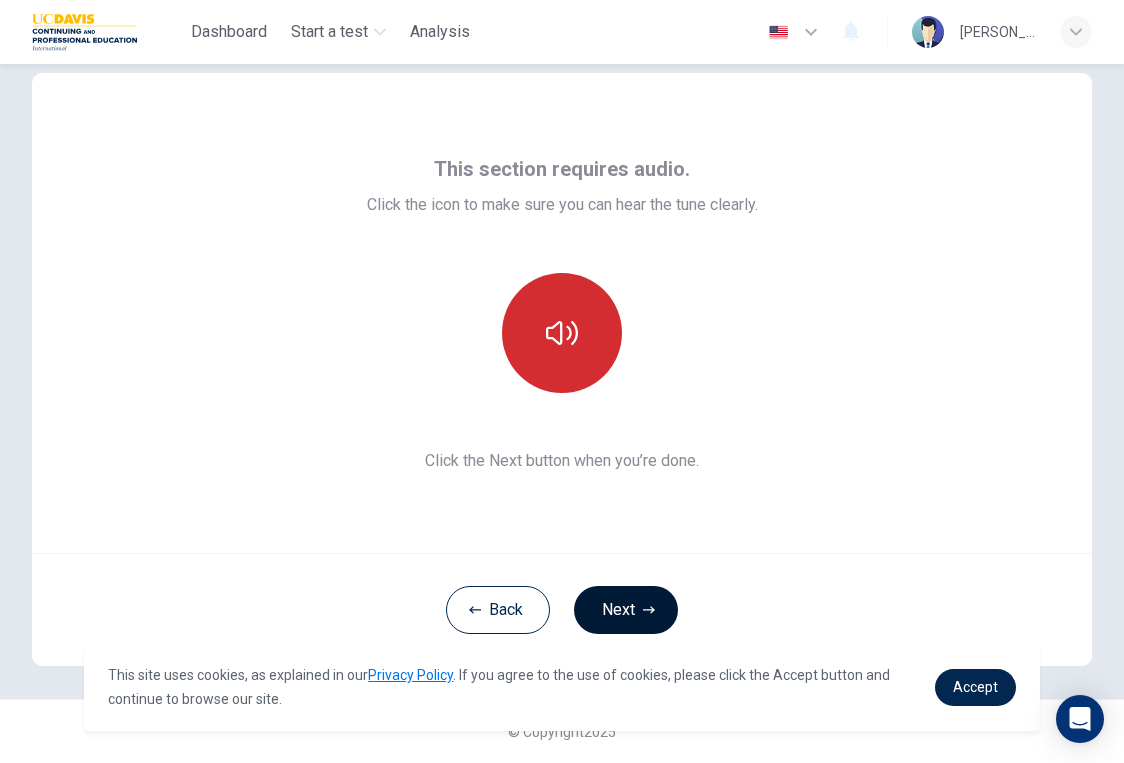 click on "Next" at bounding box center (626, 610) 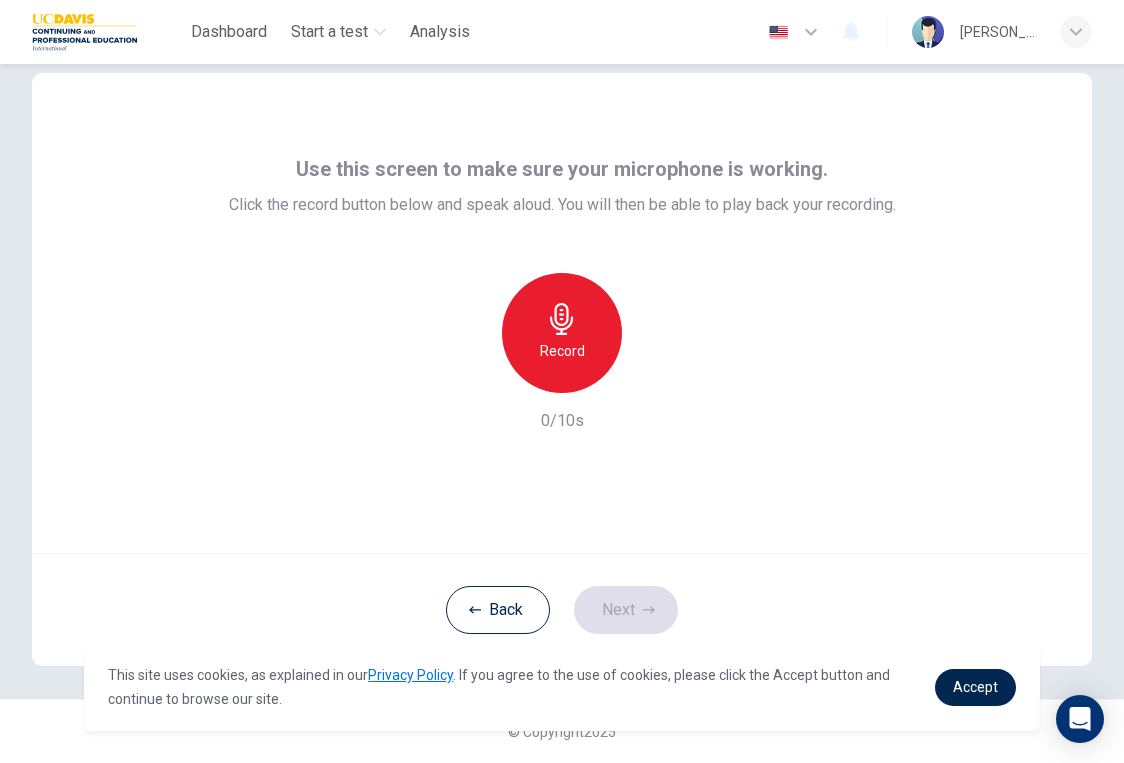 click on "Record" at bounding box center [562, 351] 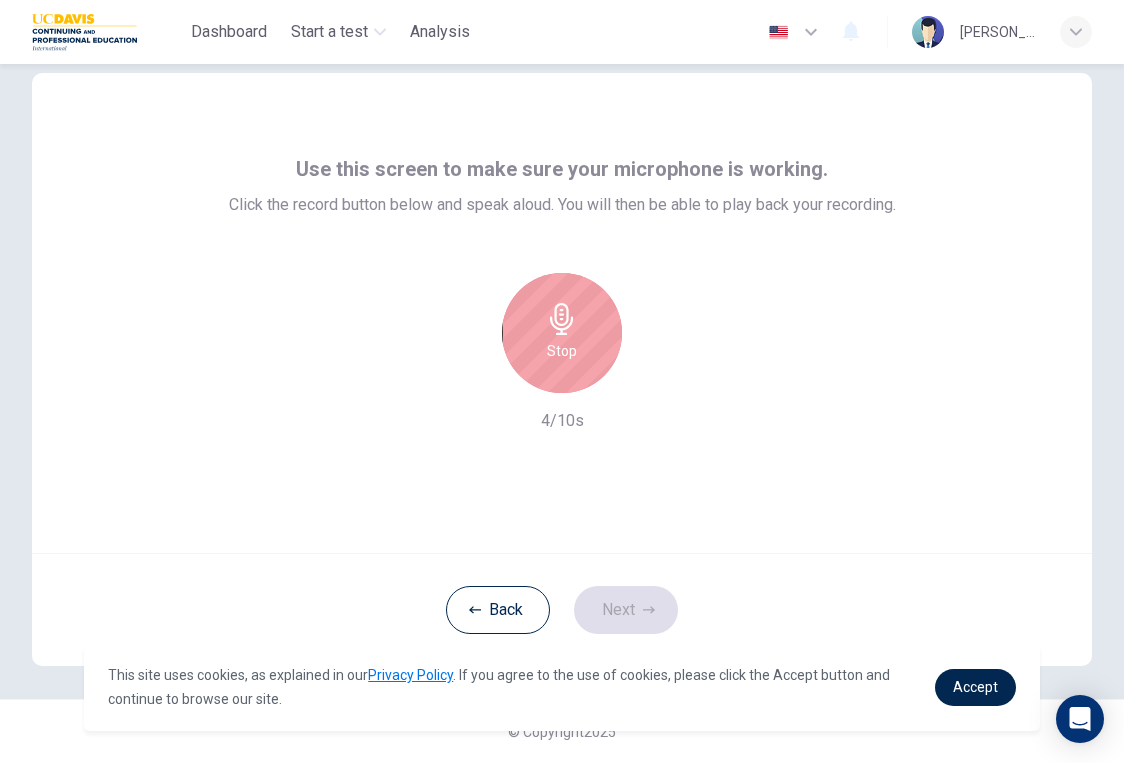 click on "Stop" at bounding box center [562, 333] 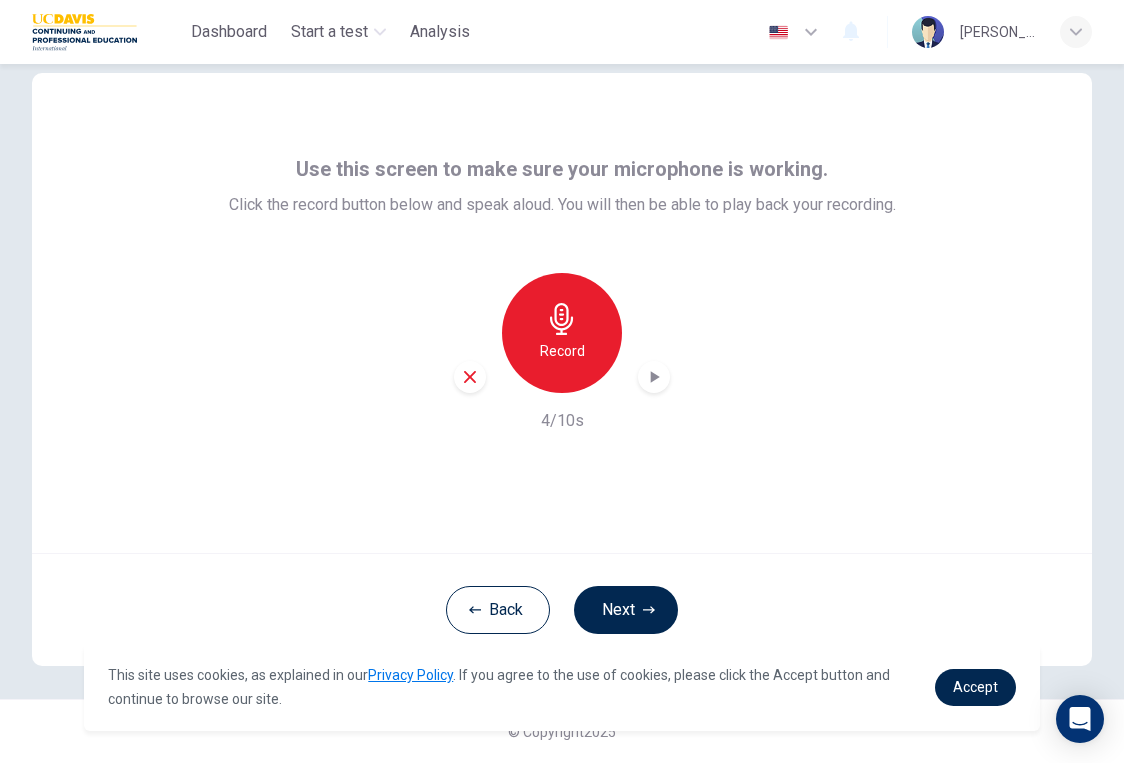 click 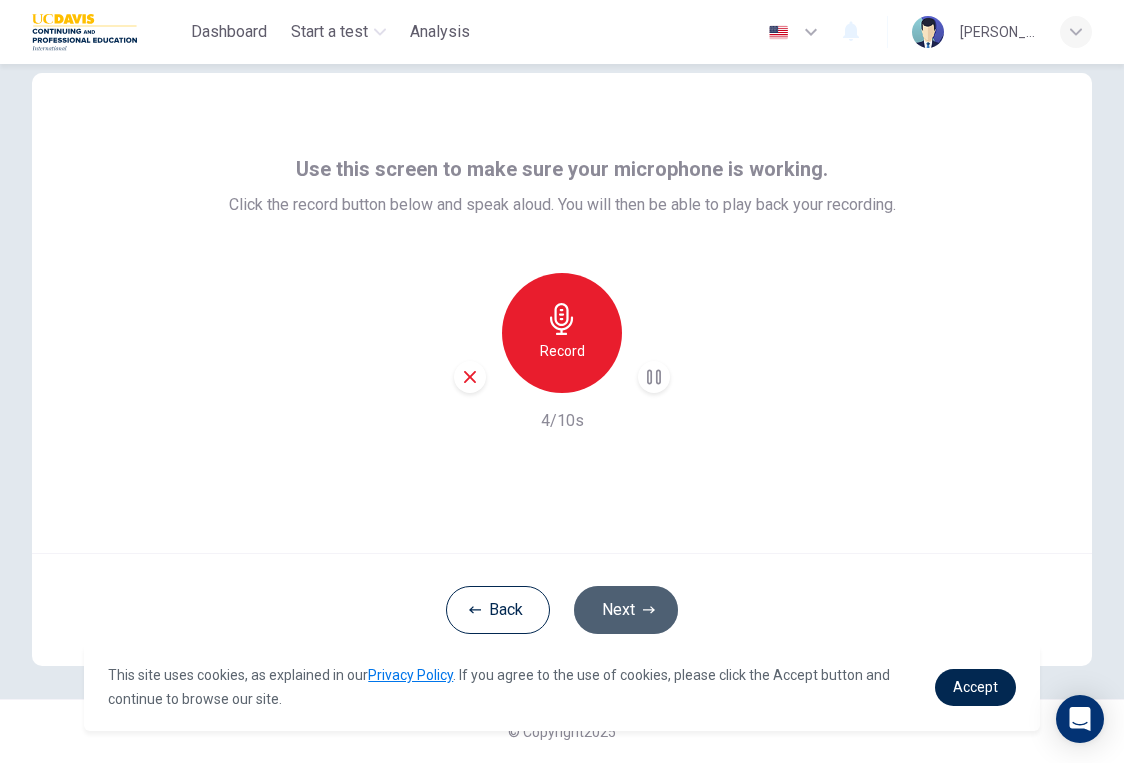 click on "Next" at bounding box center (626, 610) 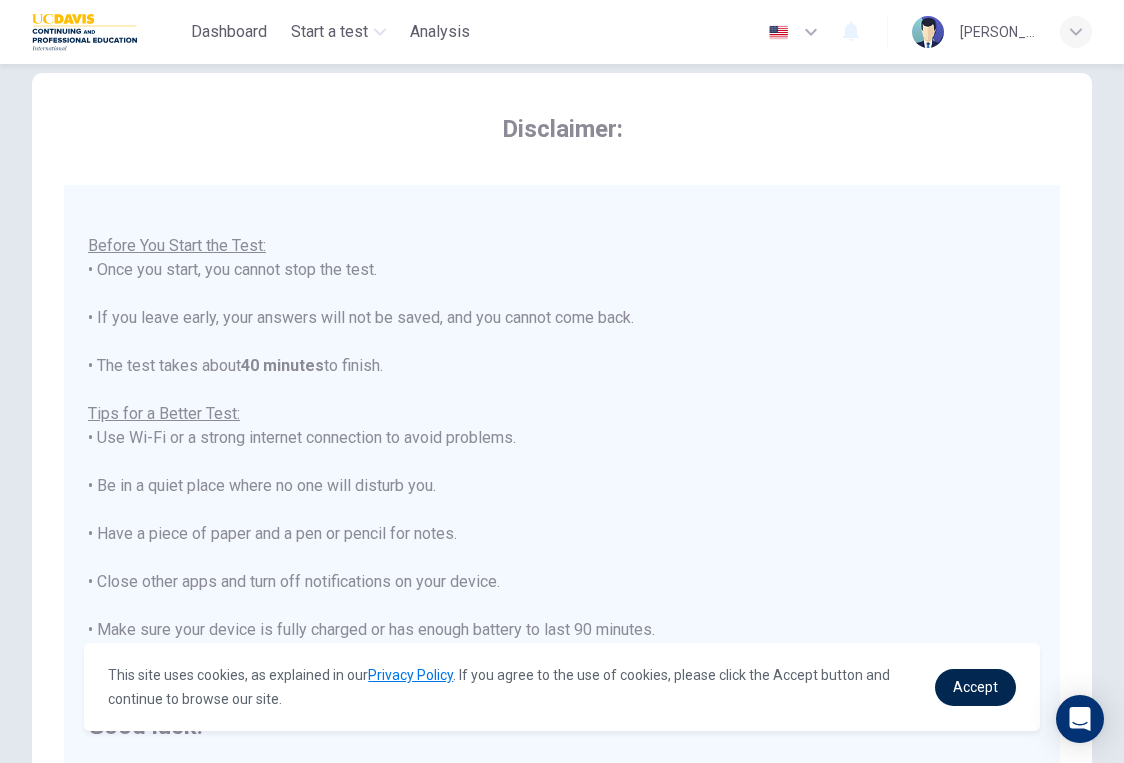 scroll, scrollTop: 21, scrollLeft: 0, axis: vertical 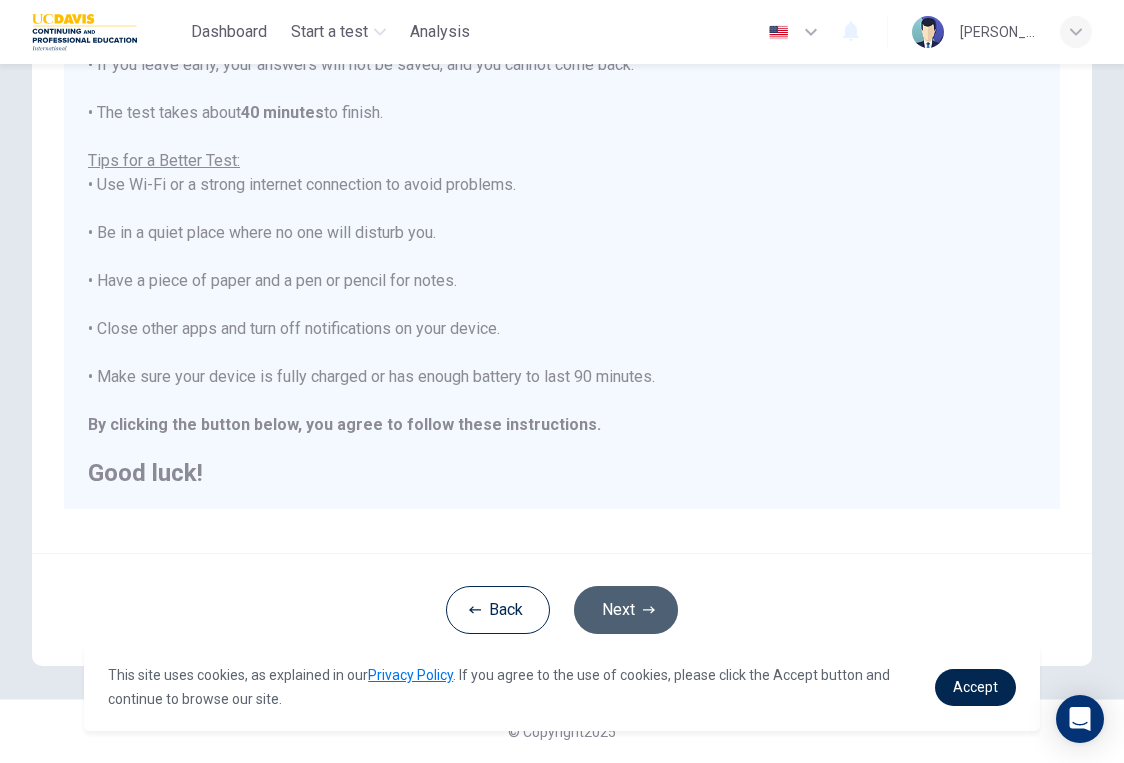 click 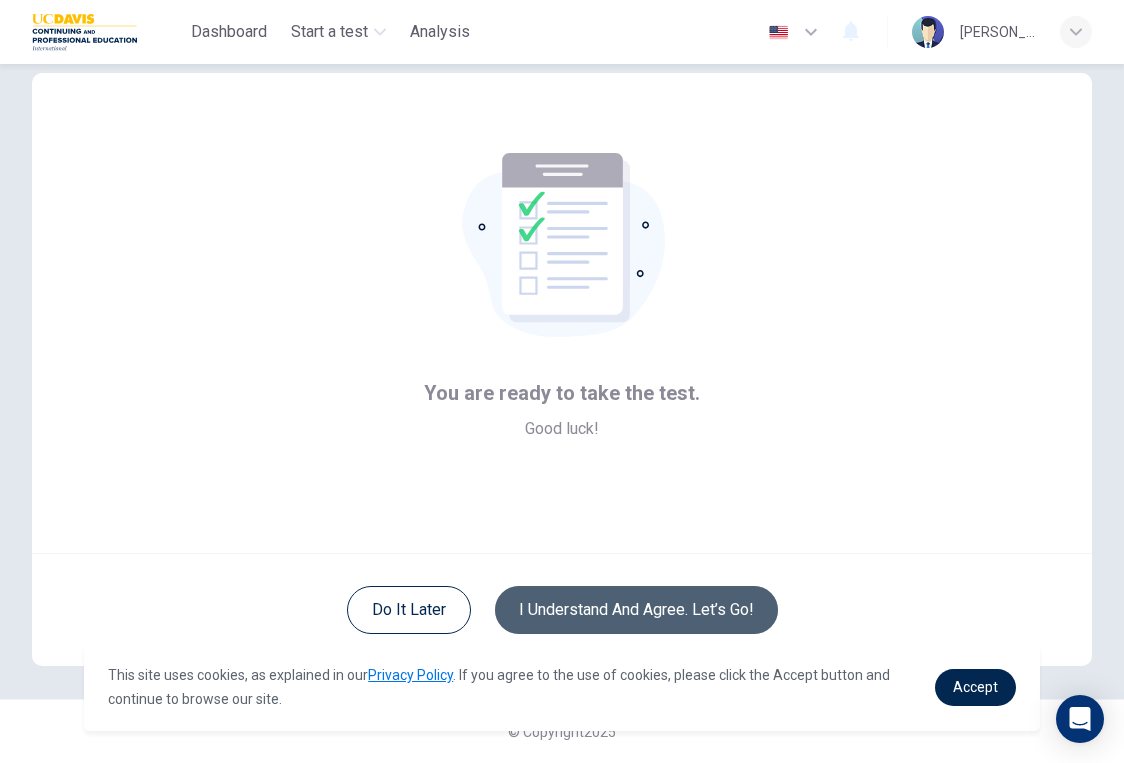 click on "I understand and agree. Let’s go!" at bounding box center (636, 610) 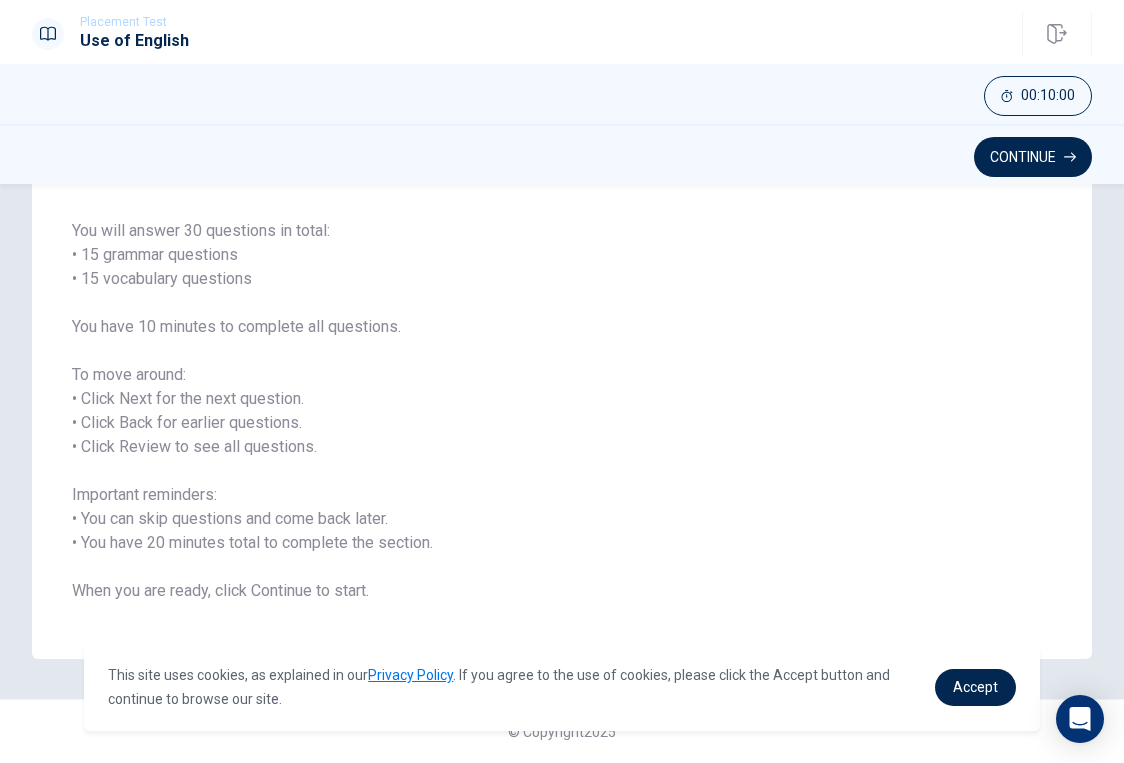 scroll, scrollTop: 133, scrollLeft: 0, axis: vertical 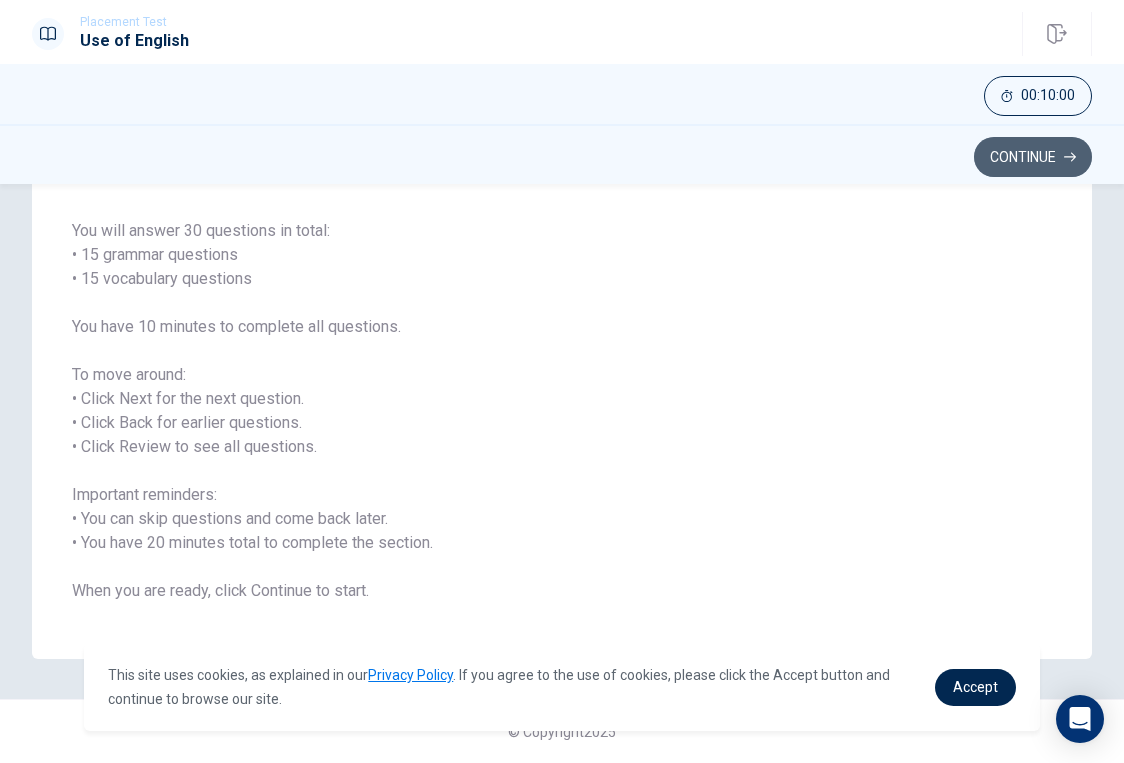 click on "Continue" at bounding box center [1033, 157] 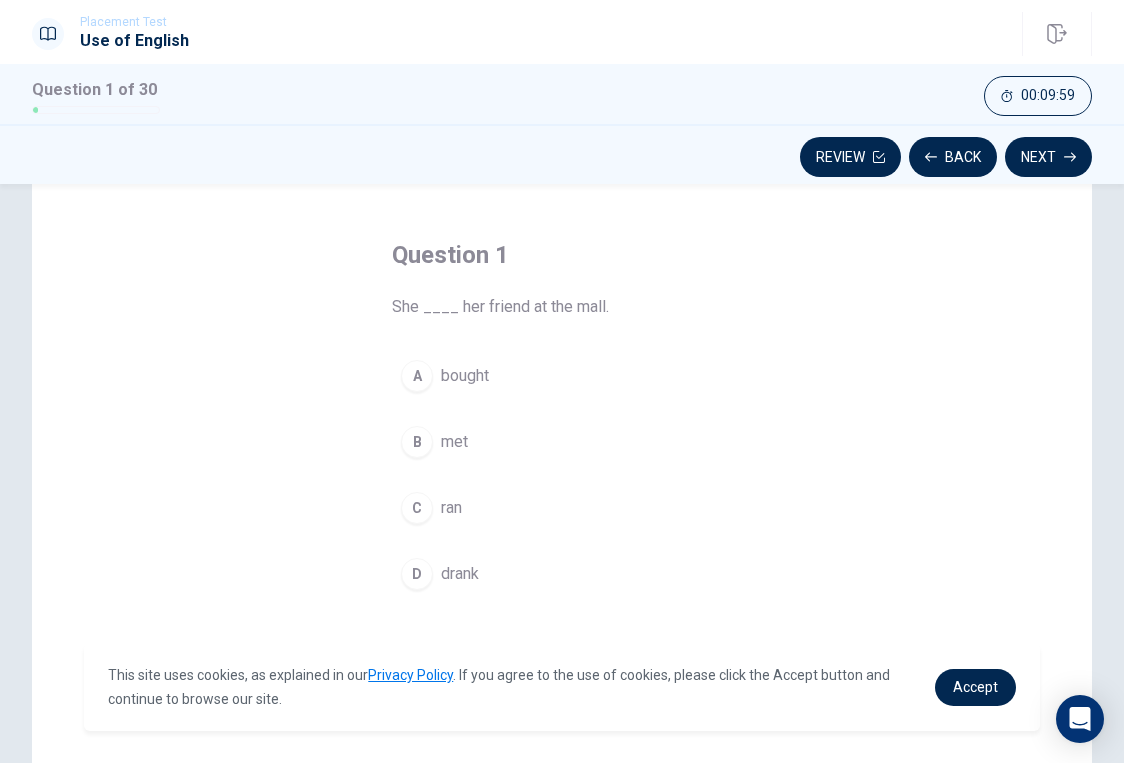 scroll, scrollTop: 55, scrollLeft: 0, axis: vertical 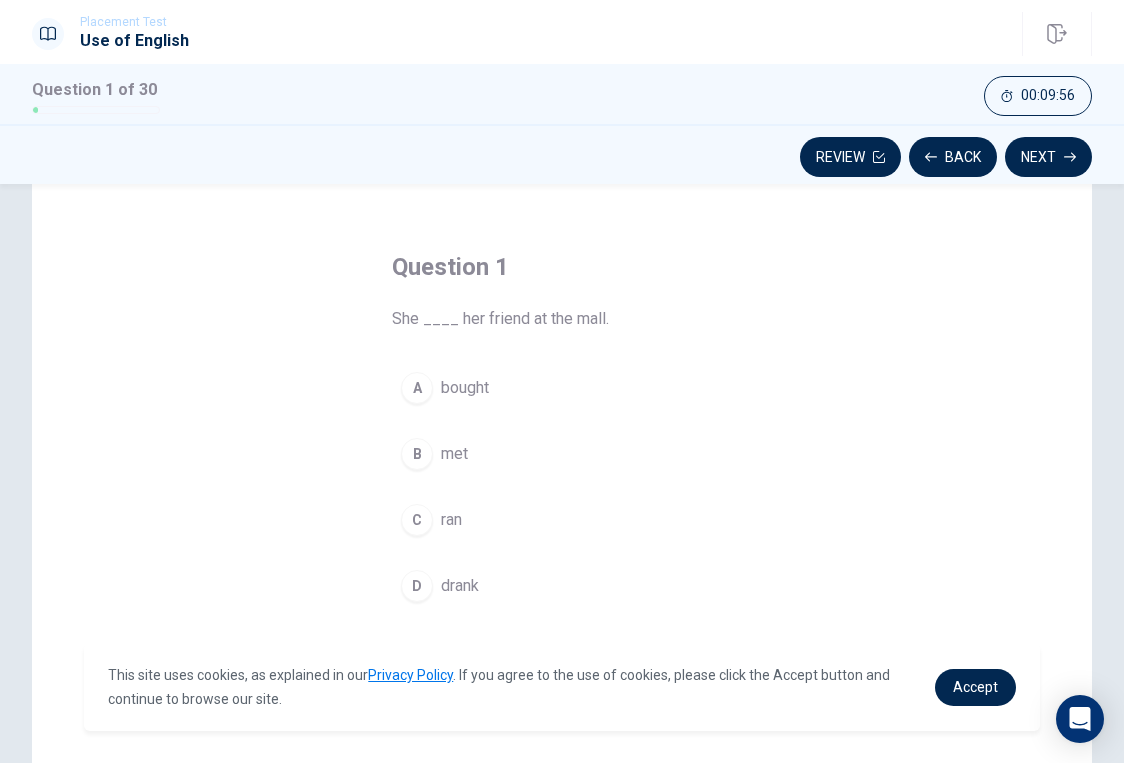 click on "B" at bounding box center (417, 454) 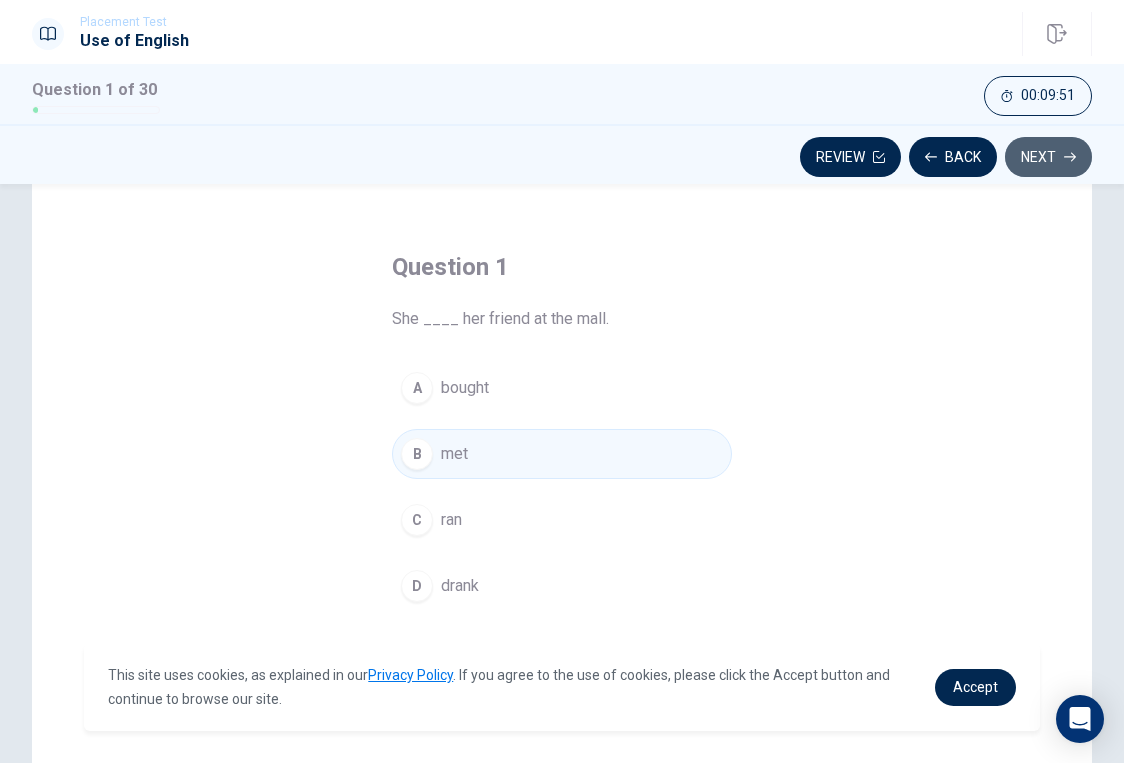 click on "Next" at bounding box center (1048, 157) 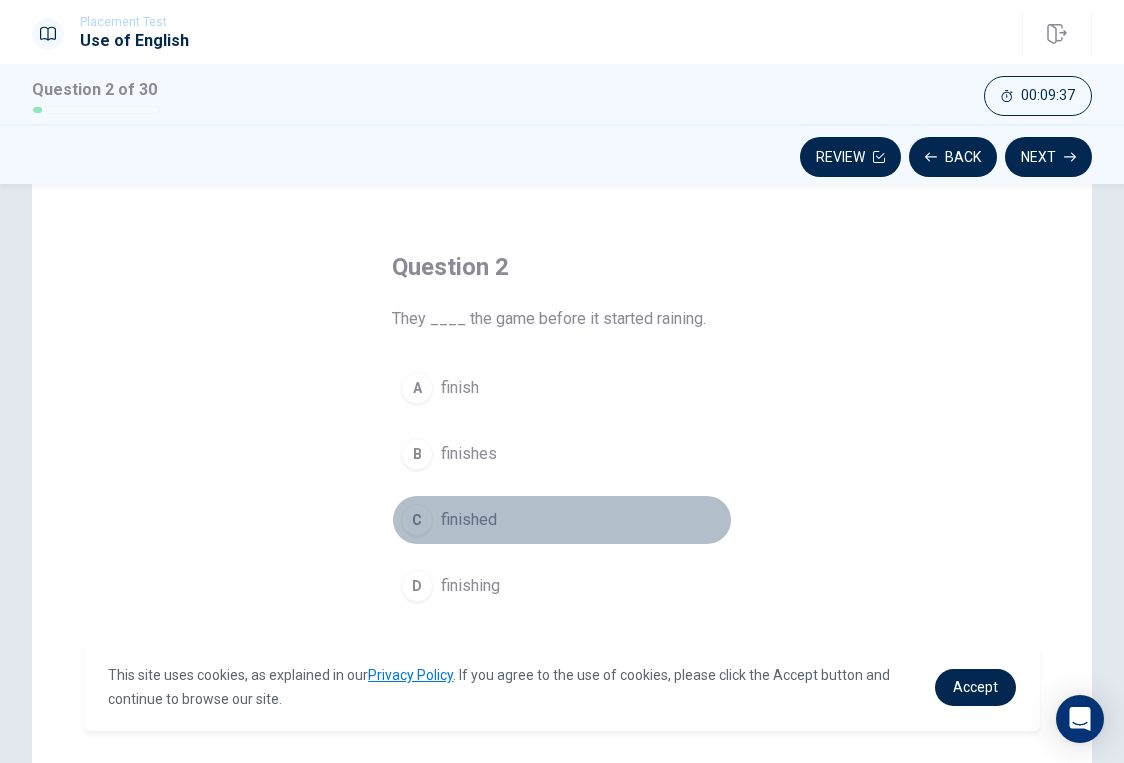 click on "C" at bounding box center [417, 520] 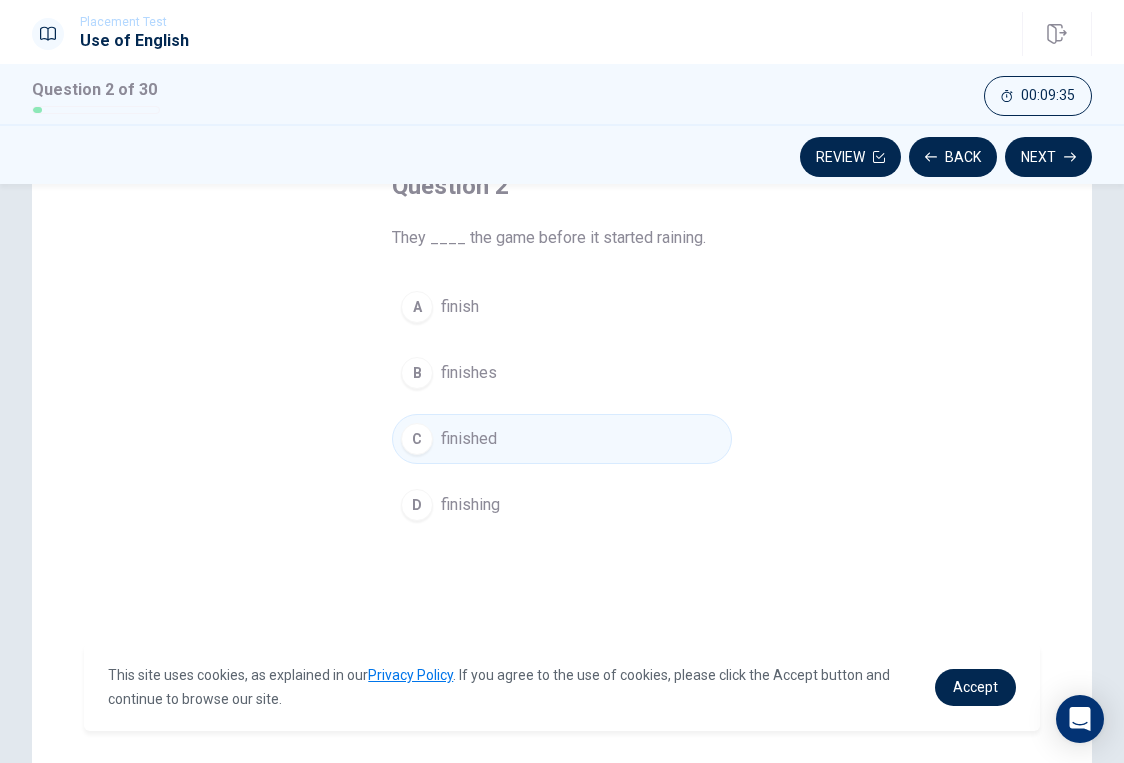 scroll, scrollTop: 140, scrollLeft: 0, axis: vertical 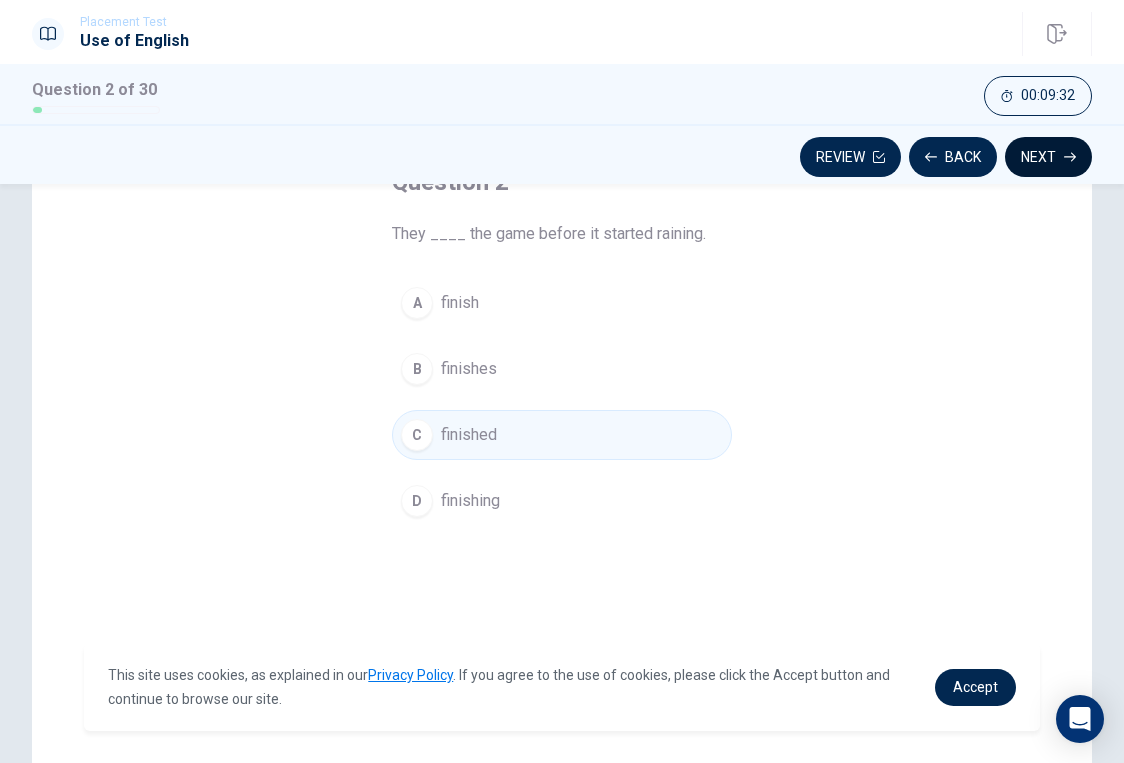 click on "Next" at bounding box center (1048, 157) 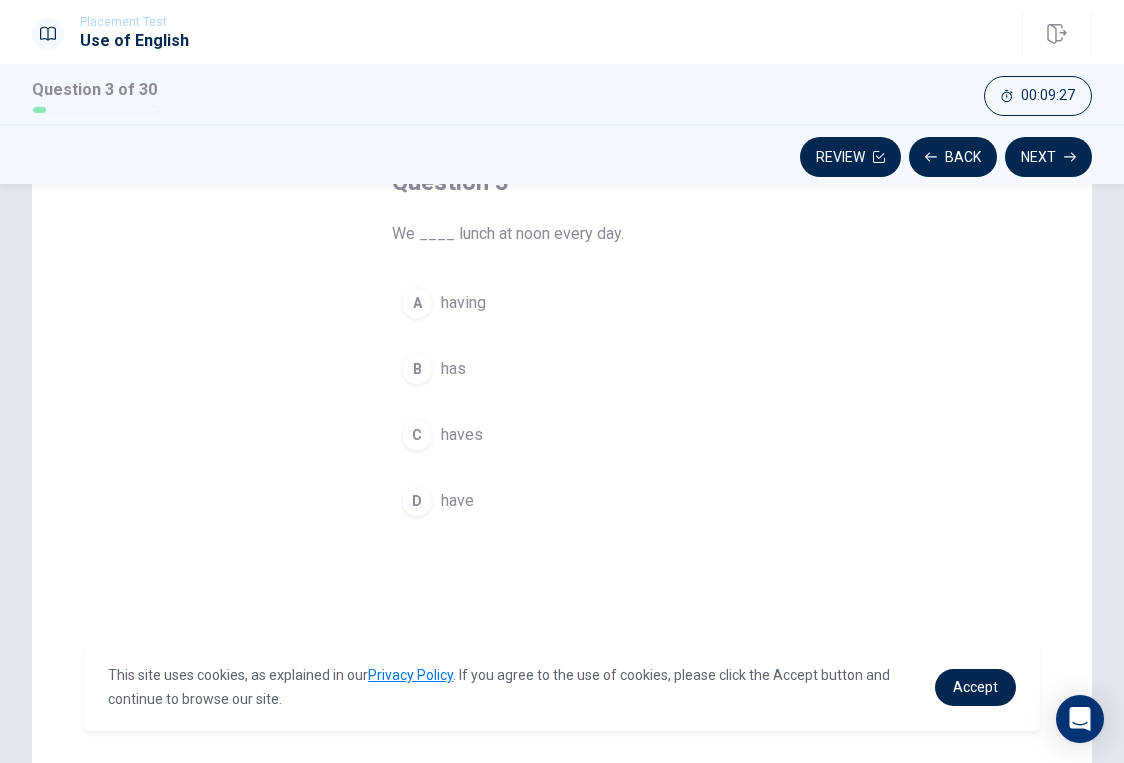 click on "D" at bounding box center (417, 501) 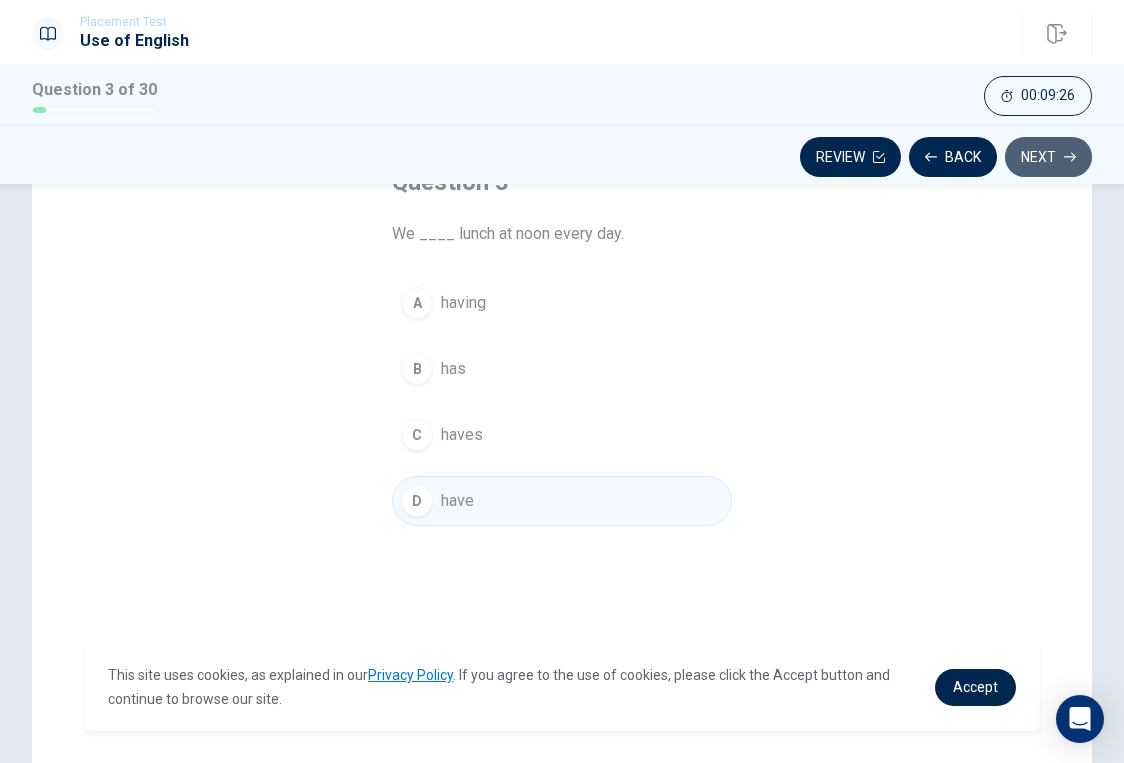 click on "Next" at bounding box center (1048, 157) 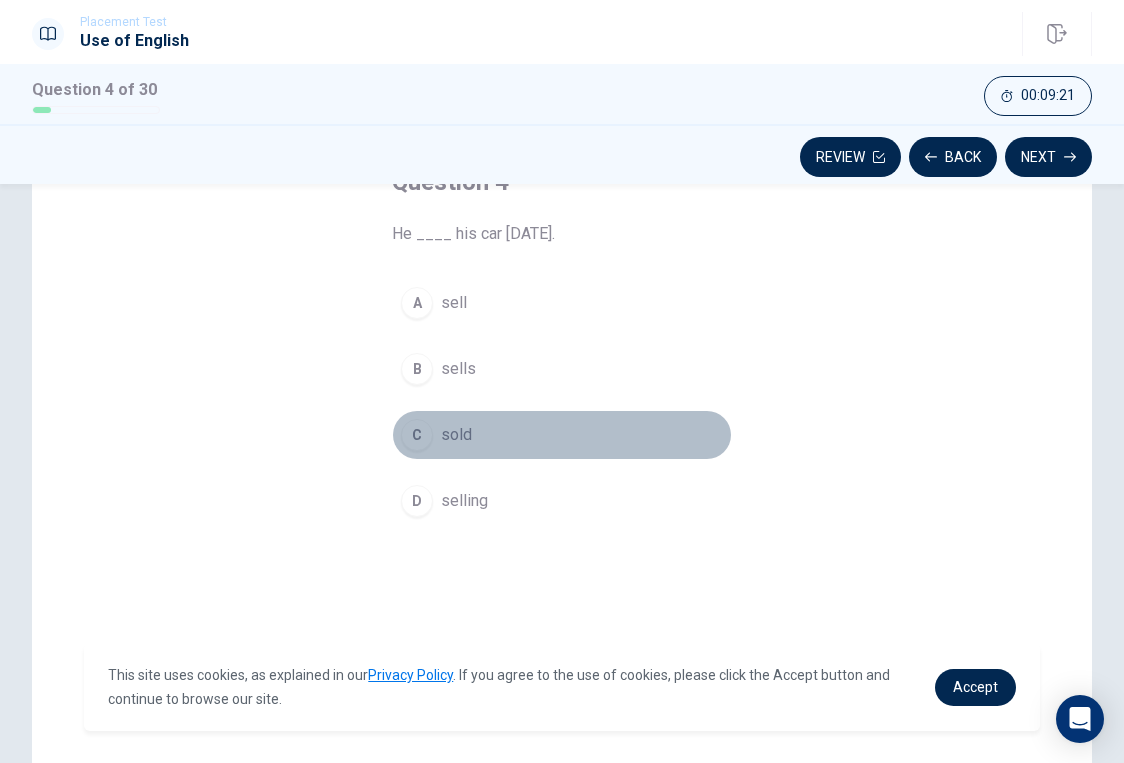 click on "C" at bounding box center [417, 435] 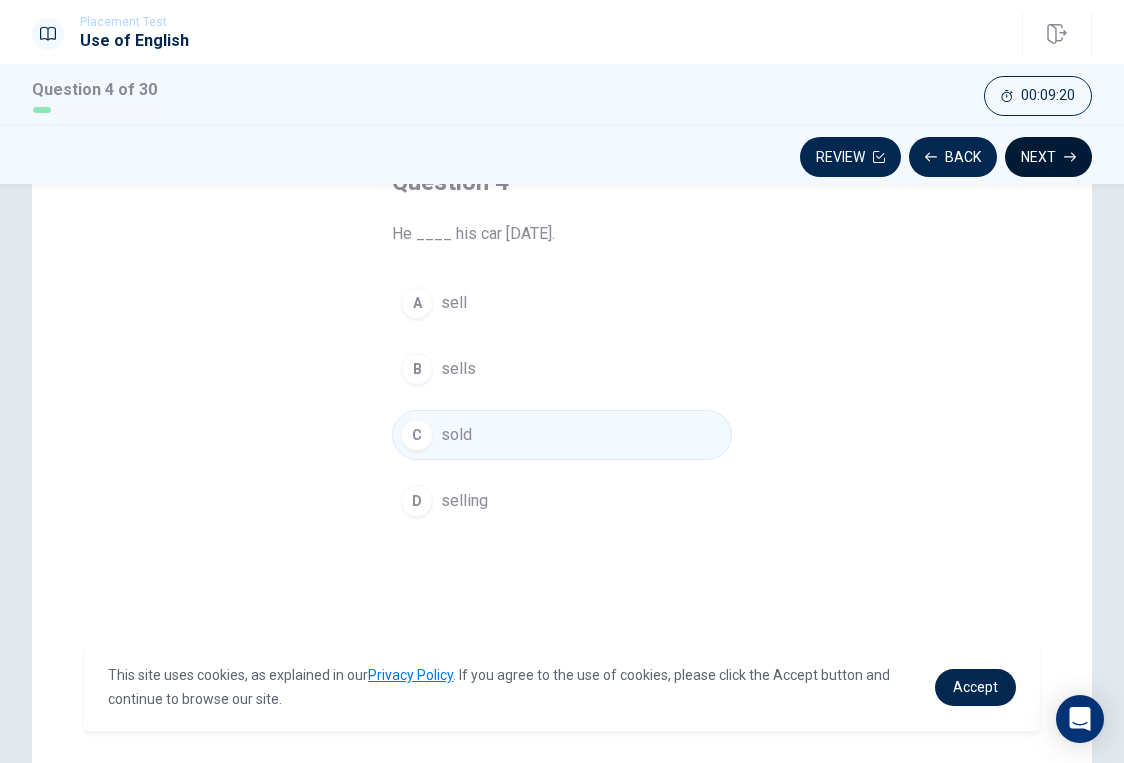 click on "Next" at bounding box center (1048, 157) 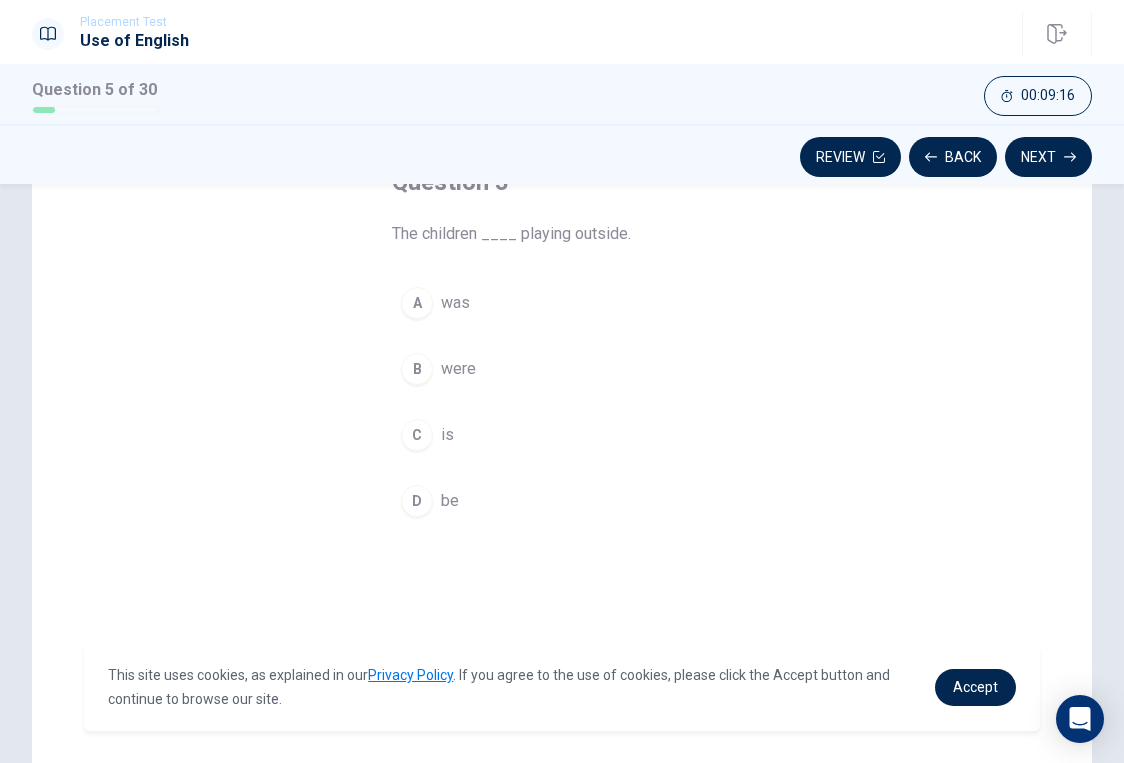 click on "B" at bounding box center (417, 369) 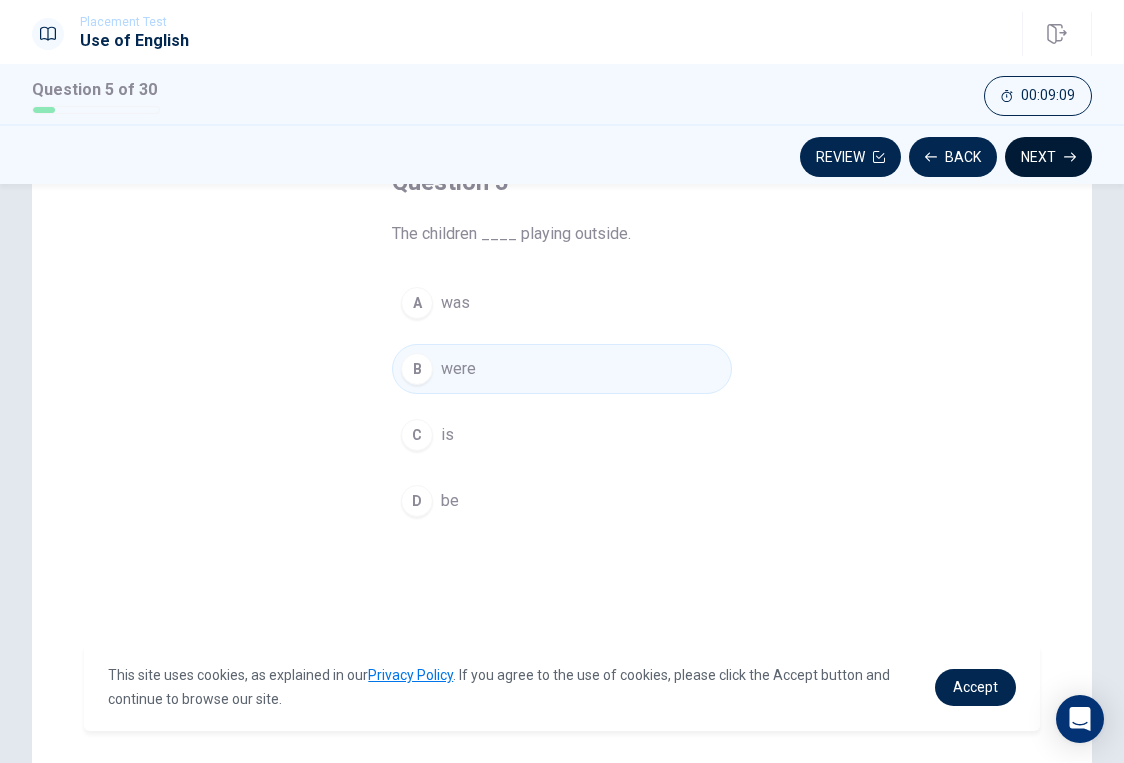 click on "Next" at bounding box center [1048, 157] 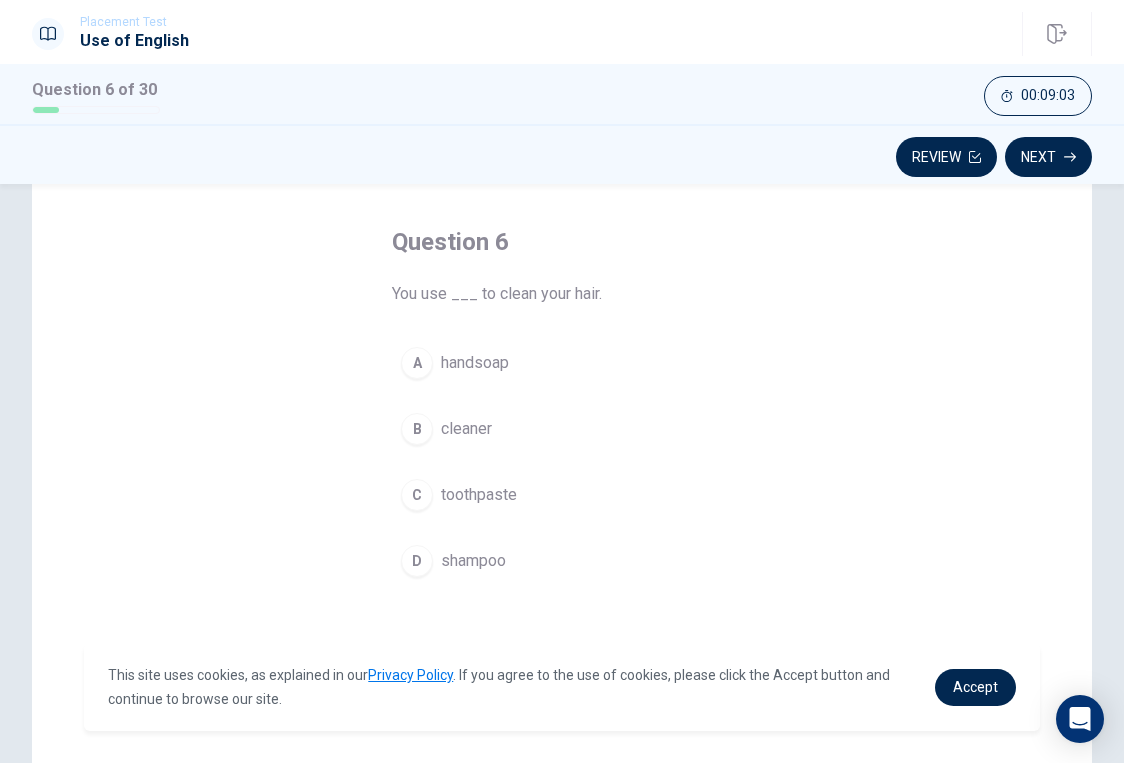scroll, scrollTop: 84, scrollLeft: 0, axis: vertical 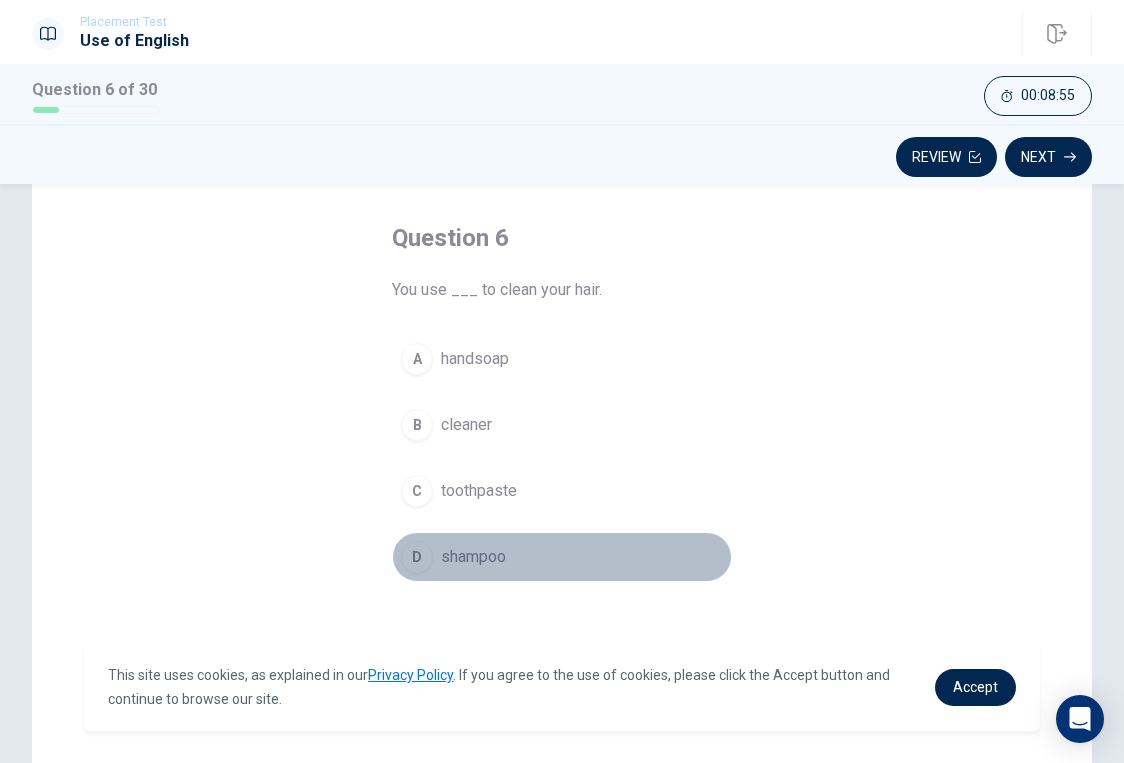 click on "D" at bounding box center [417, 557] 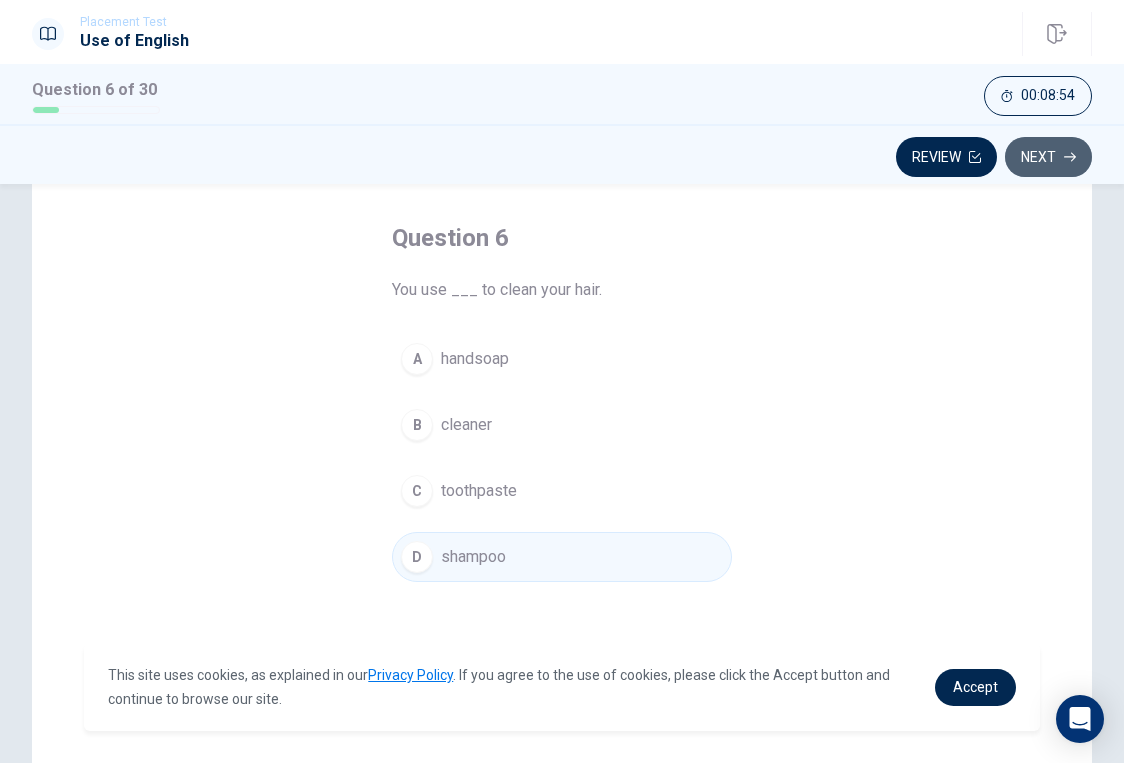 click 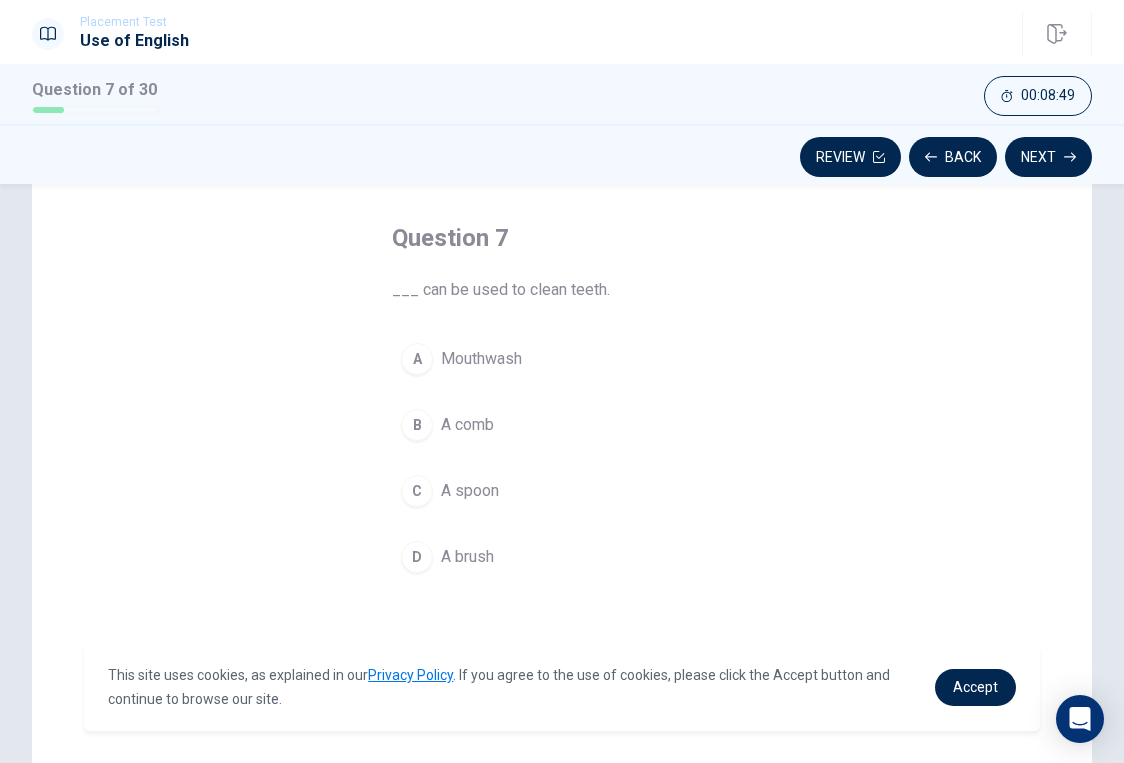 click on "Question 7 ___ can be used to clean teeth. A Mouthwash B A comb C A spoon D A brush" at bounding box center (562, 402) 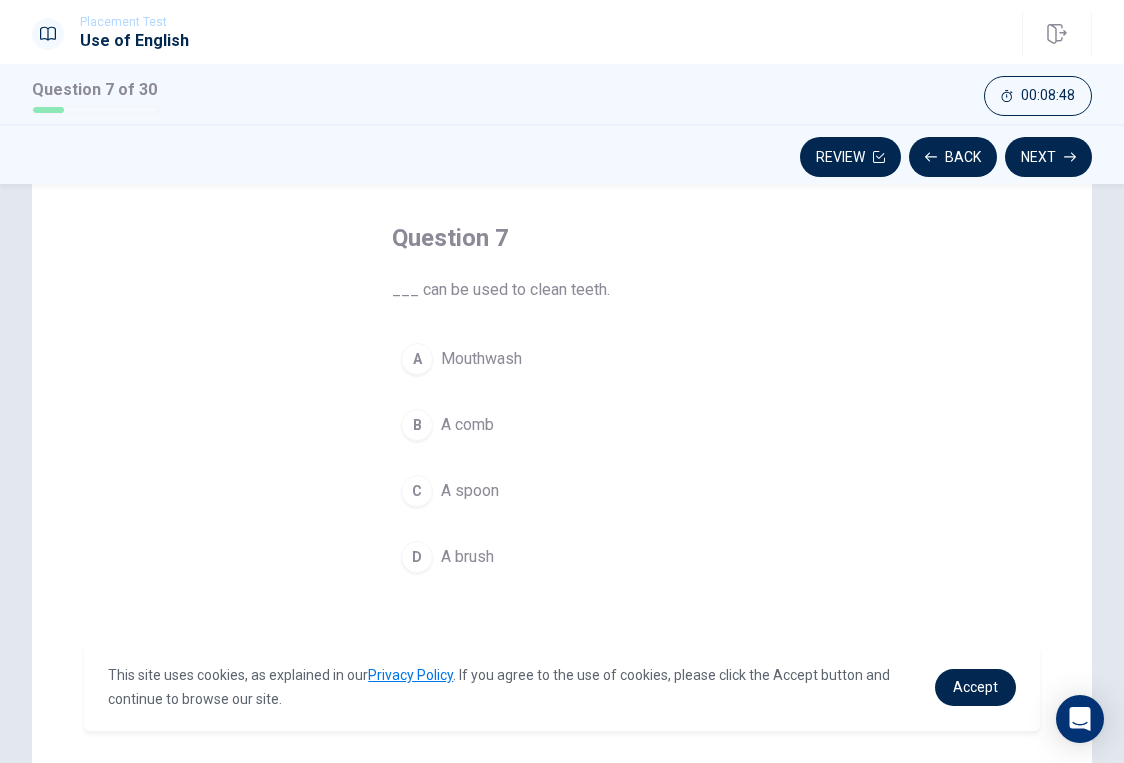 click on "D" at bounding box center [417, 557] 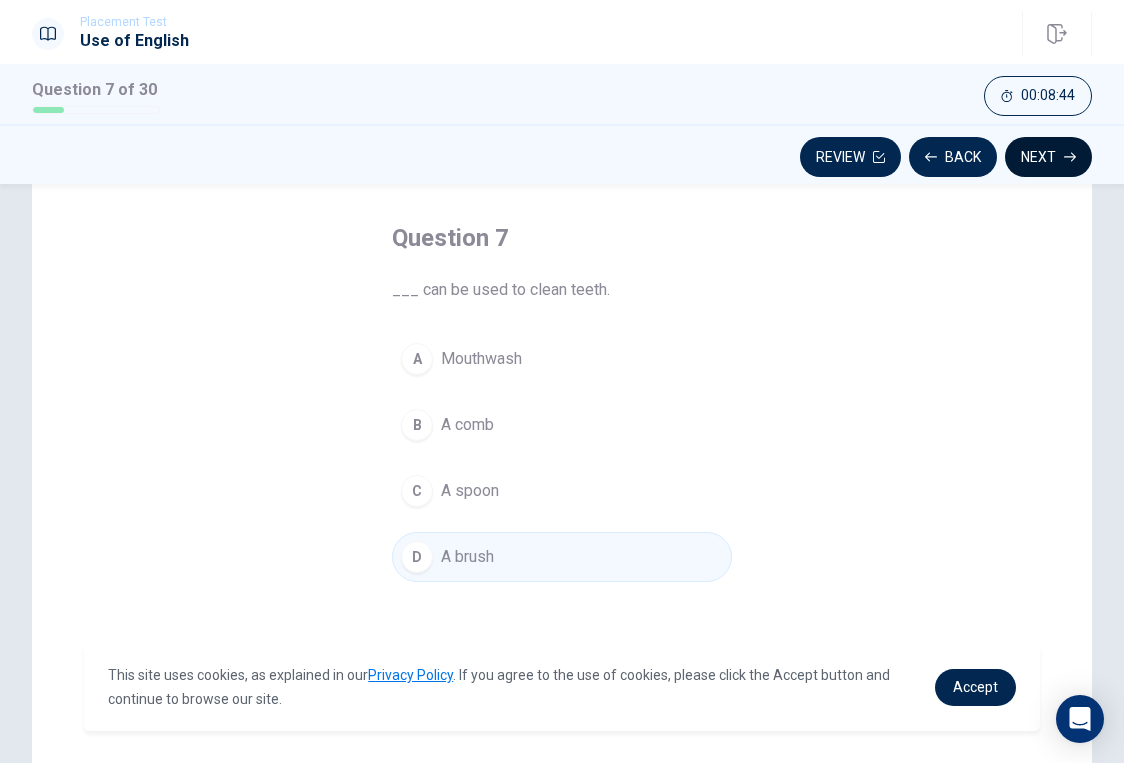 click on "Next" at bounding box center [1048, 157] 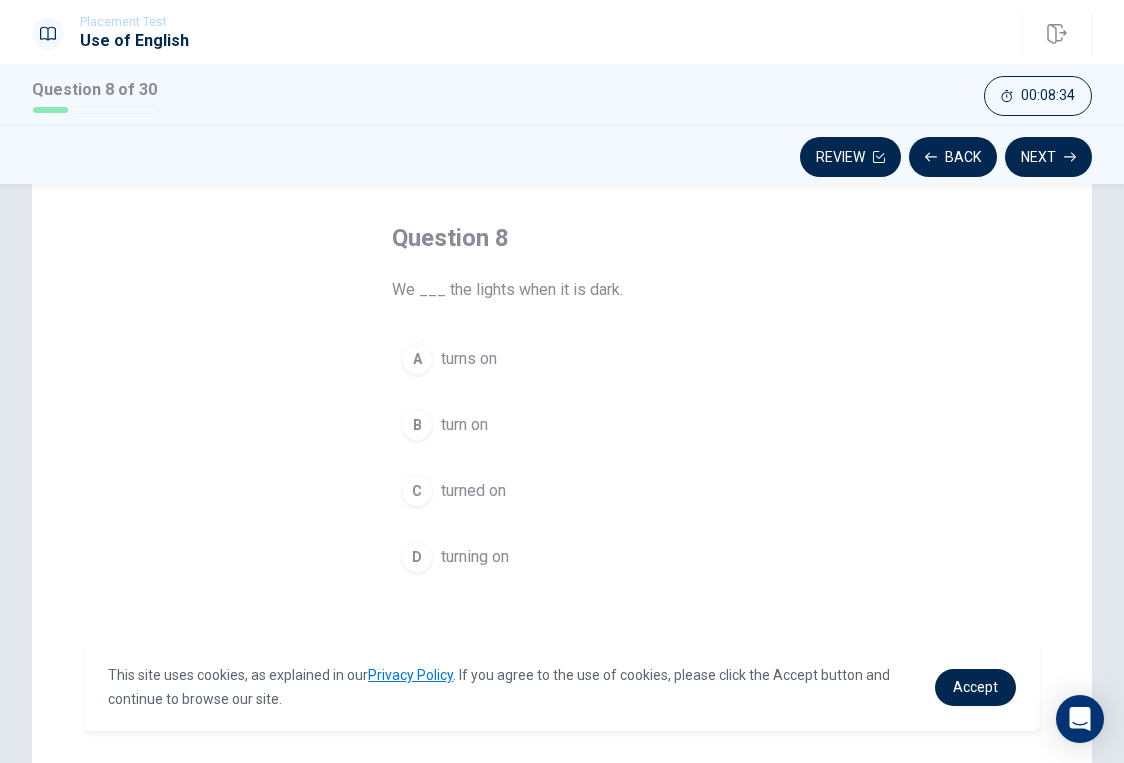 click on "A" at bounding box center (417, 359) 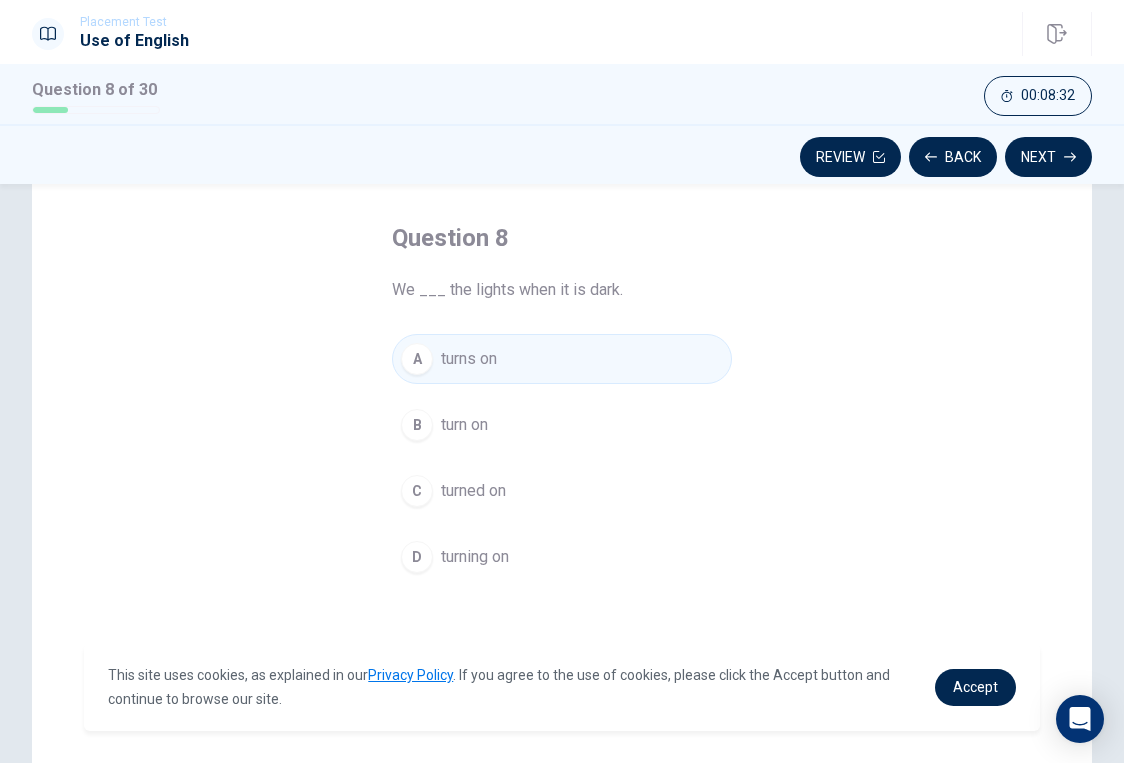 click on "B" at bounding box center (417, 425) 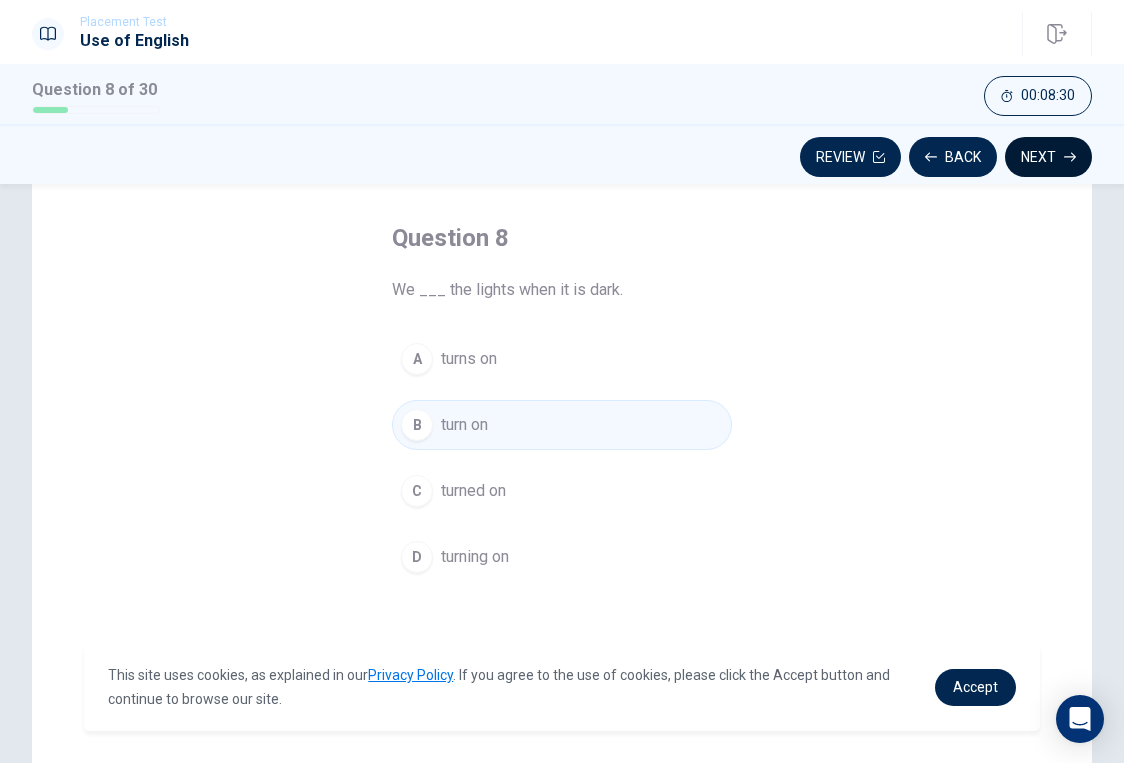 click 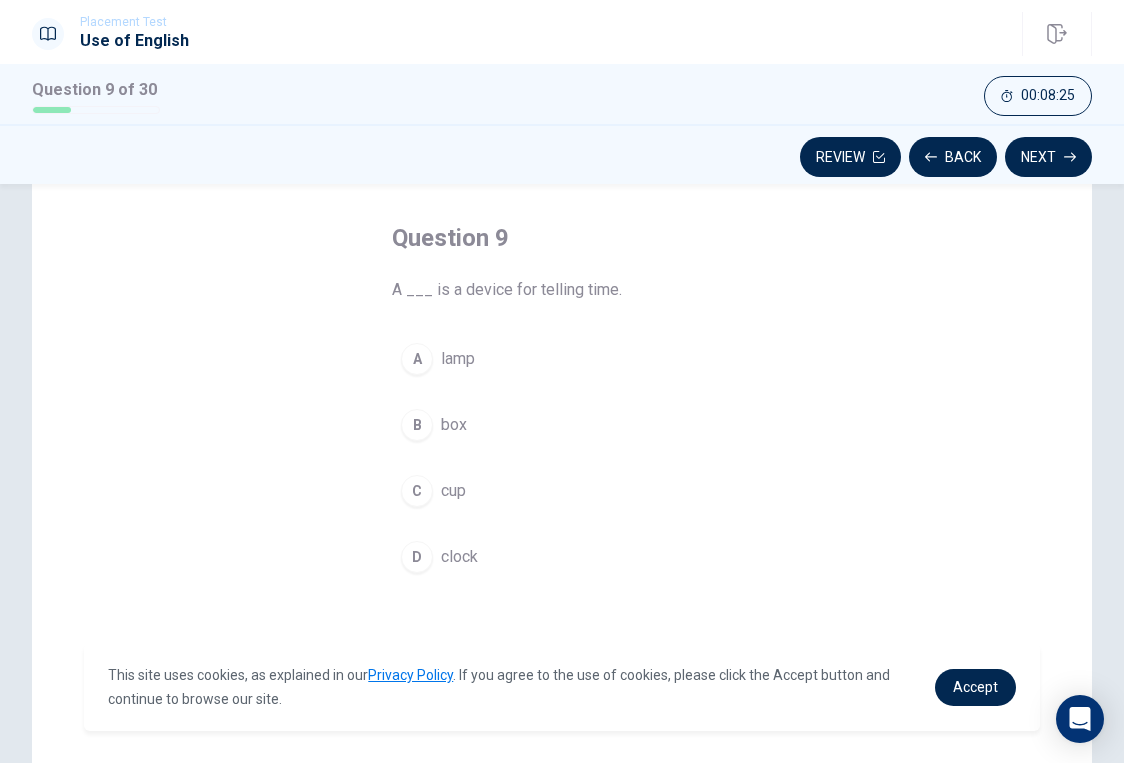 click on "D" at bounding box center (417, 557) 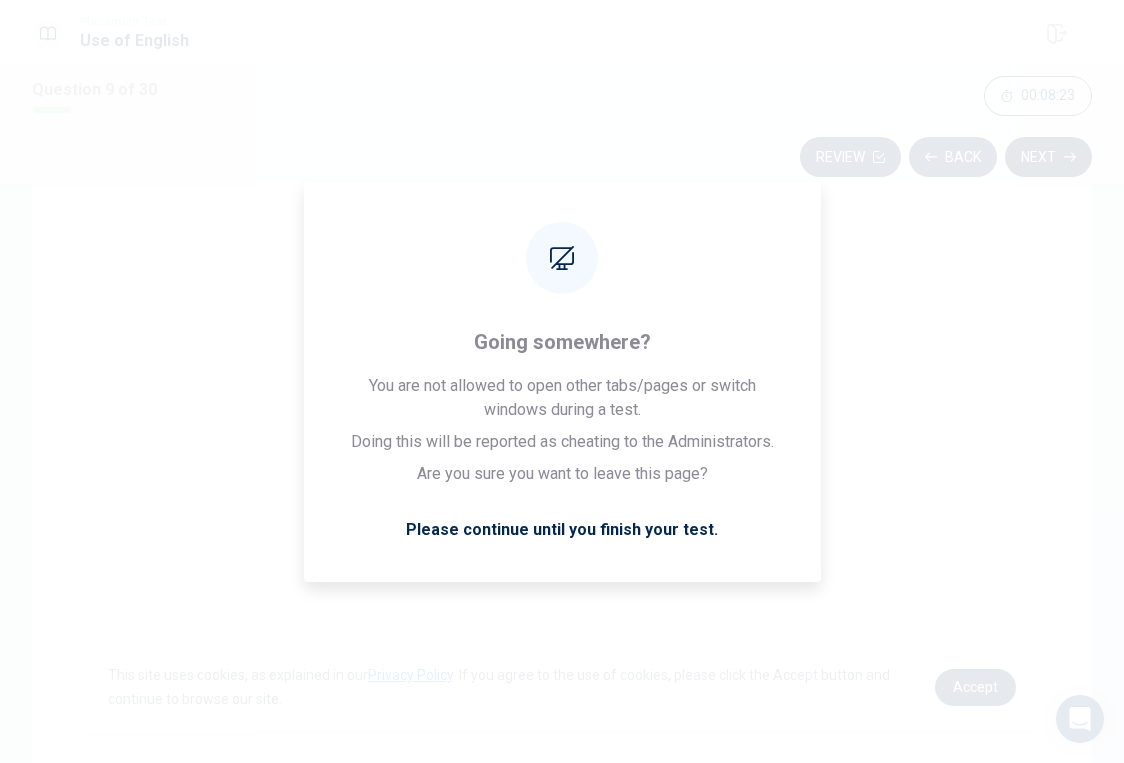 click on "Next" at bounding box center (1048, 157) 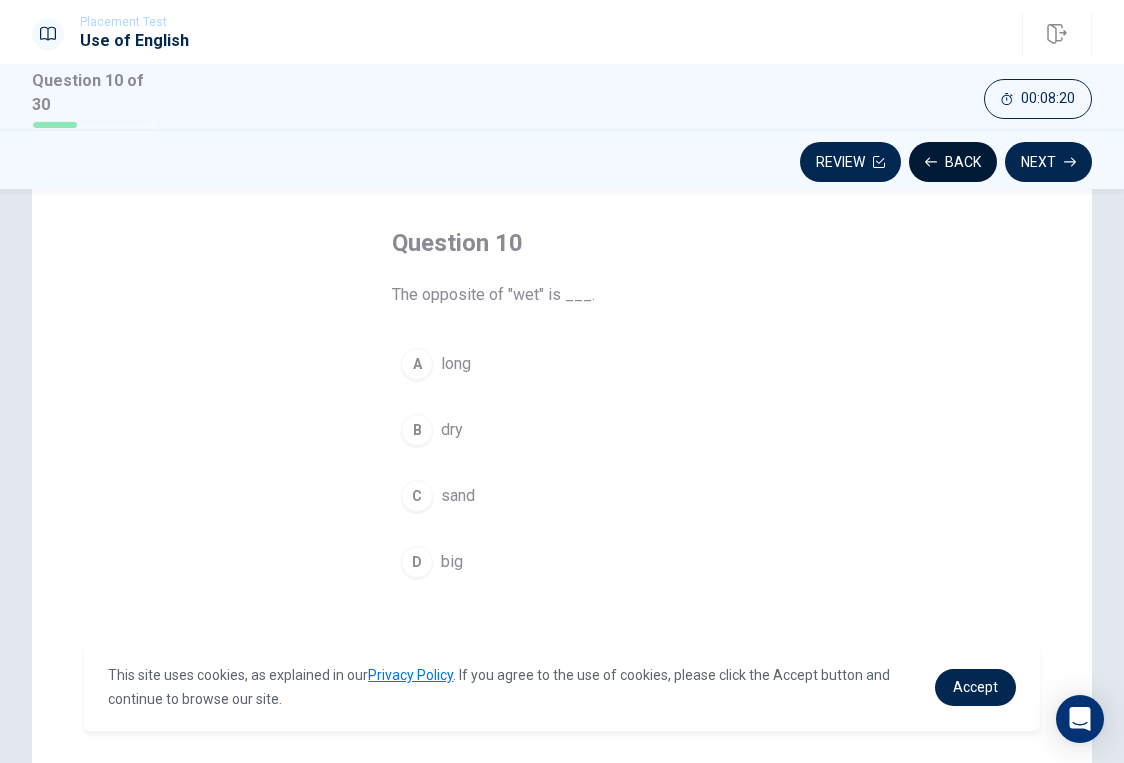 click on "Back" at bounding box center (953, 162) 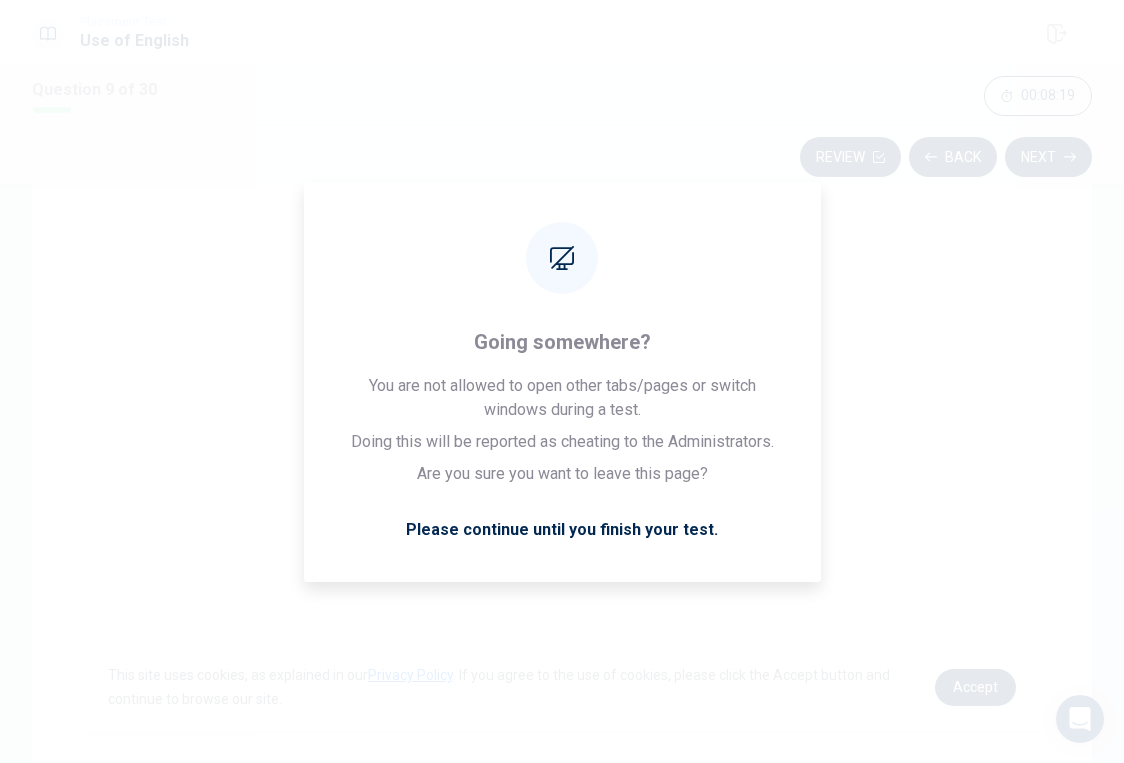 click on "Review Back Next" at bounding box center [562, 157] 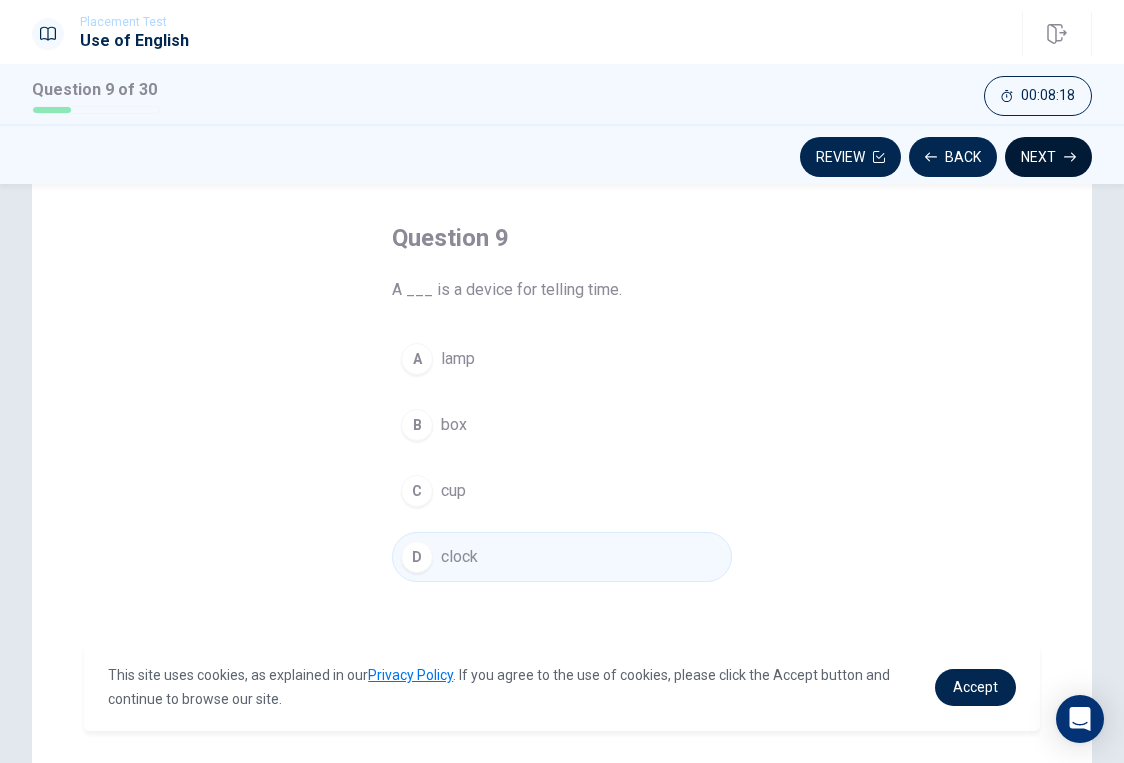 click 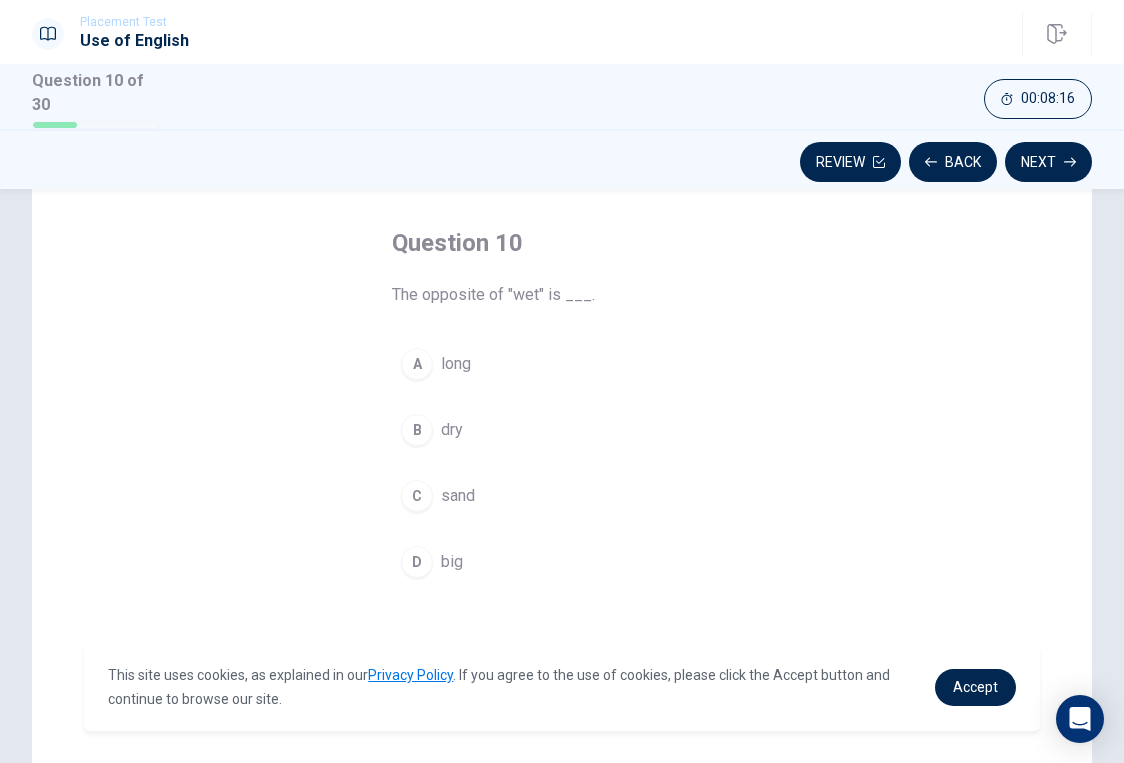 click on "B" at bounding box center (417, 430) 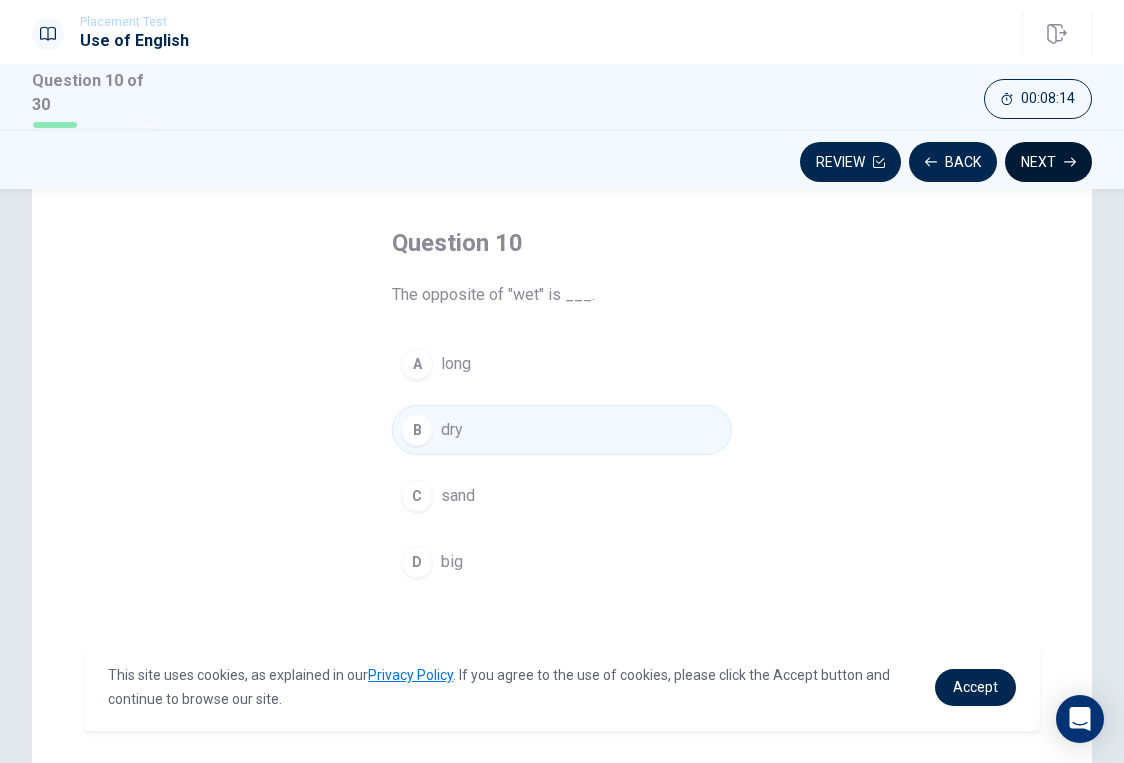 click on "Next" at bounding box center [1048, 162] 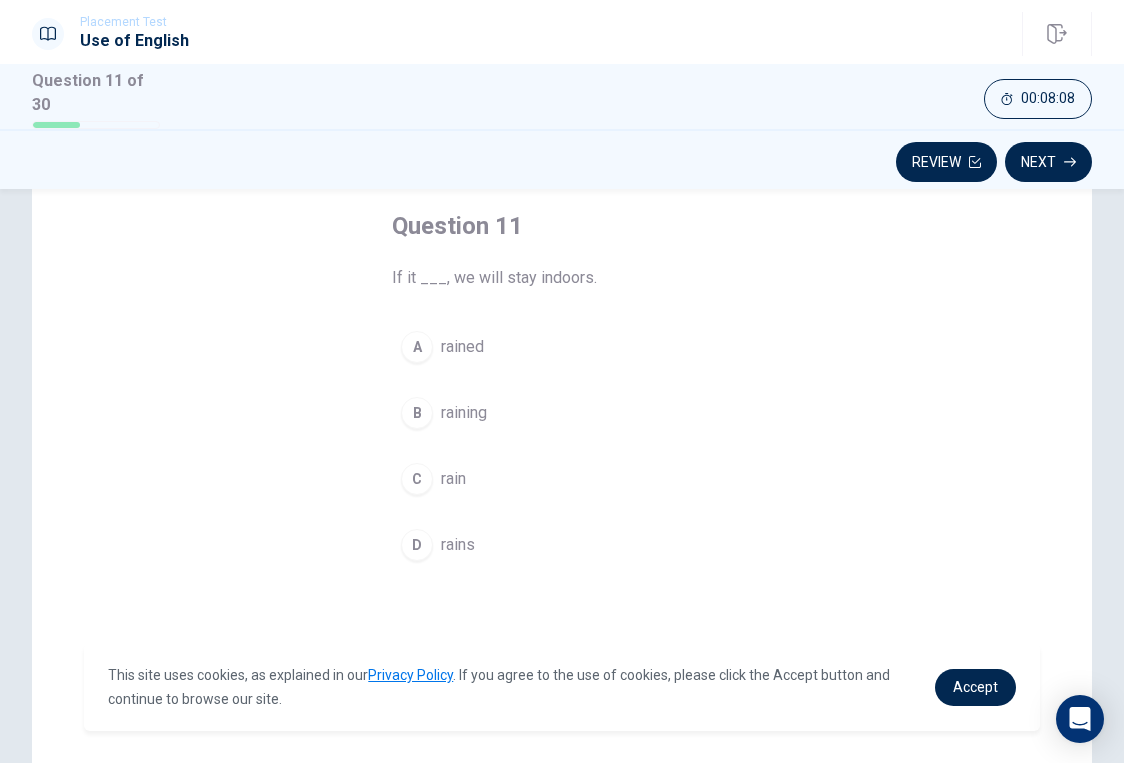 scroll, scrollTop: 102, scrollLeft: 0, axis: vertical 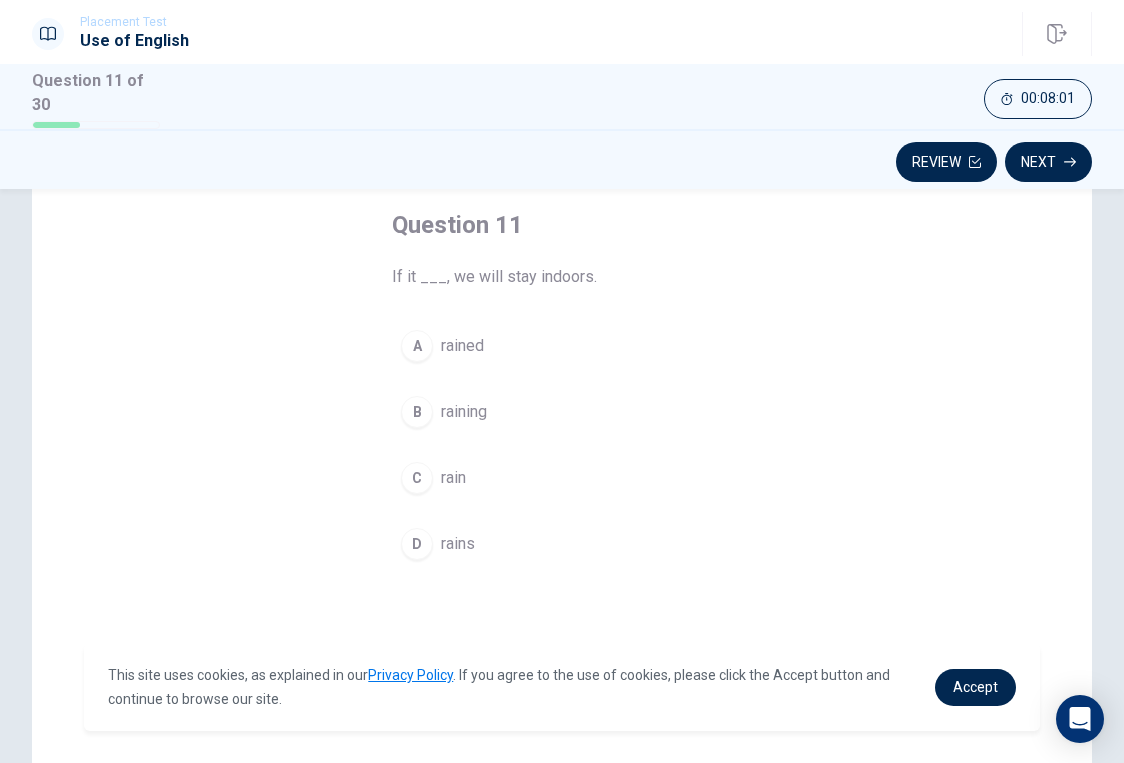 click on "D rains" at bounding box center (562, 544) 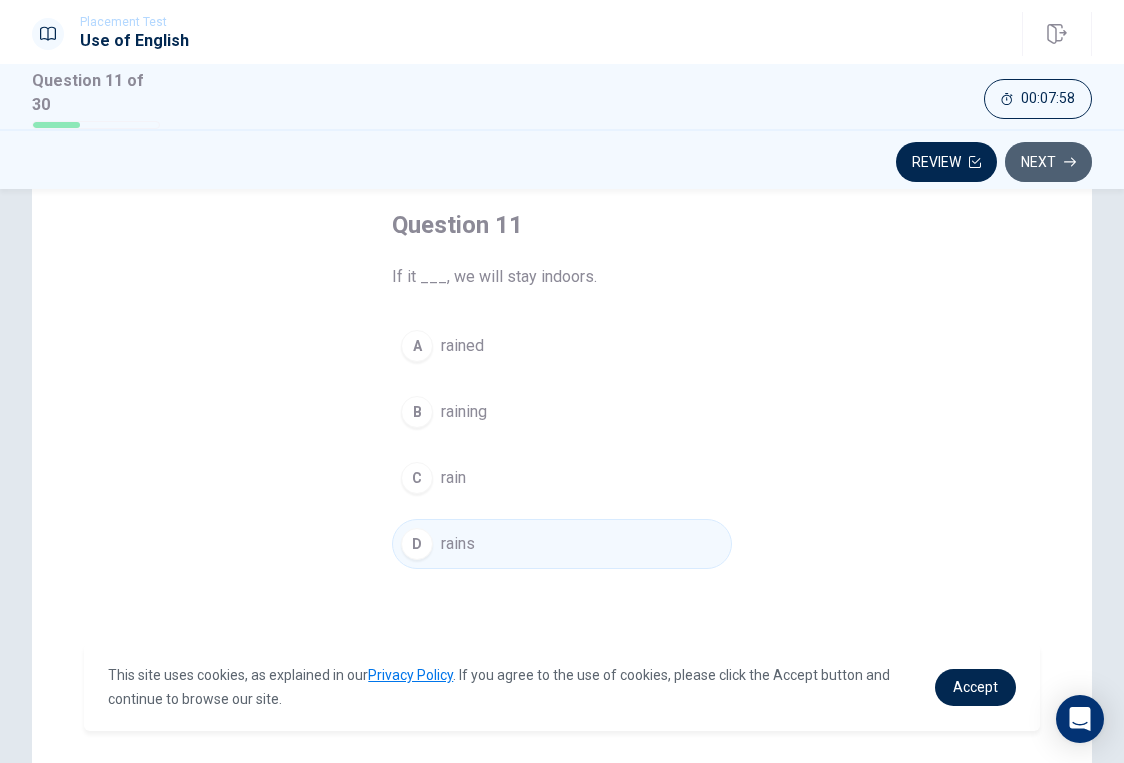 click on "Next" at bounding box center (1048, 162) 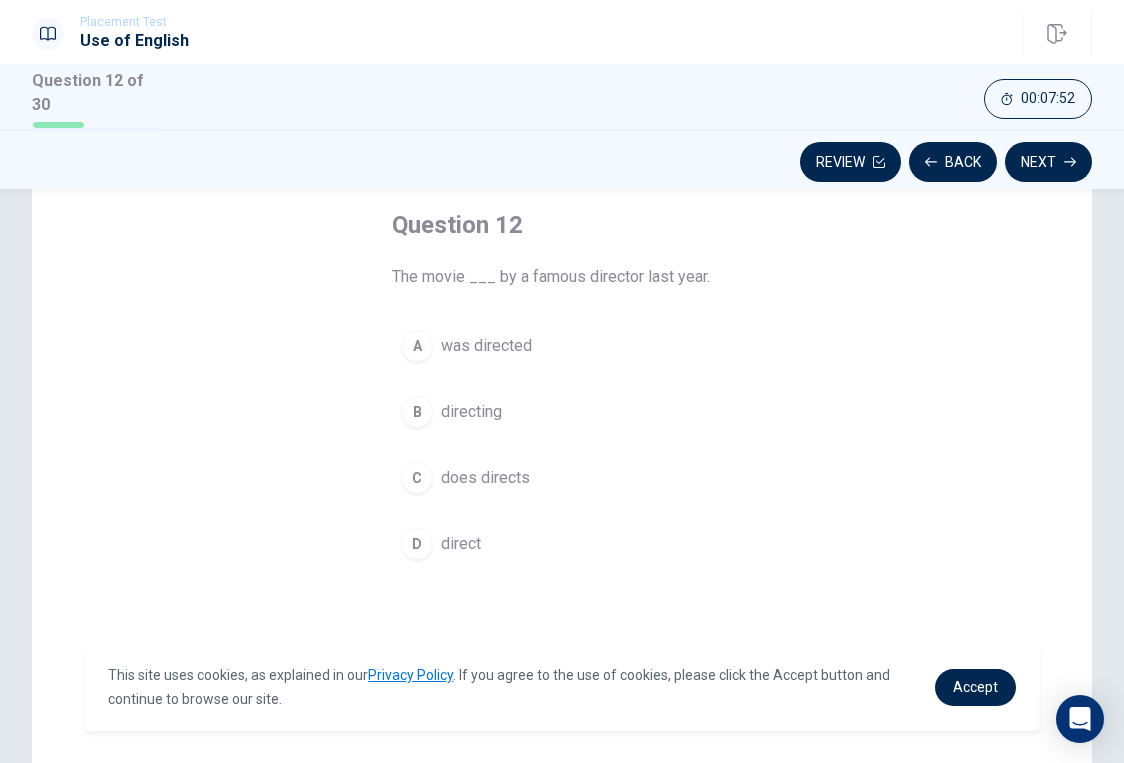 click on "A" at bounding box center [417, 346] 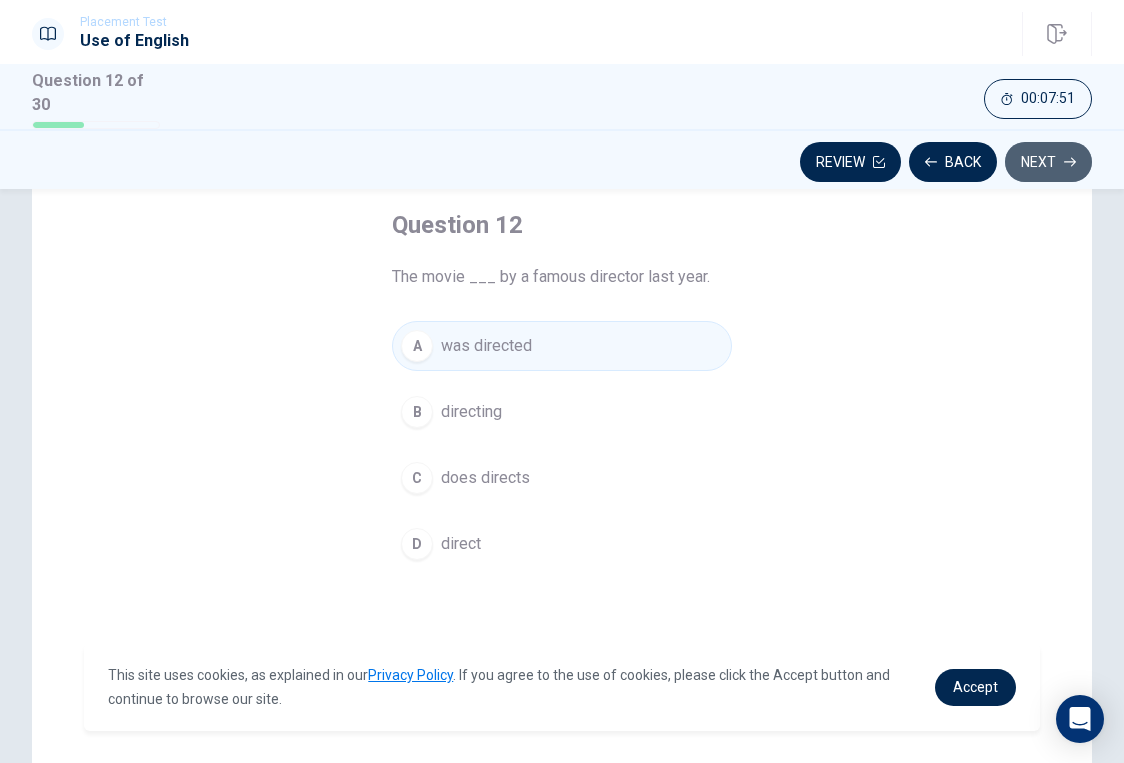 click on "Next" at bounding box center [1048, 162] 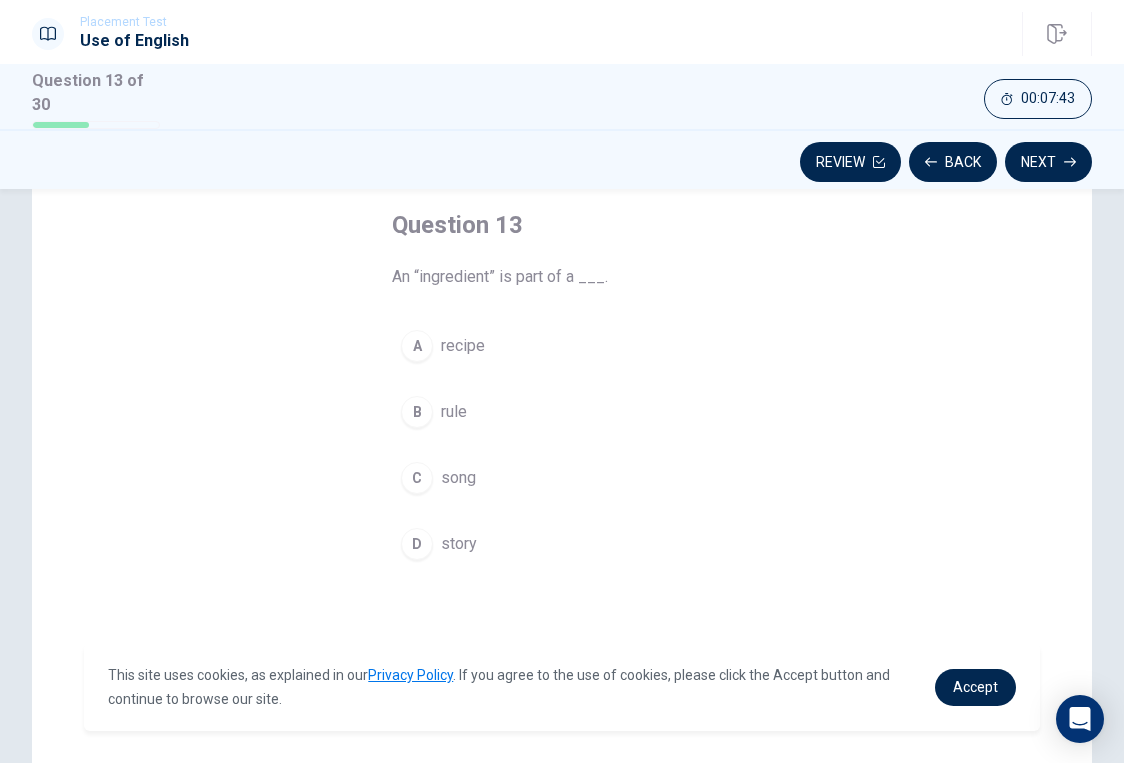 click on "A" at bounding box center [417, 346] 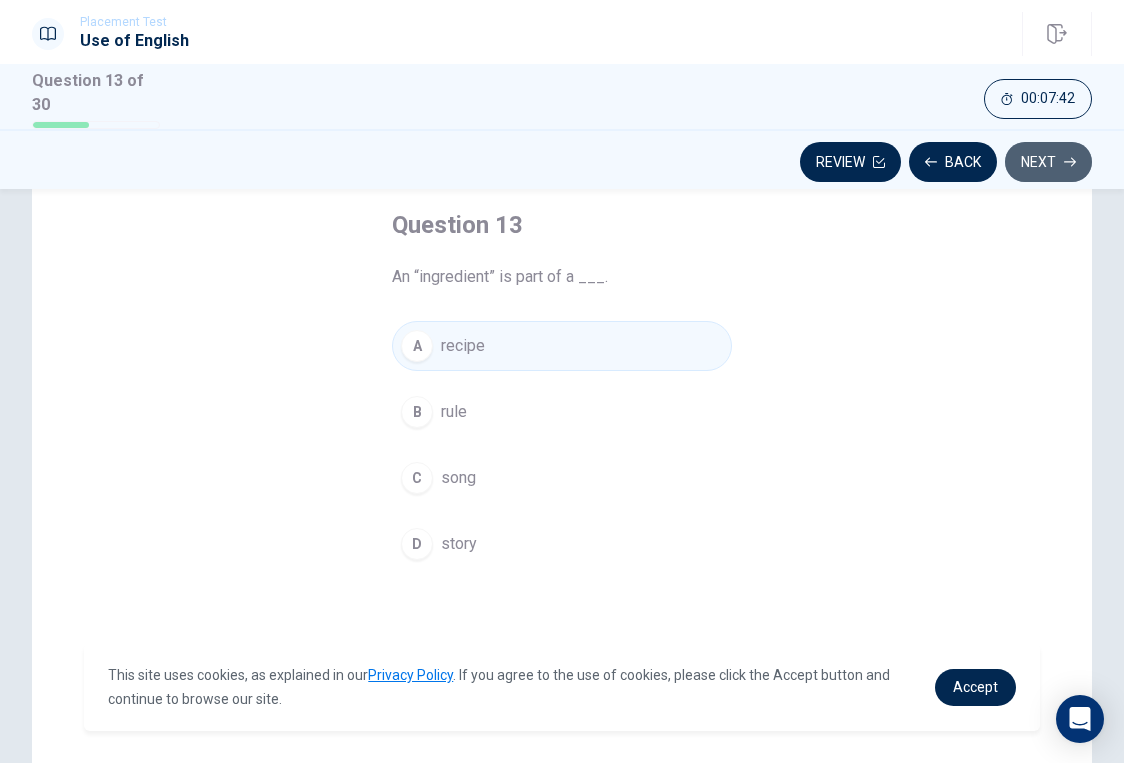 click on "Next" at bounding box center [1048, 162] 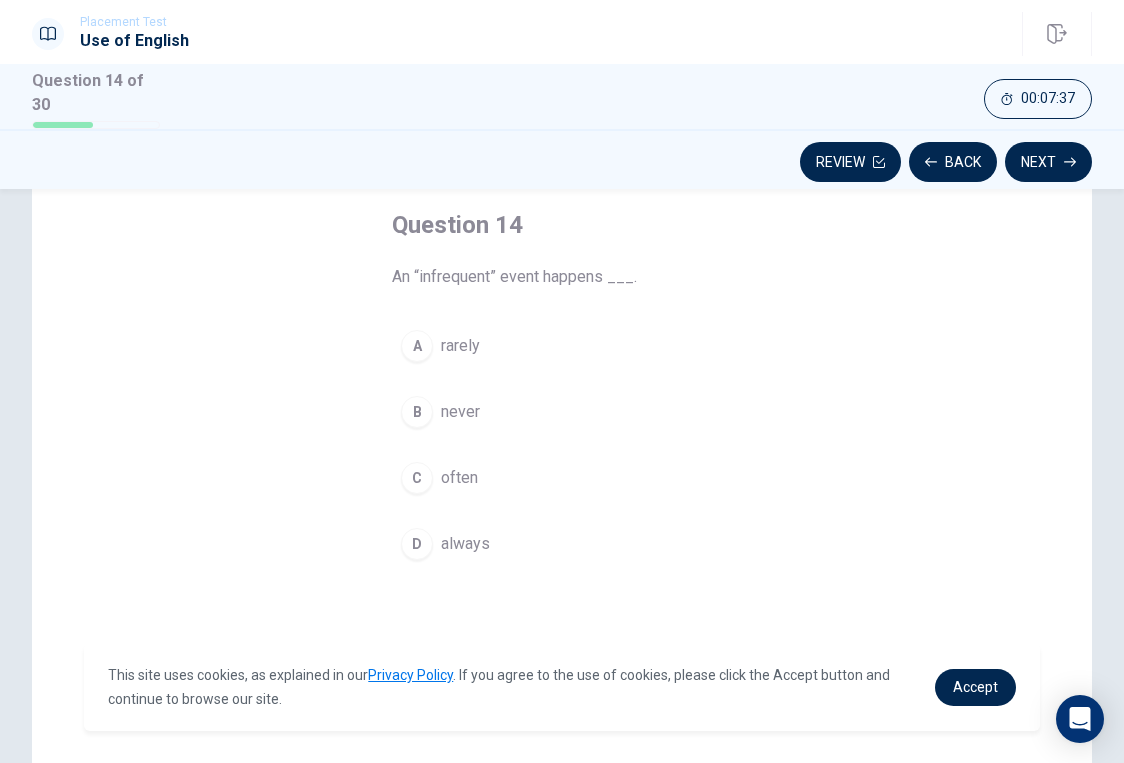 click on "A" at bounding box center (417, 346) 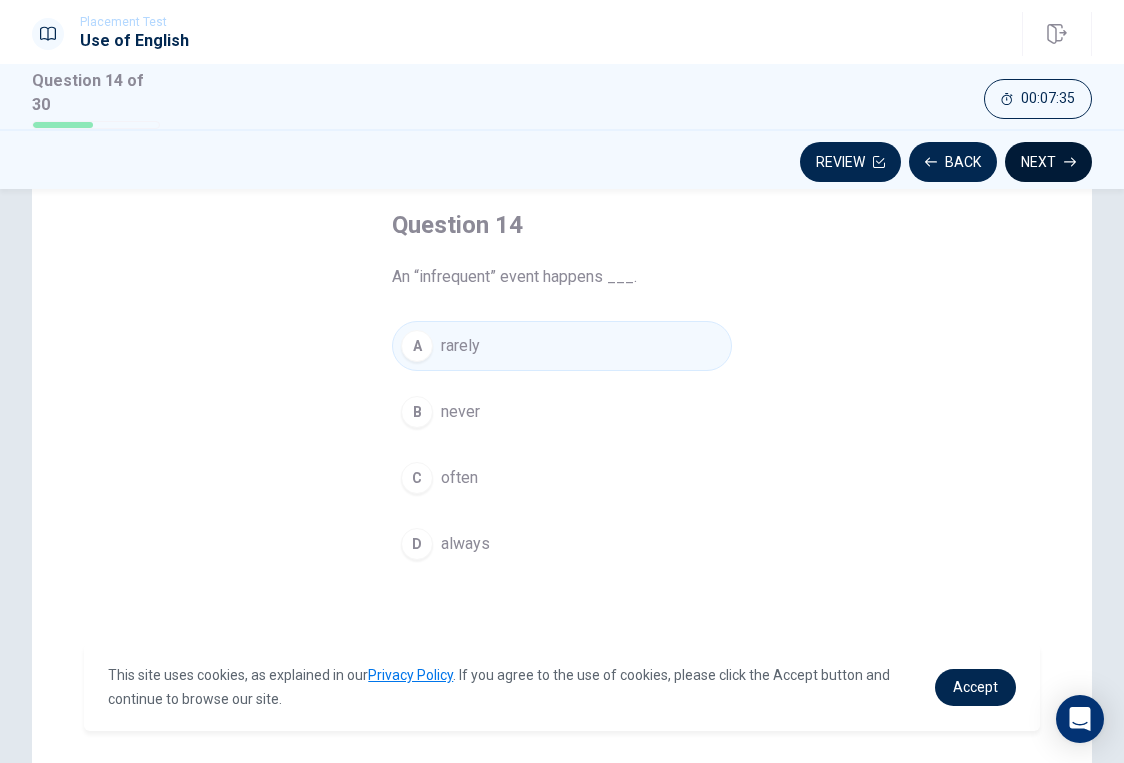 click on "Next" at bounding box center (1048, 162) 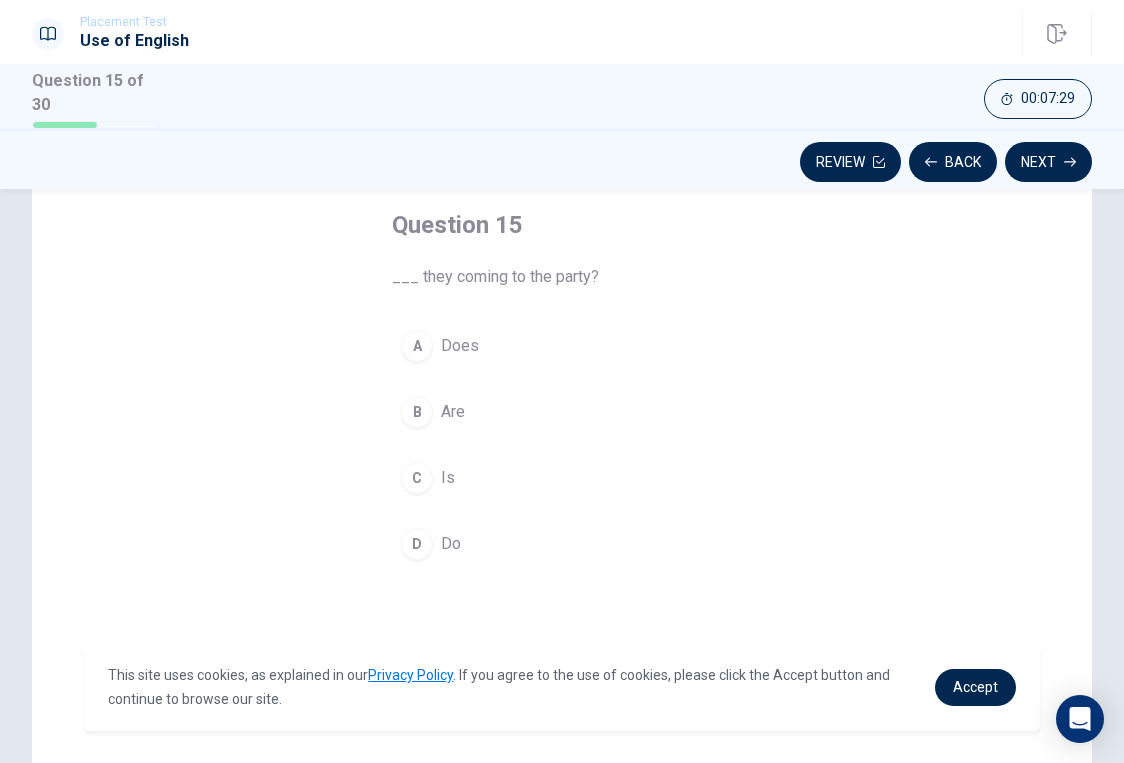 click on "B" at bounding box center [417, 412] 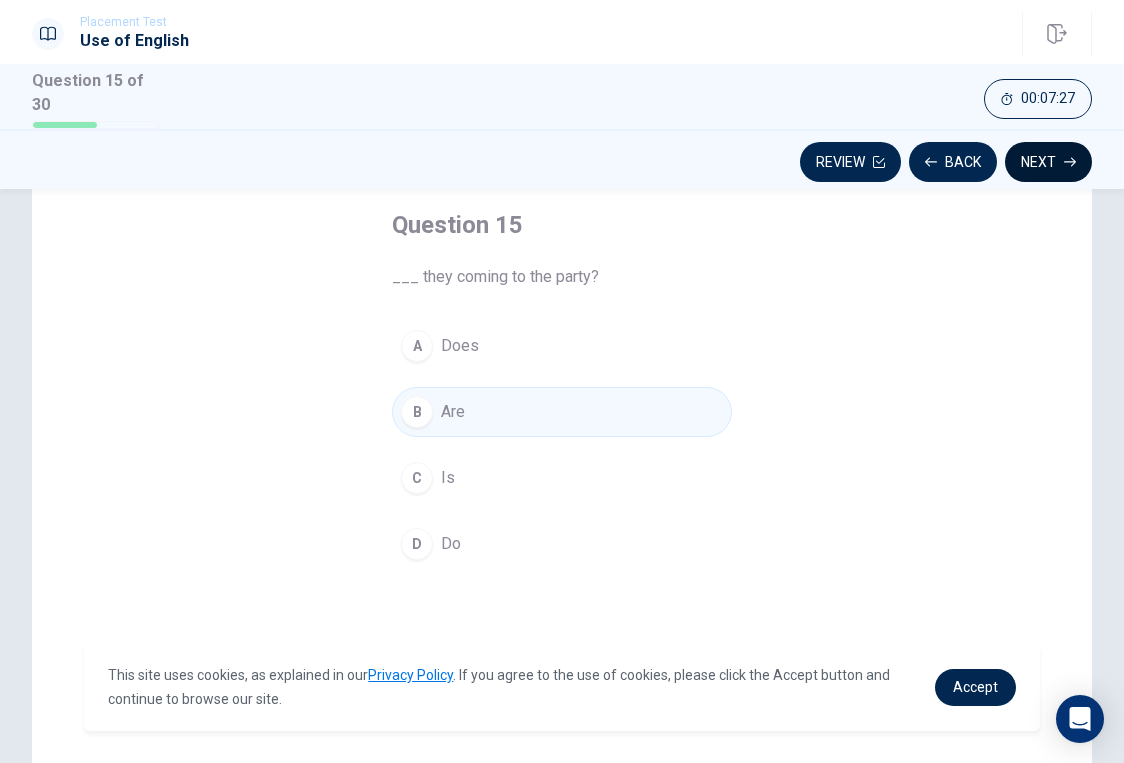 click on "Next" at bounding box center [1048, 162] 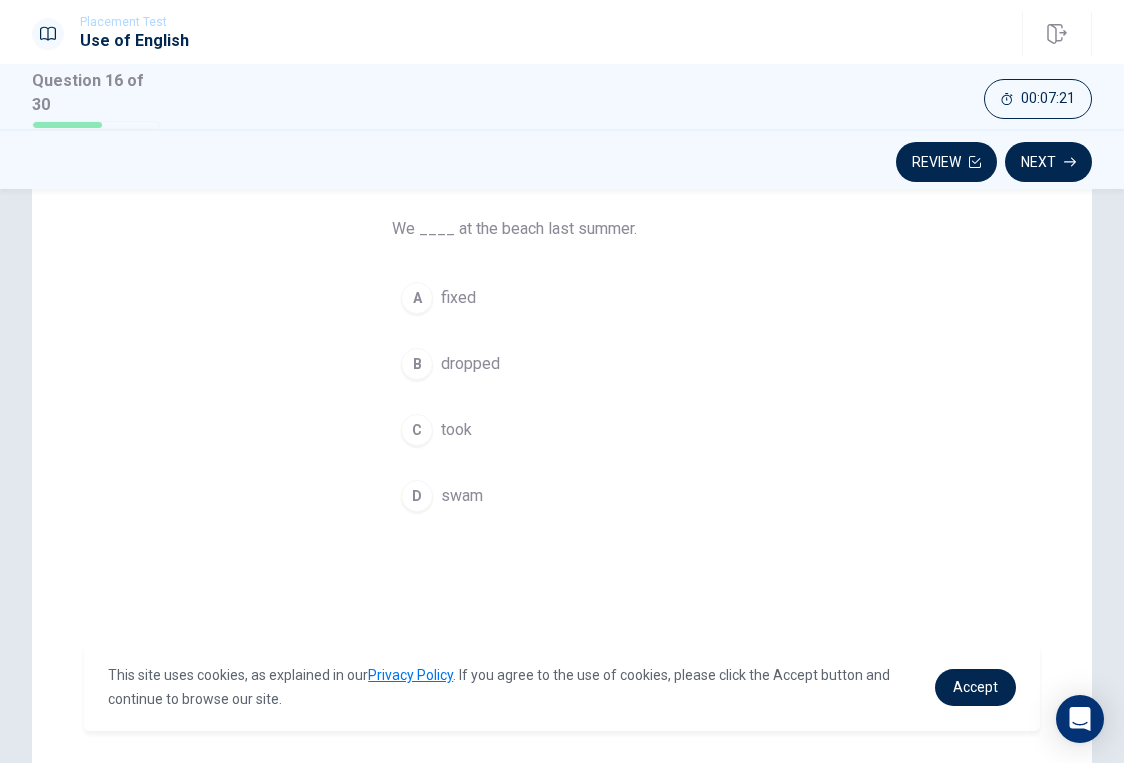 scroll, scrollTop: 153, scrollLeft: 0, axis: vertical 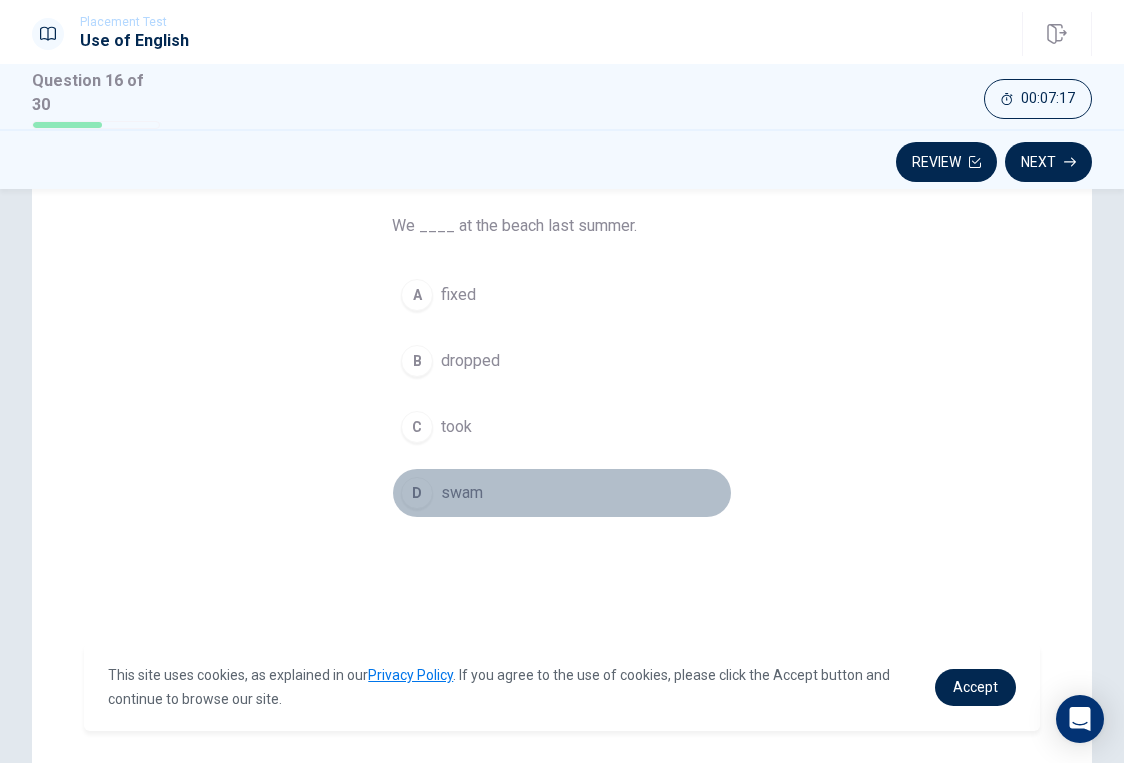 click on "D" at bounding box center (417, 493) 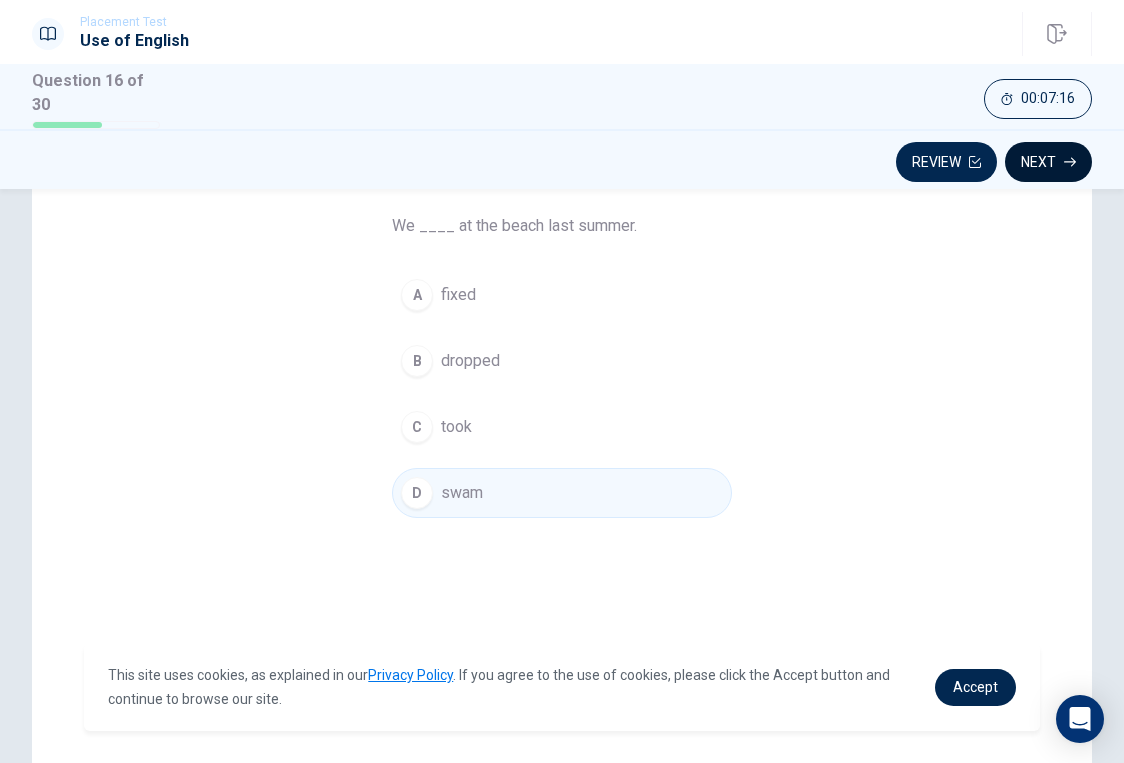 click on "Next" at bounding box center (1048, 162) 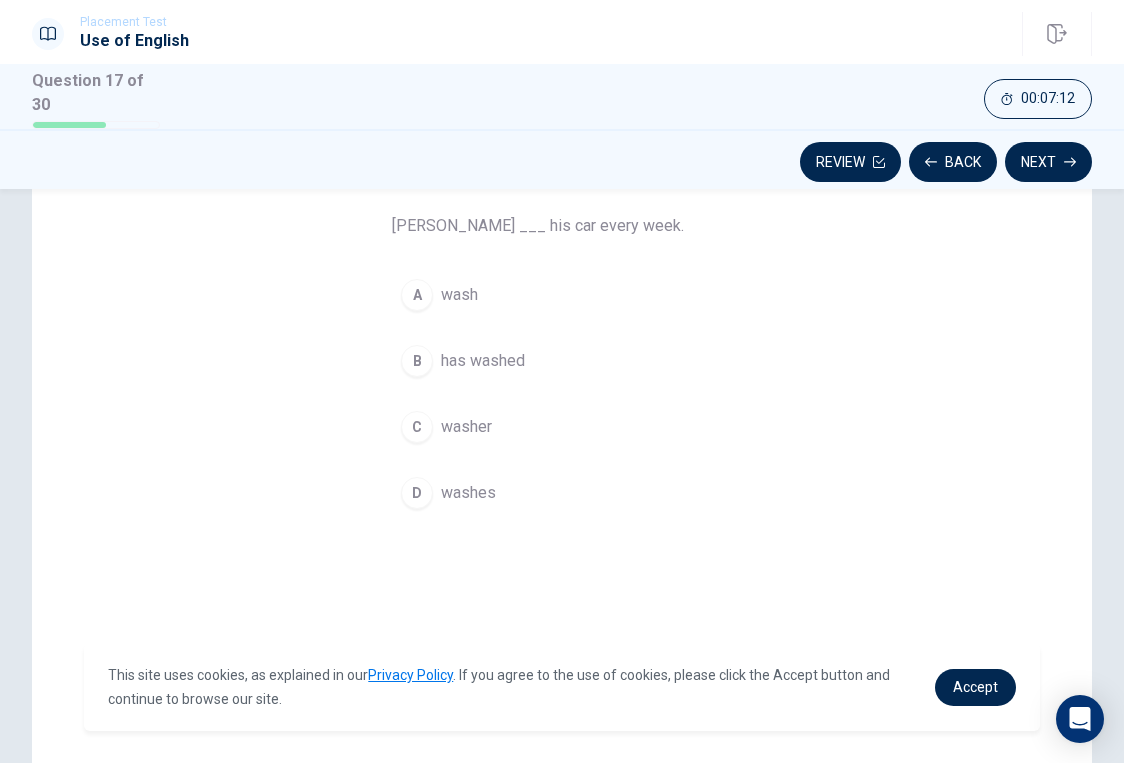 click on "D" at bounding box center [417, 493] 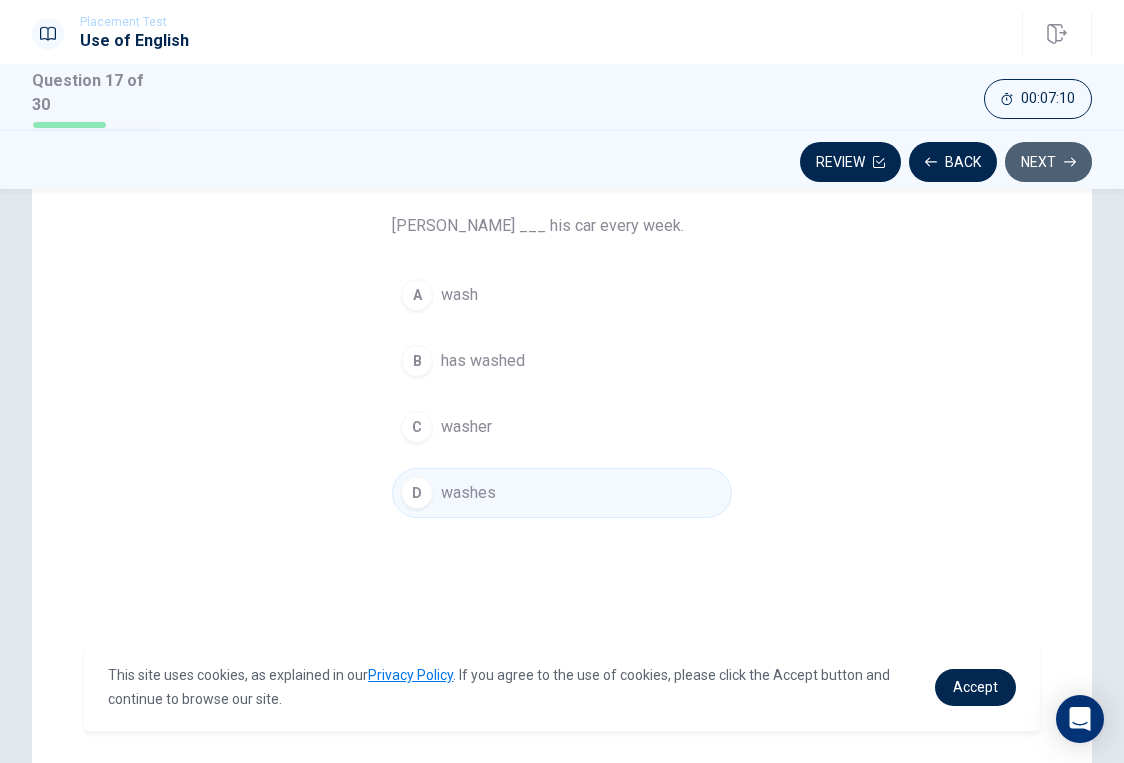 click on "Next" at bounding box center (1048, 162) 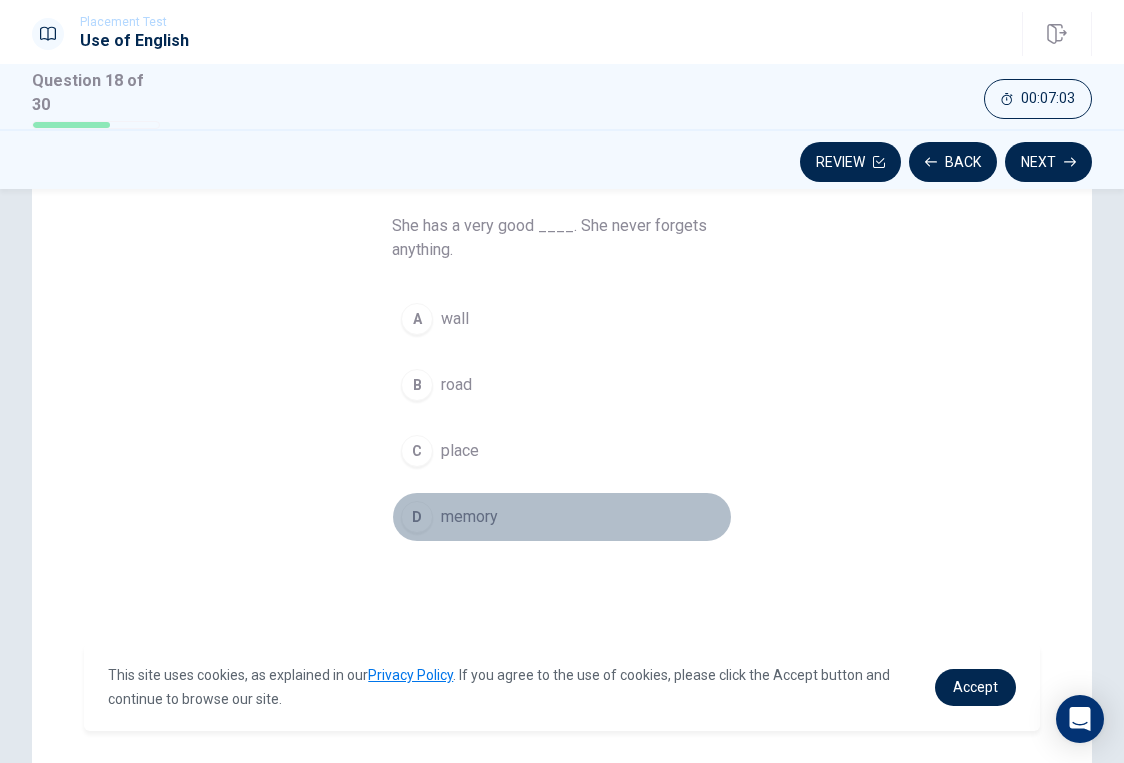 click on "D" at bounding box center (417, 517) 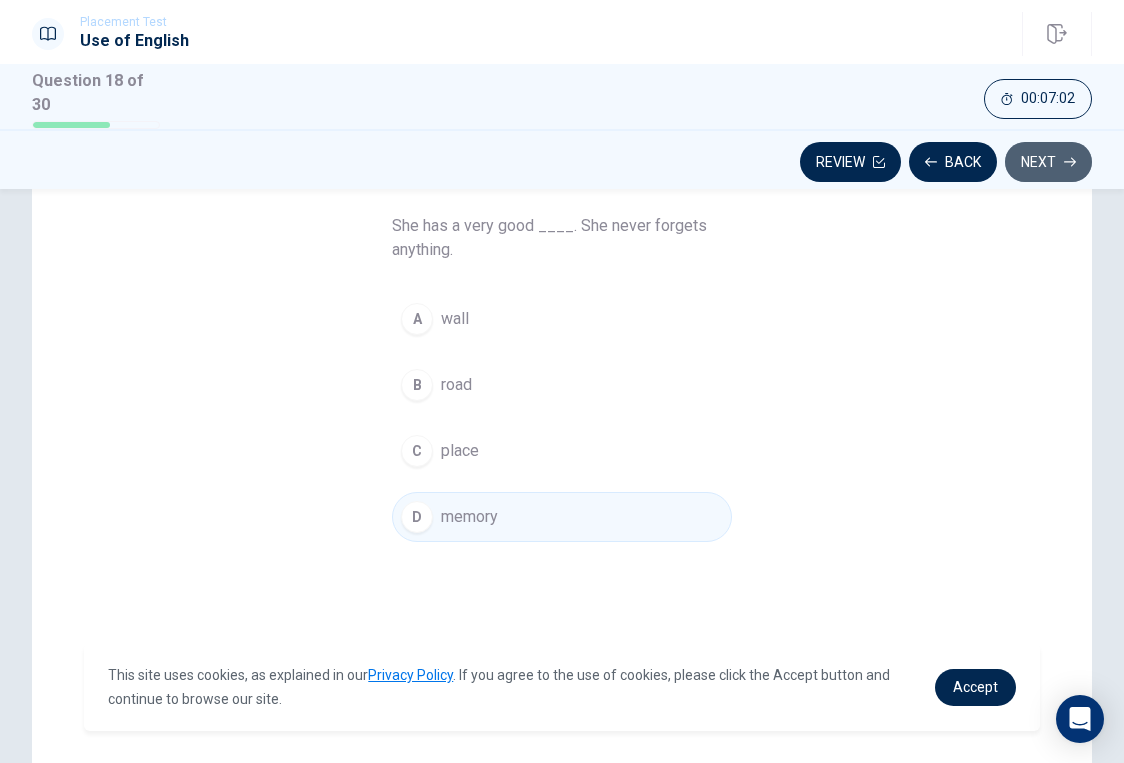 click on "Next" at bounding box center (1048, 162) 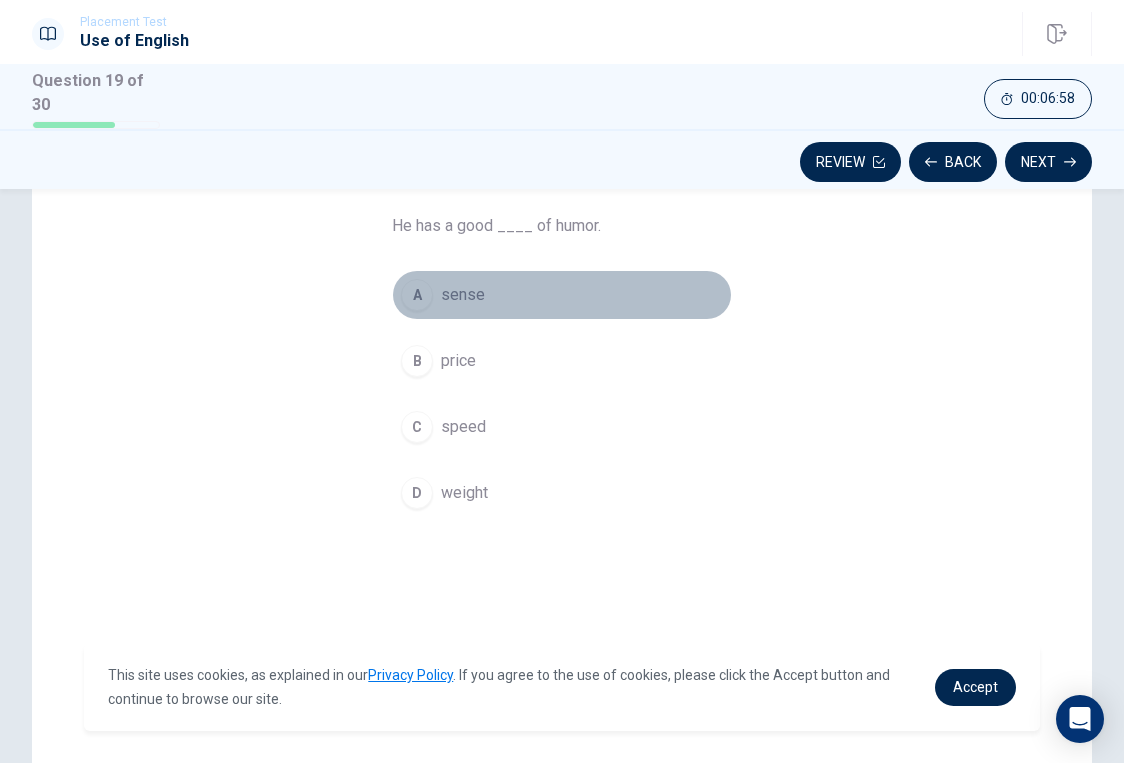 click on "A sense" at bounding box center [562, 295] 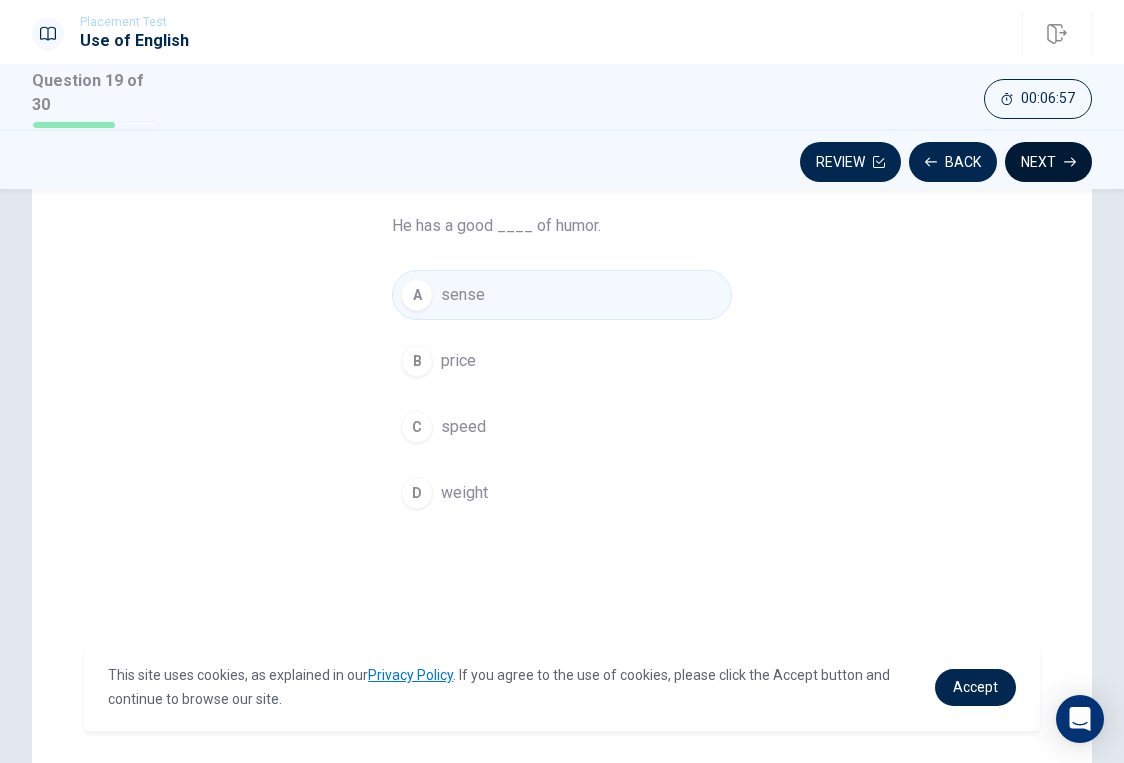 click on "Next" at bounding box center (1048, 162) 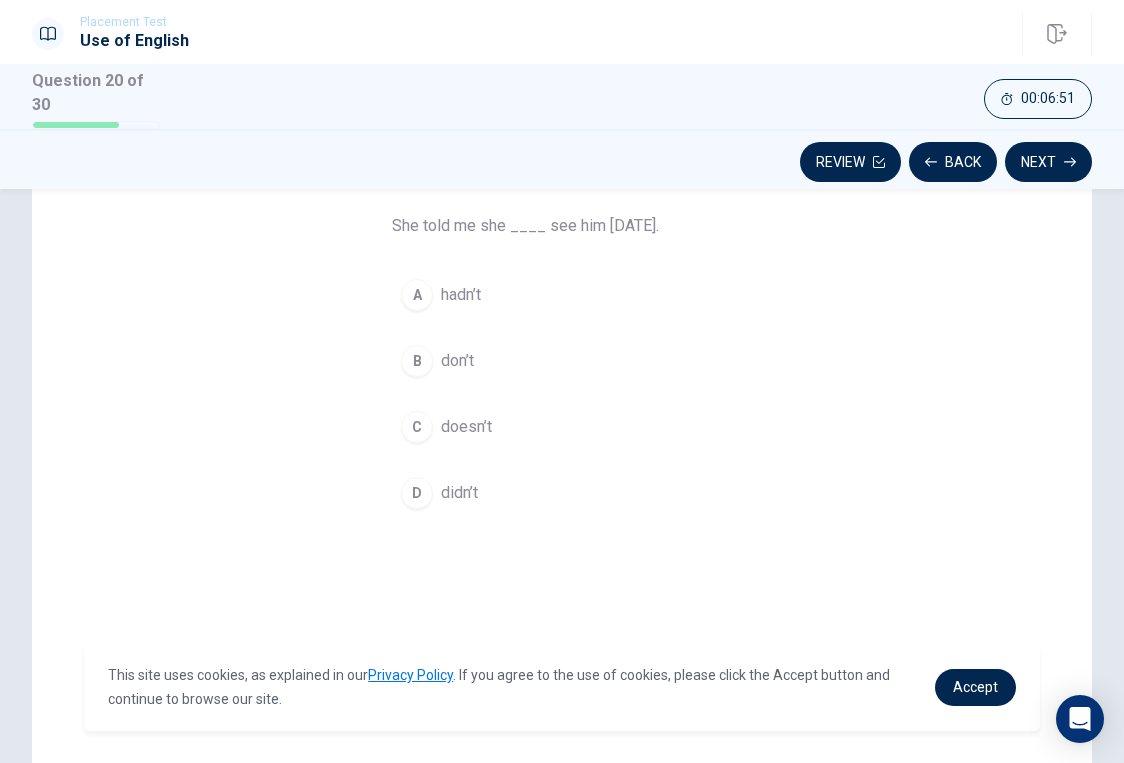 click on "D" at bounding box center [417, 493] 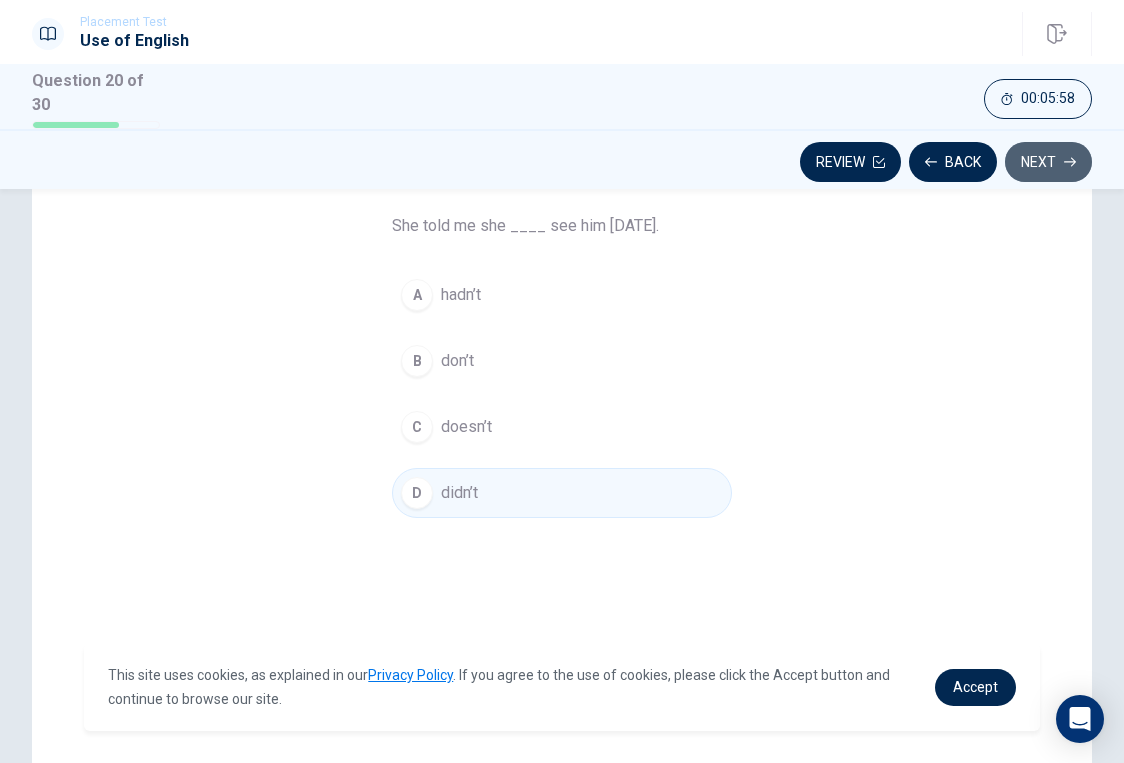 click on "Next" at bounding box center (1048, 162) 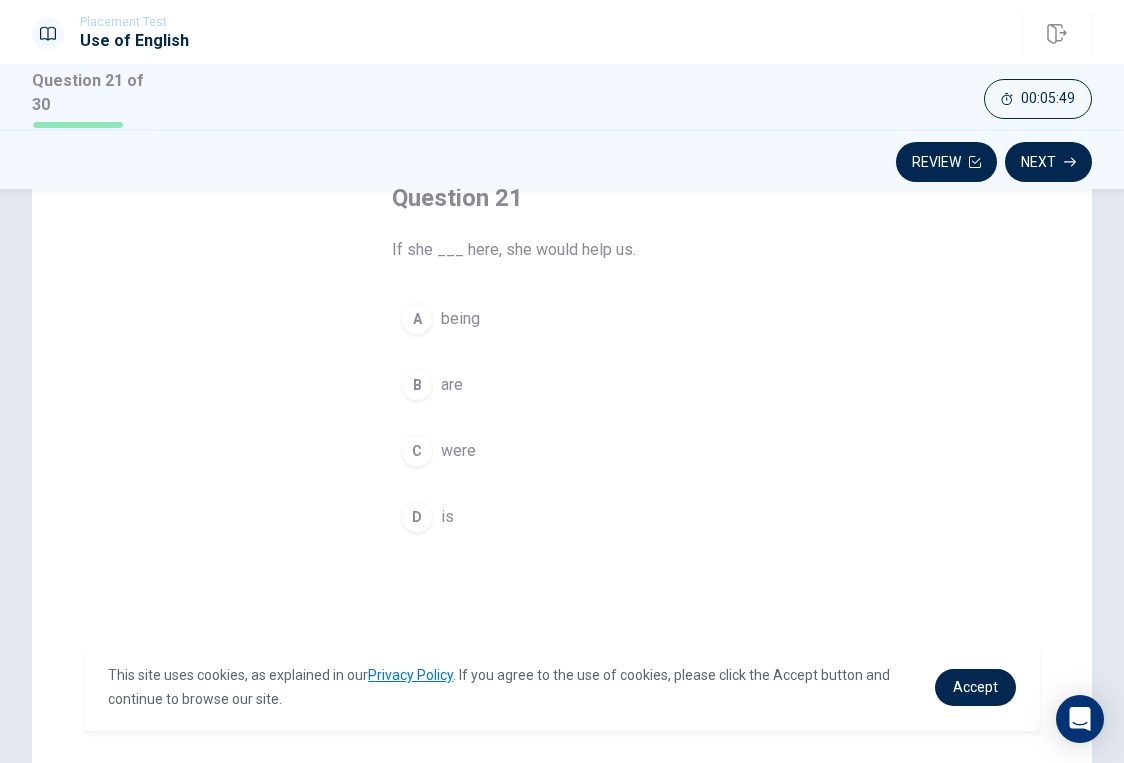 scroll, scrollTop: 132, scrollLeft: 0, axis: vertical 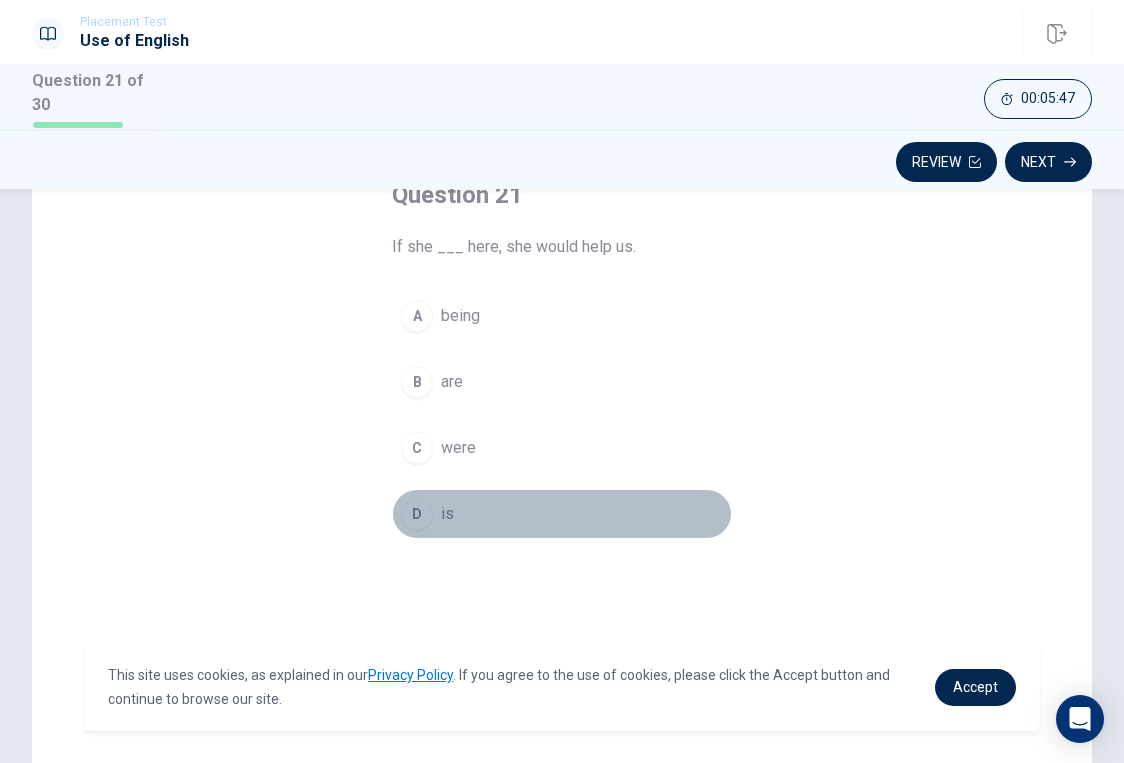 click on "D" at bounding box center (417, 514) 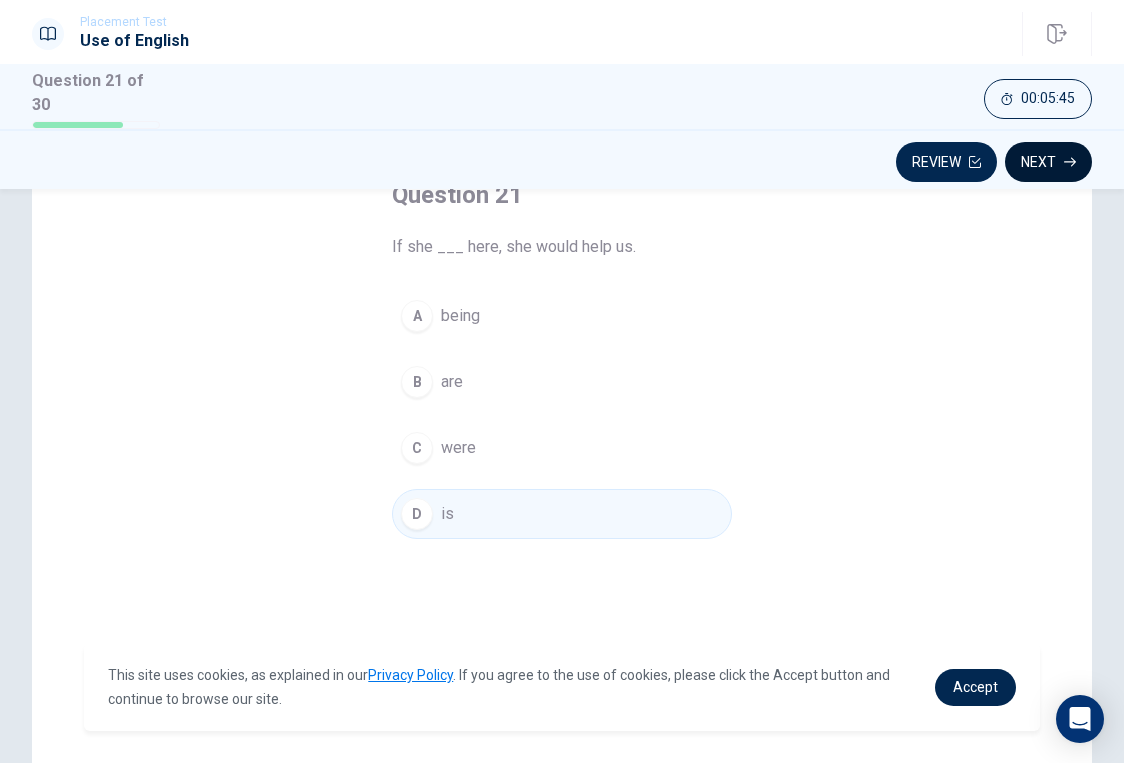 click on "Next" at bounding box center (1048, 162) 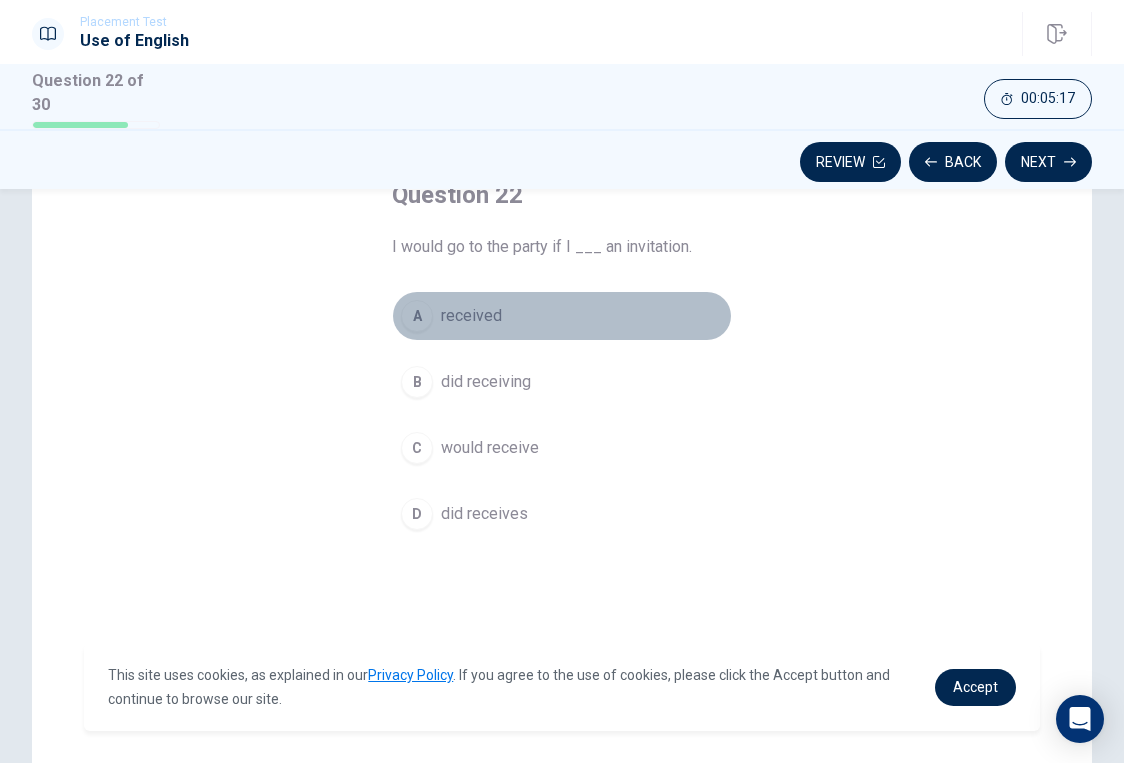 click on "A" at bounding box center (417, 316) 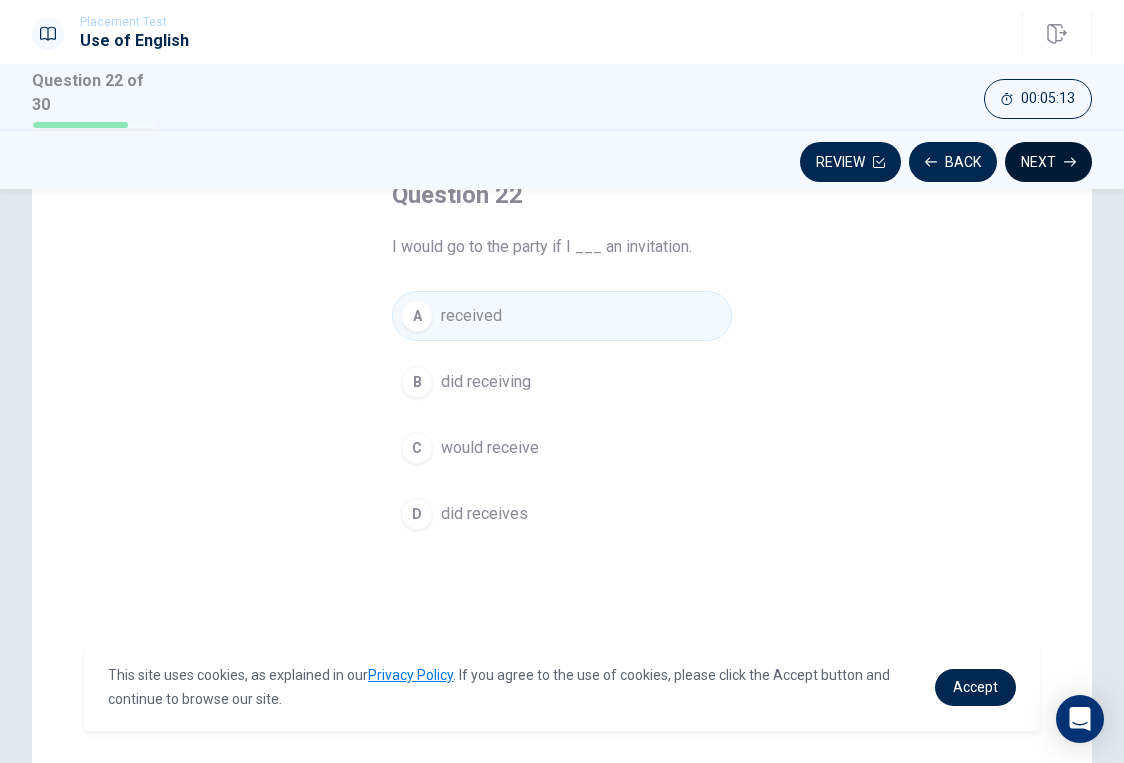 click on "Next" at bounding box center [1048, 162] 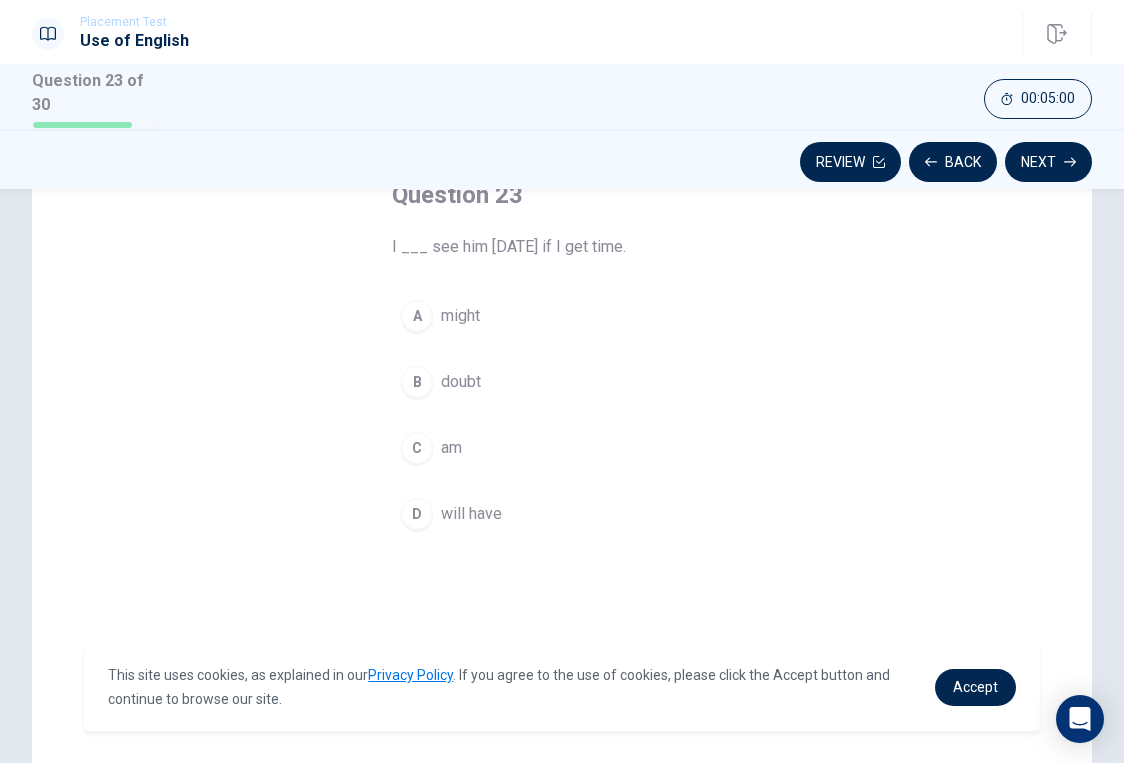 click on "A" at bounding box center [417, 316] 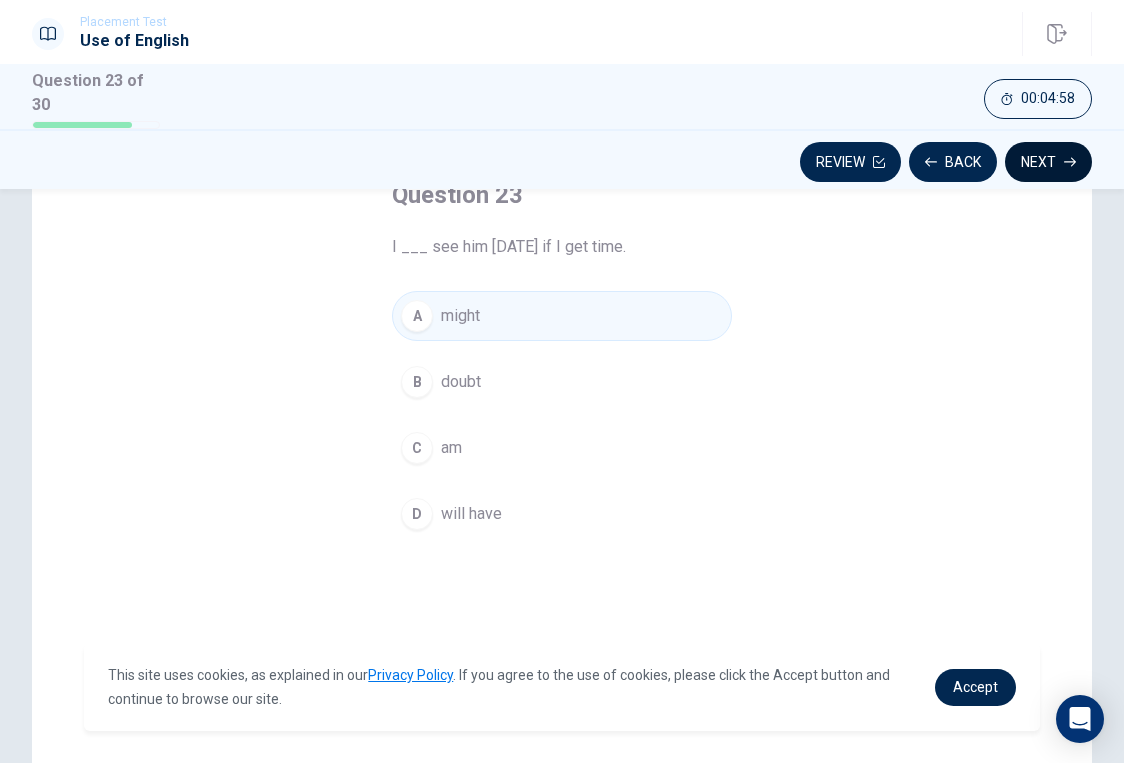 click on "Next" at bounding box center [1048, 162] 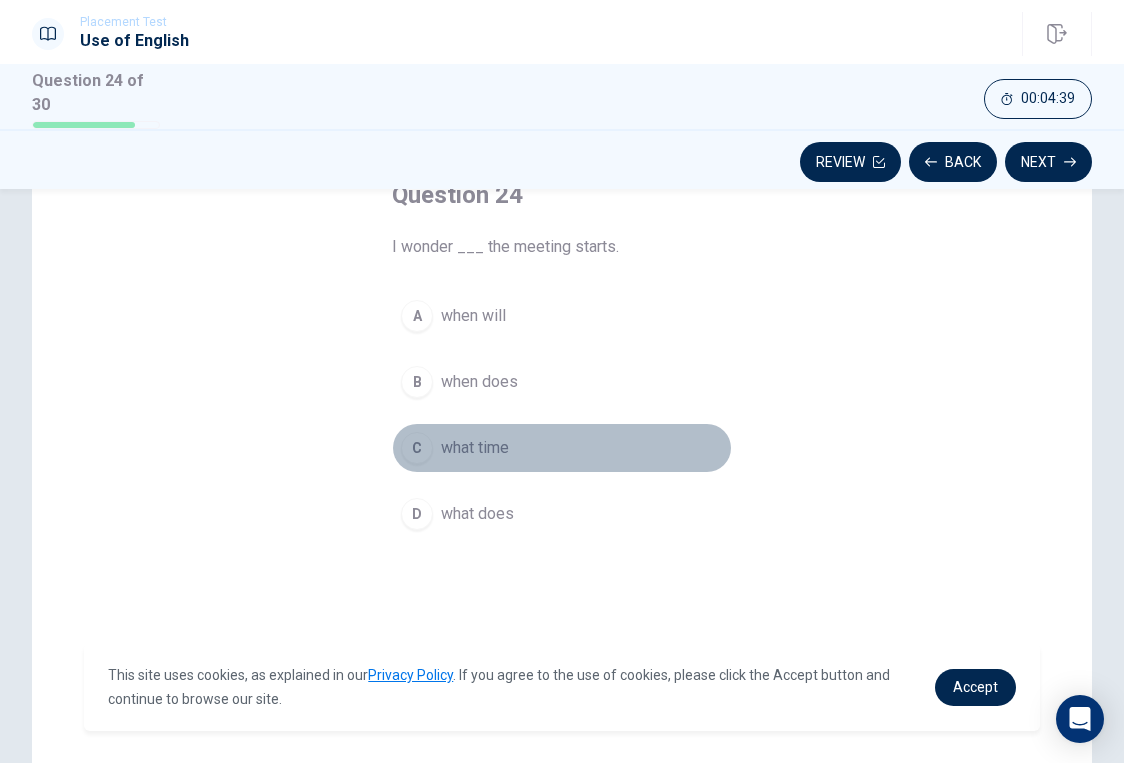 click on "C" at bounding box center [417, 448] 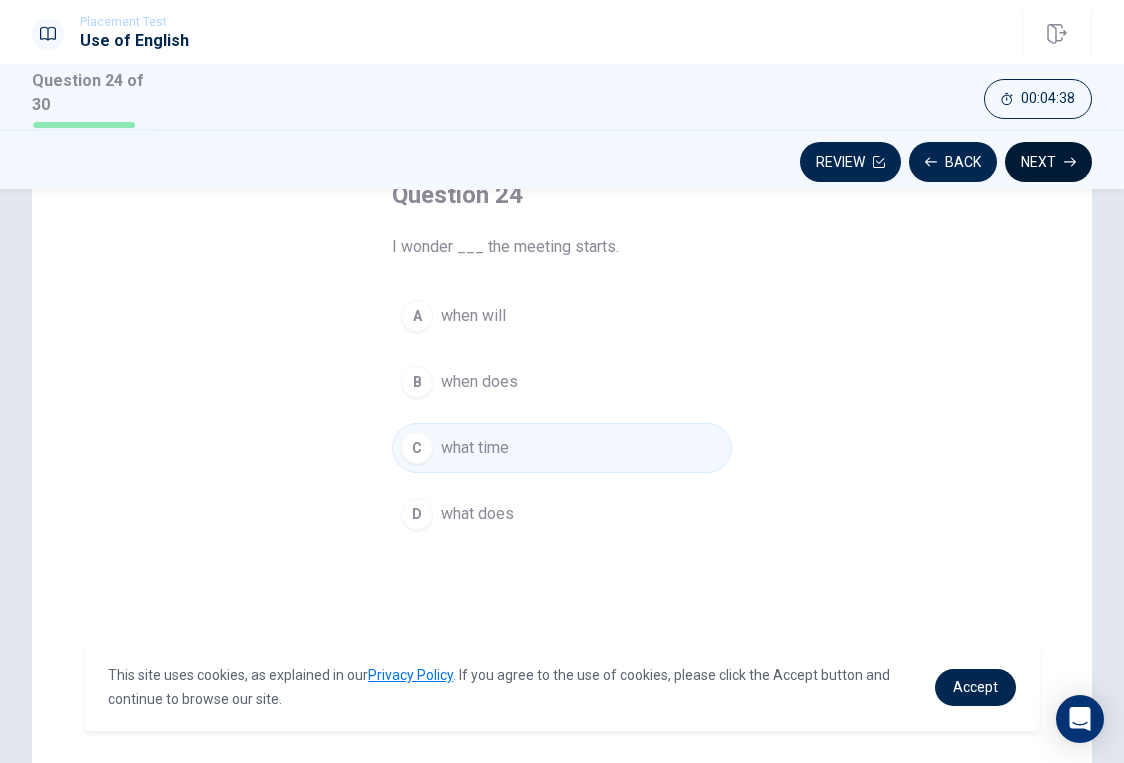 click on "Next" at bounding box center [1048, 162] 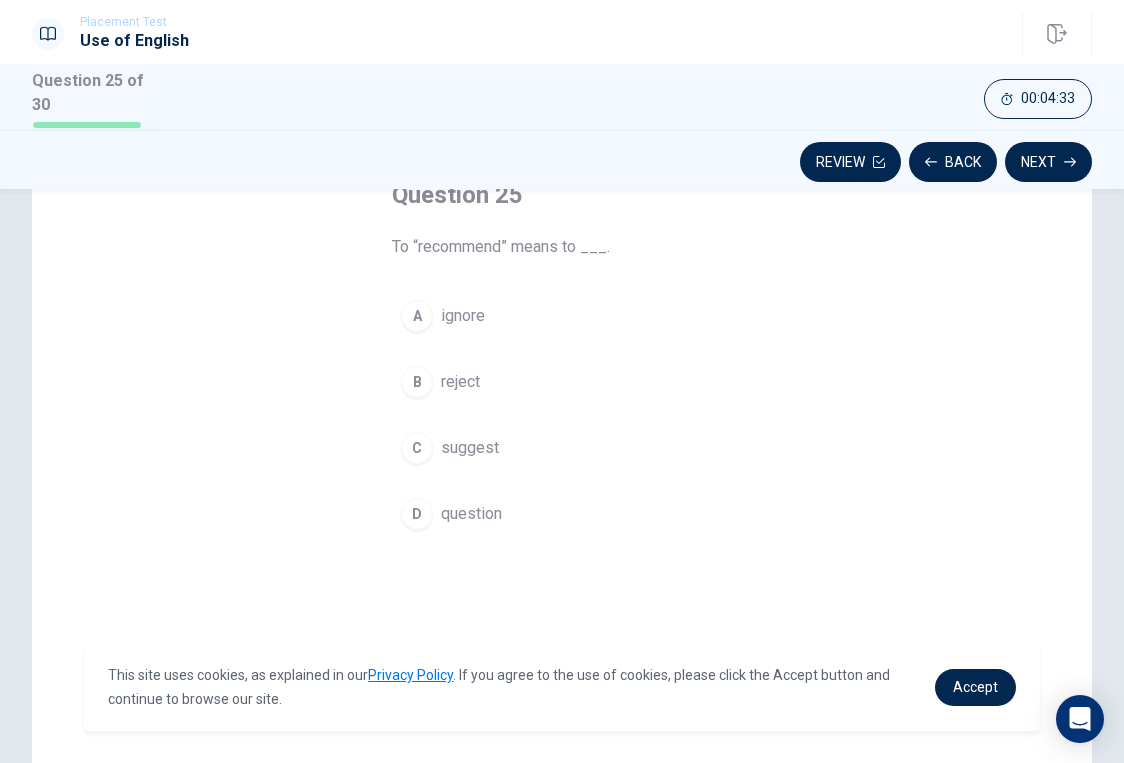 click on "C" at bounding box center (417, 448) 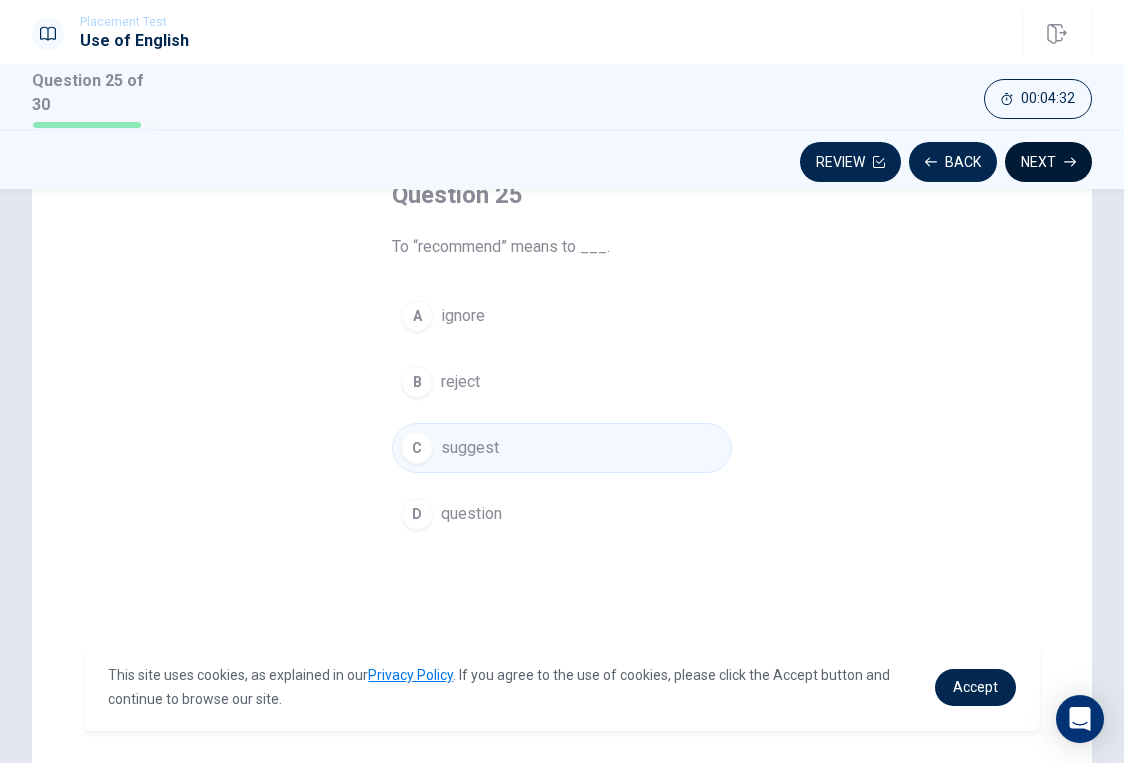 click on "Next" at bounding box center [1048, 162] 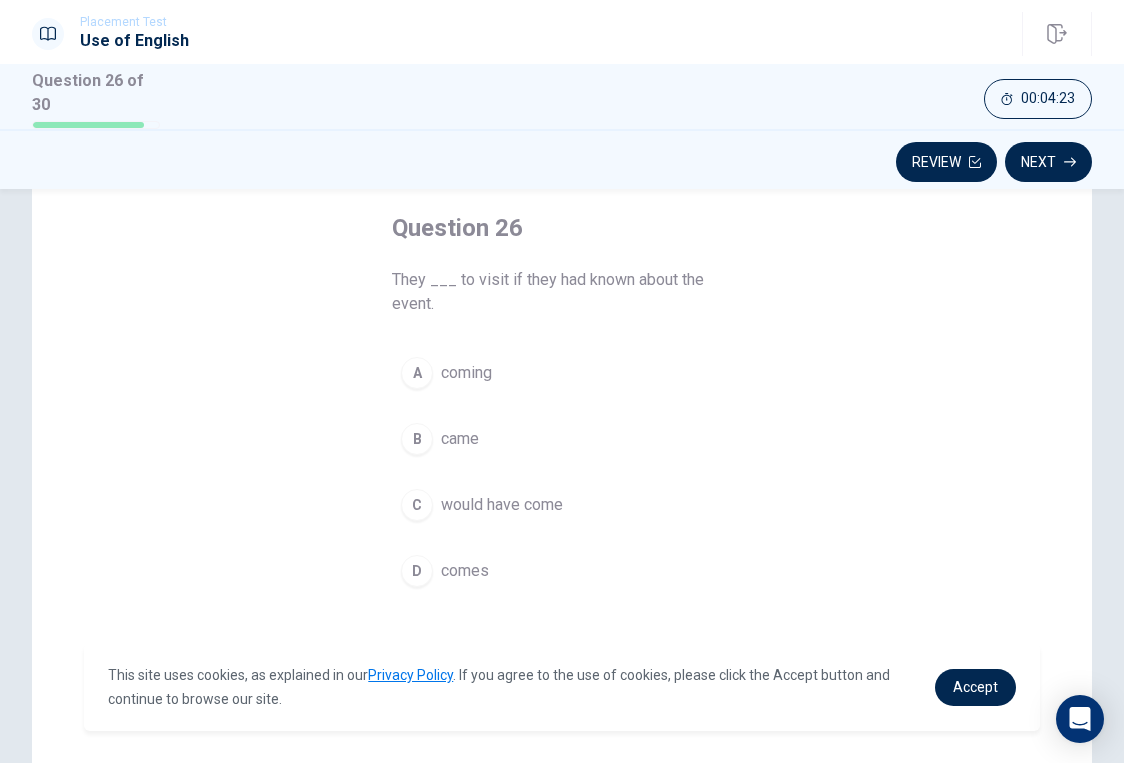 scroll, scrollTop: 106, scrollLeft: 0, axis: vertical 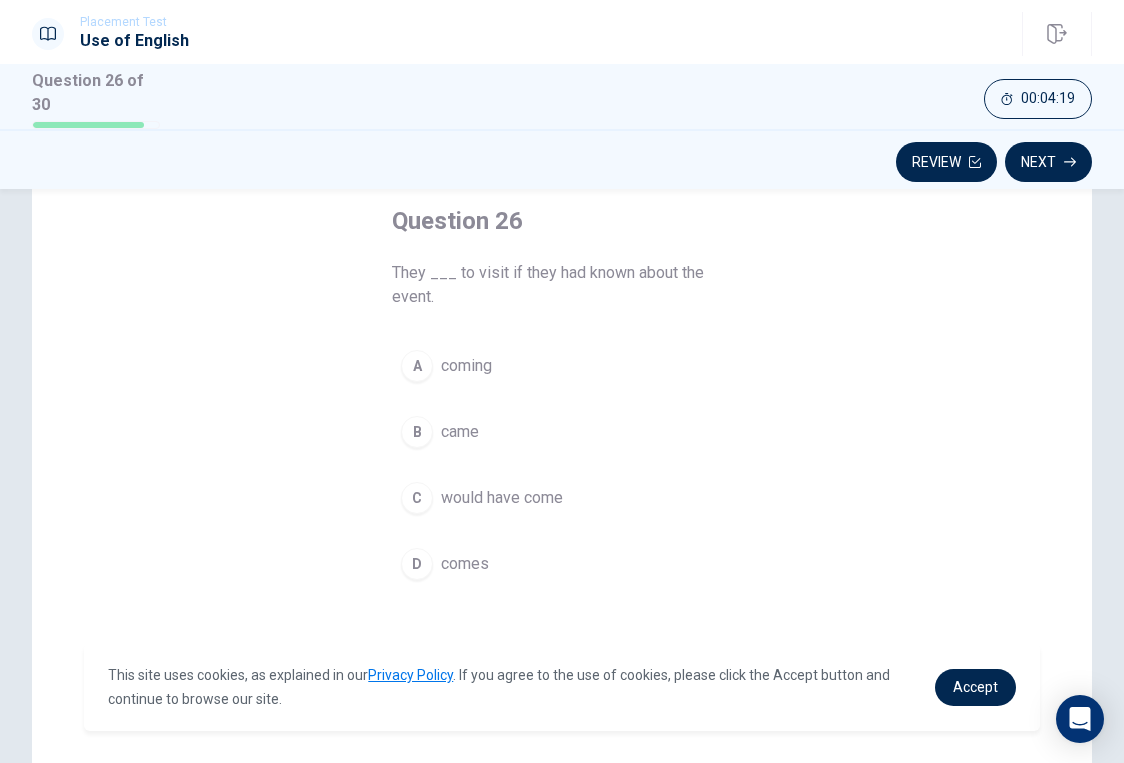 click on "C" at bounding box center [417, 498] 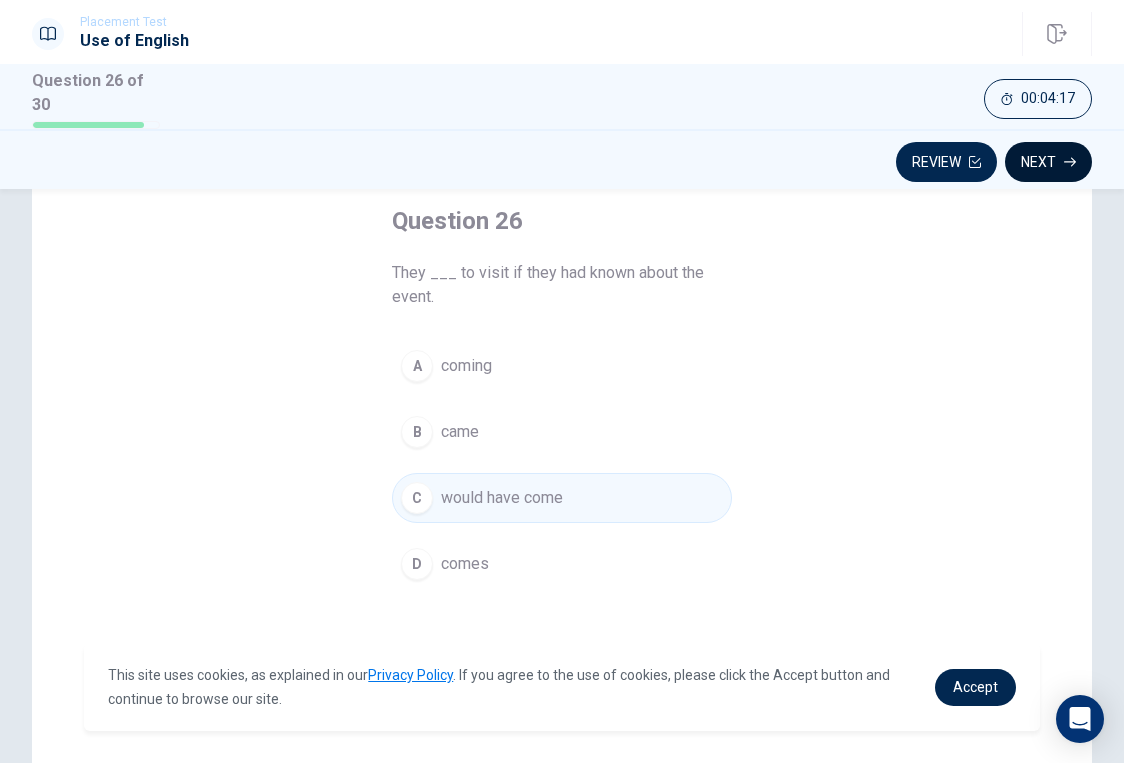 click on "Next" at bounding box center (1048, 162) 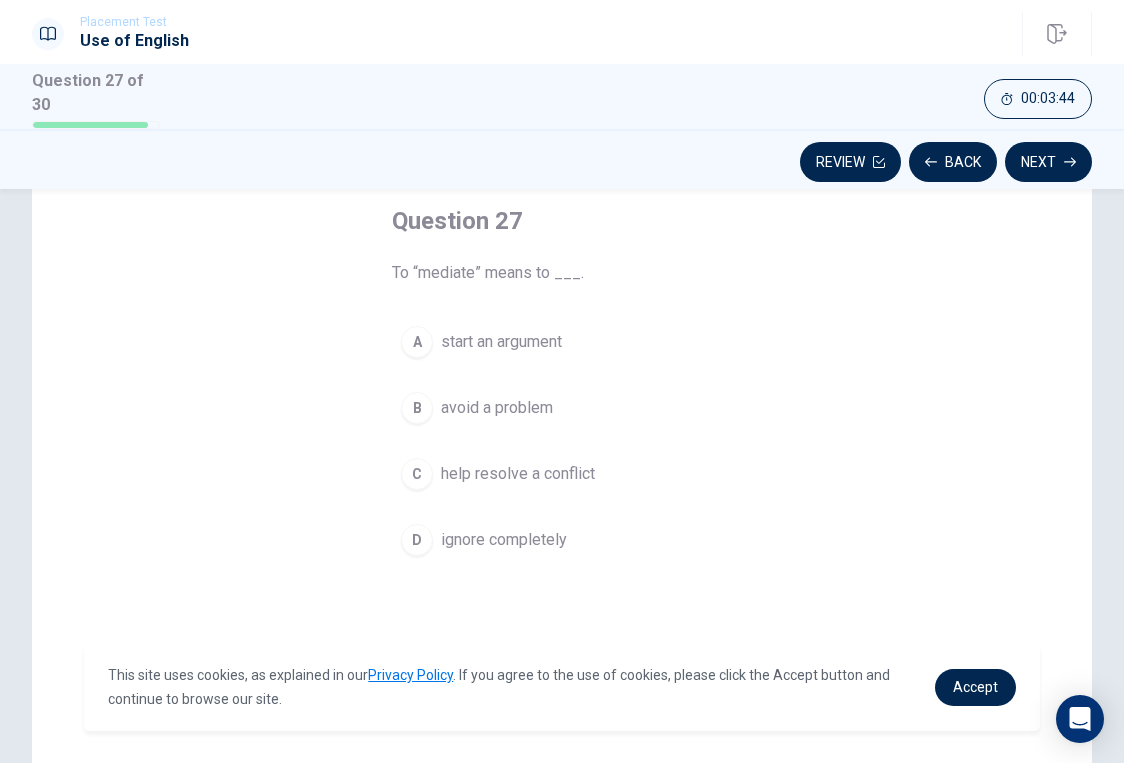 click on "C" at bounding box center (417, 474) 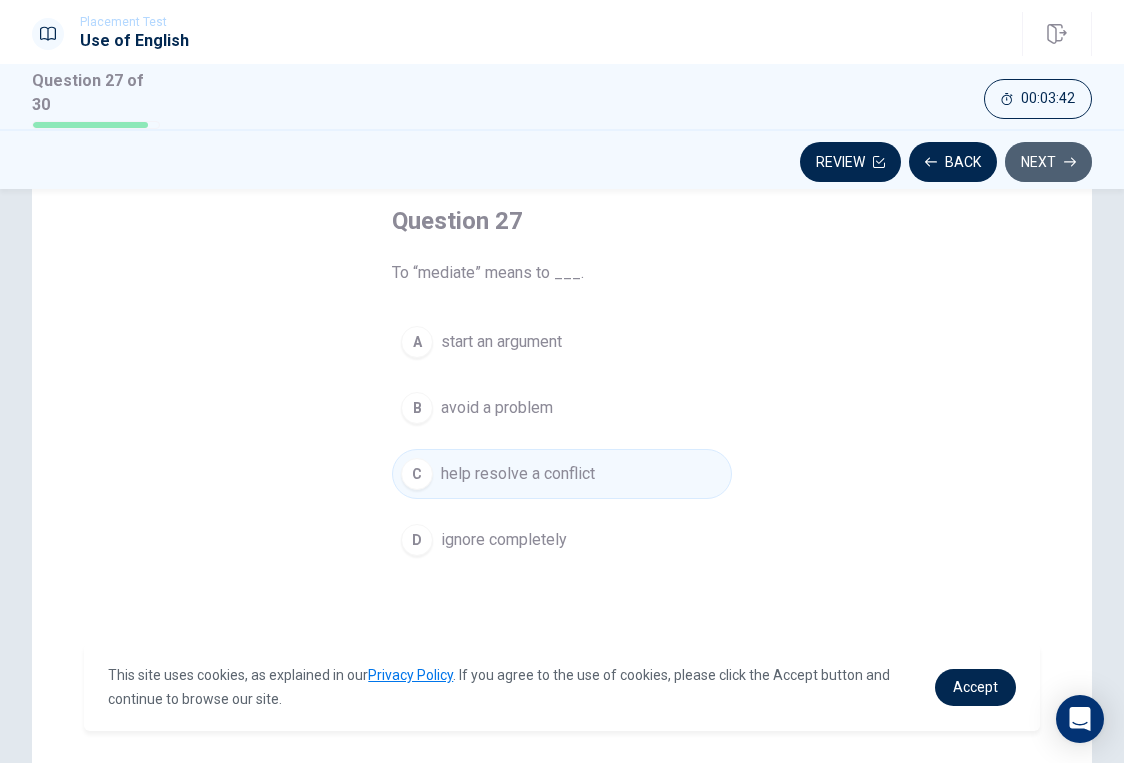 click on "Next" at bounding box center [1048, 162] 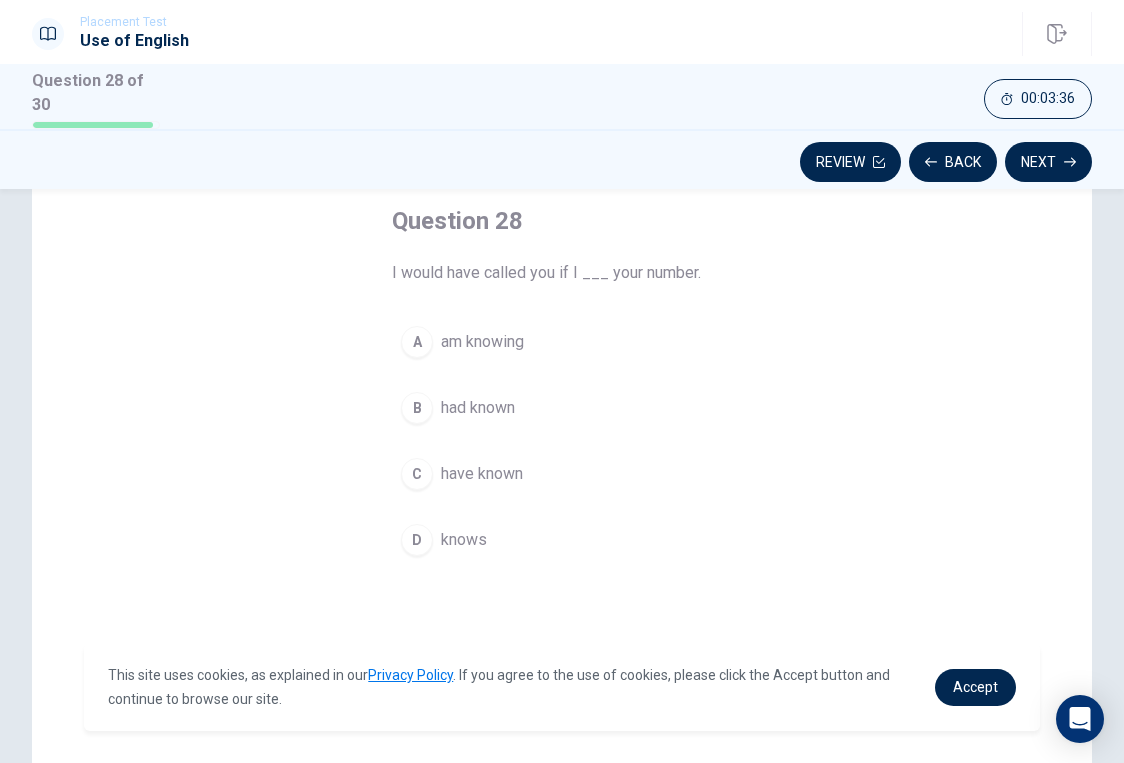 click on "B had known" at bounding box center (562, 408) 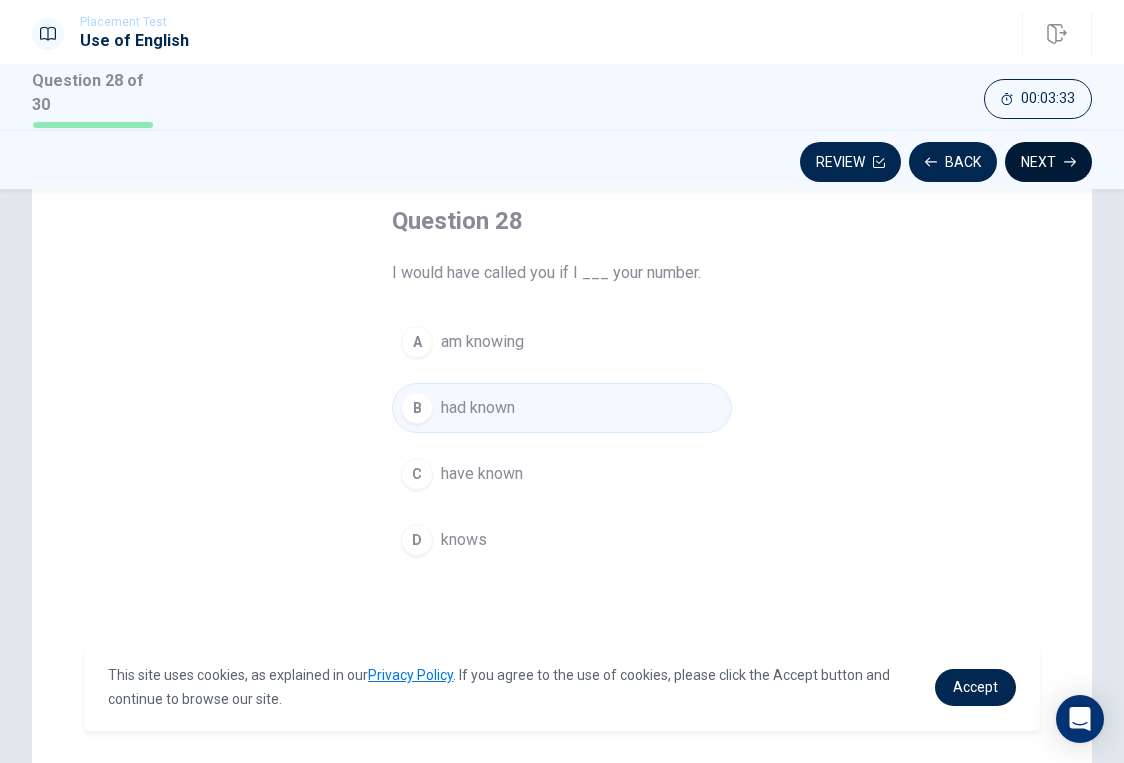 click on "Next" at bounding box center (1048, 162) 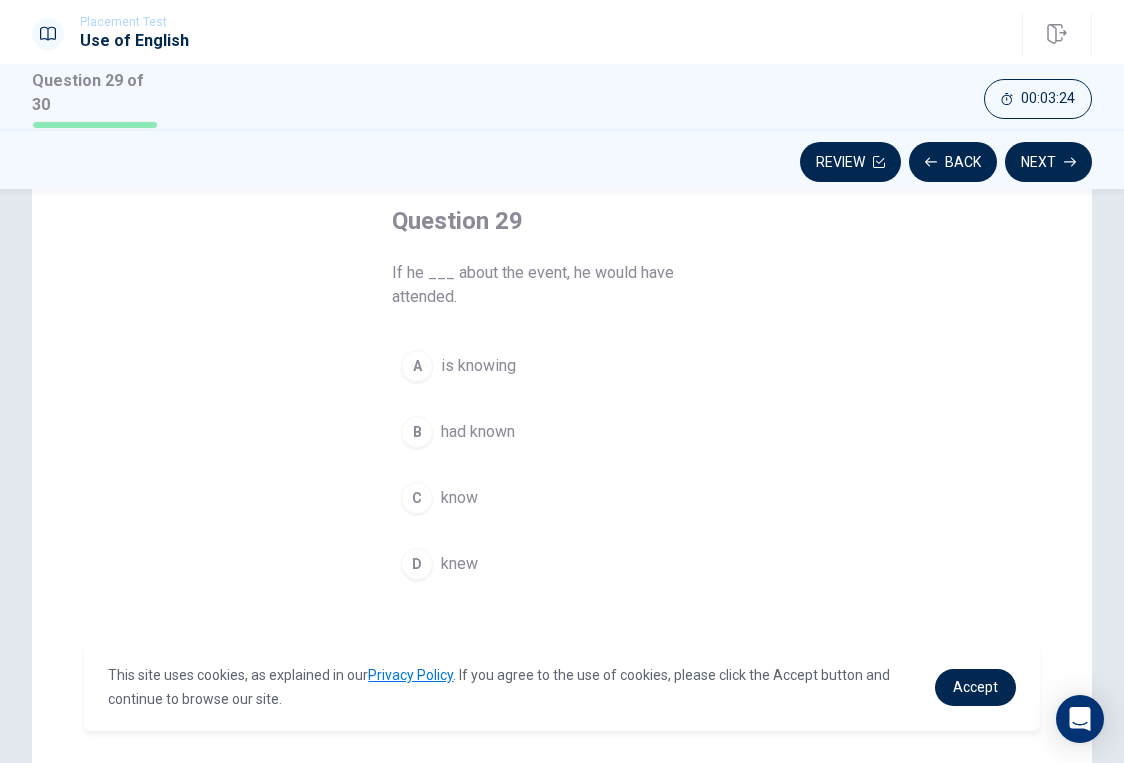 click on "B had known" at bounding box center (562, 432) 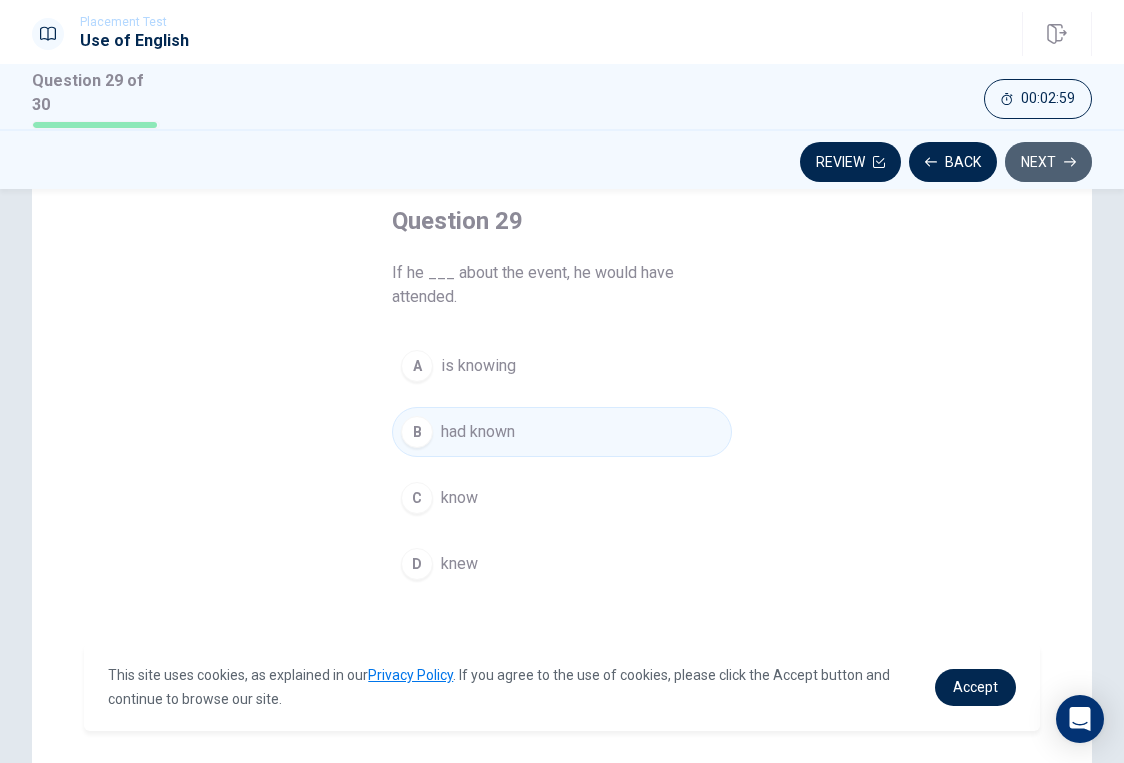 click 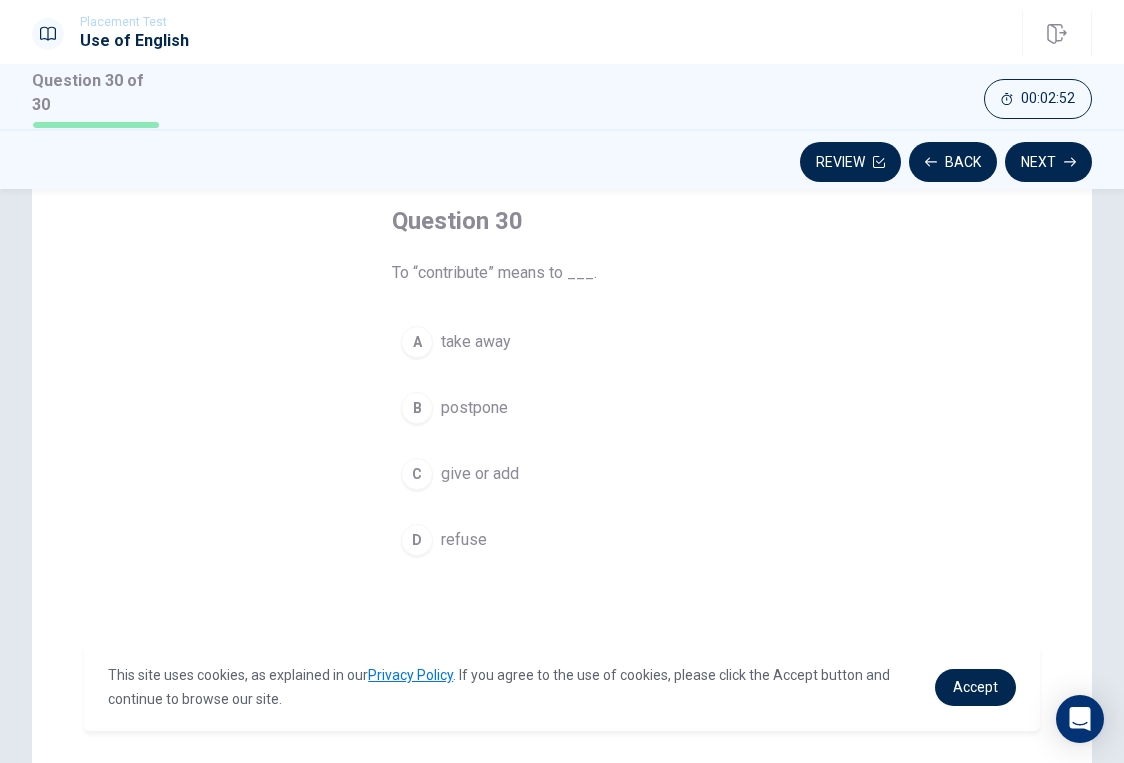 click on "give or add" at bounding box center (480, 474) 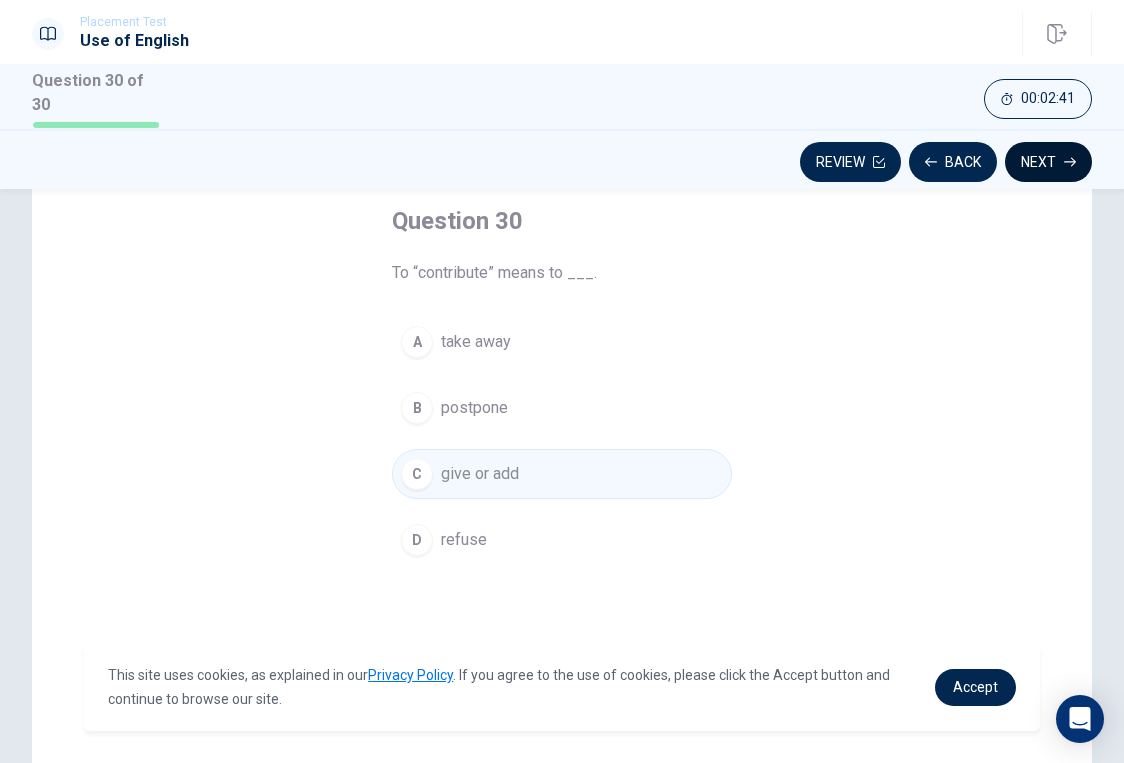 click on "Next" at bounding box center [1048, 162] 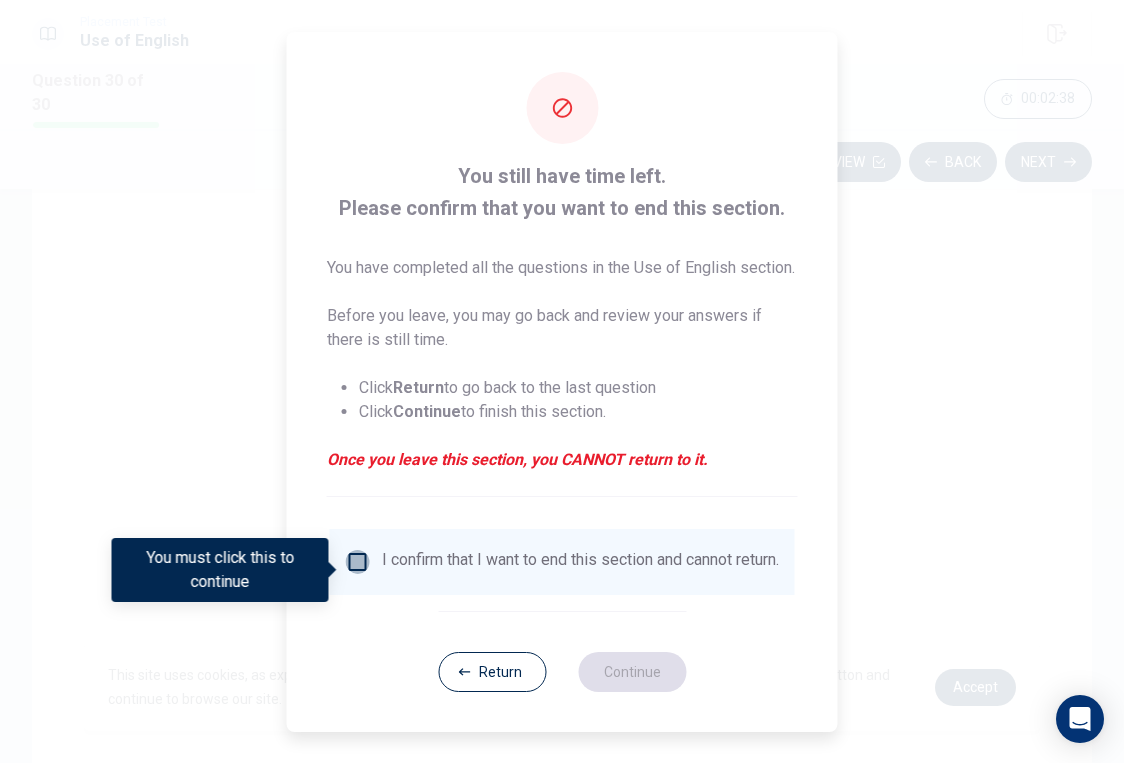 click at bounding box center (358, 562) 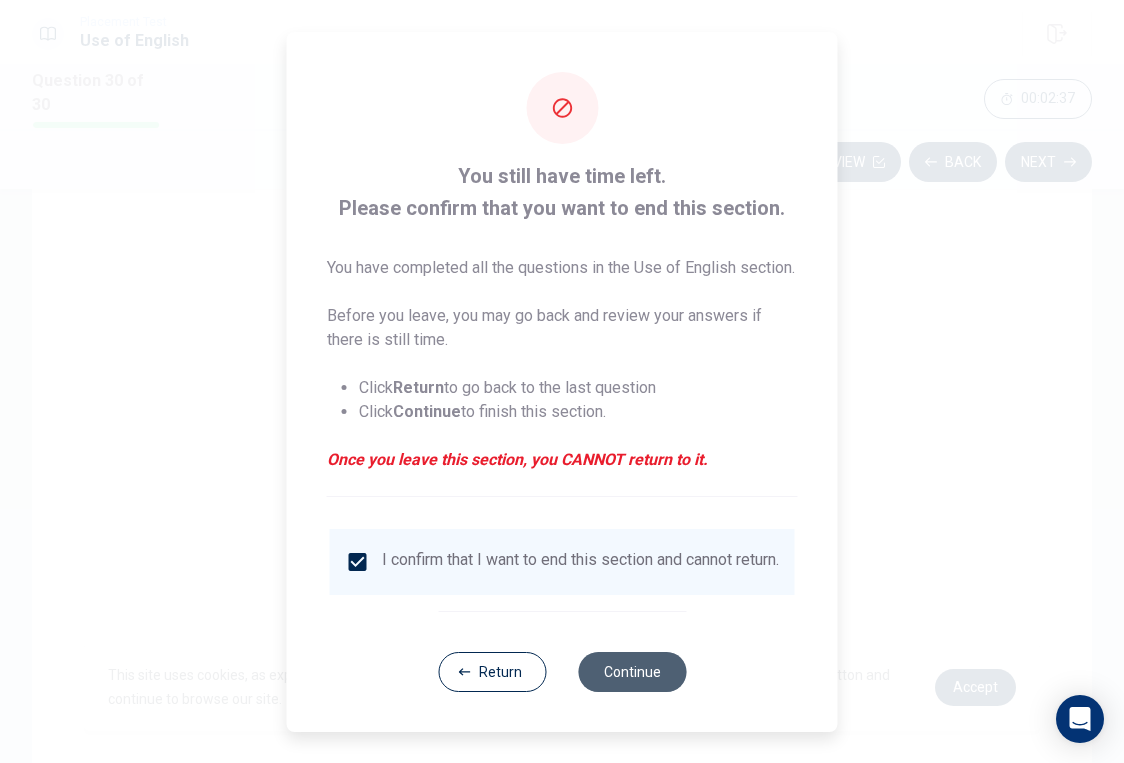 click on "Continue" at bounding box center [632, 672] 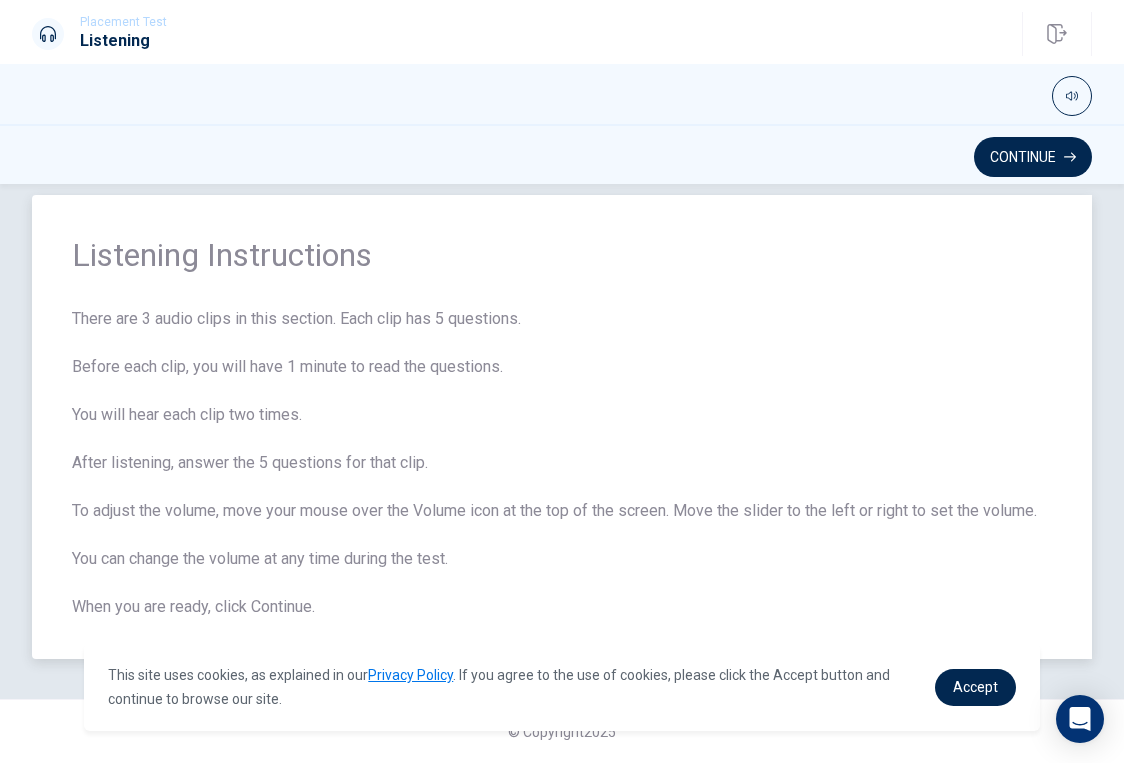 scroll, scrollTop: 53, scrollLeft: 0, axis: vertical 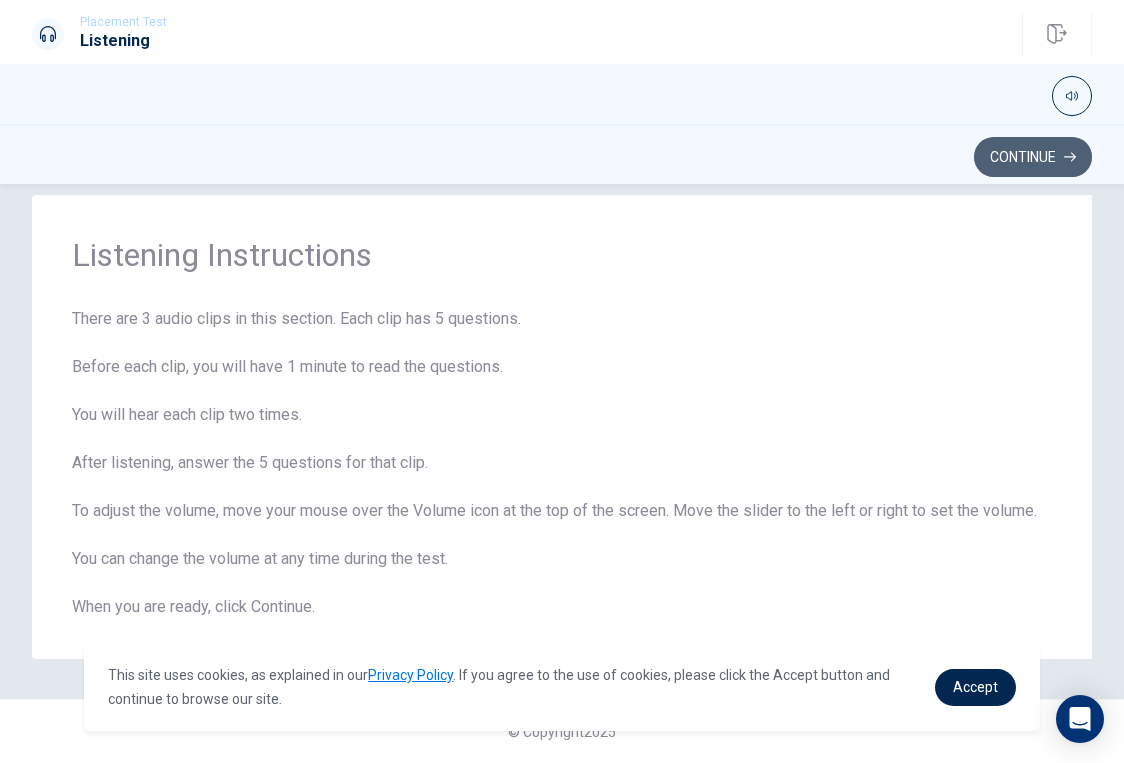 click on "Continue" at bounding box center [1033, 157] 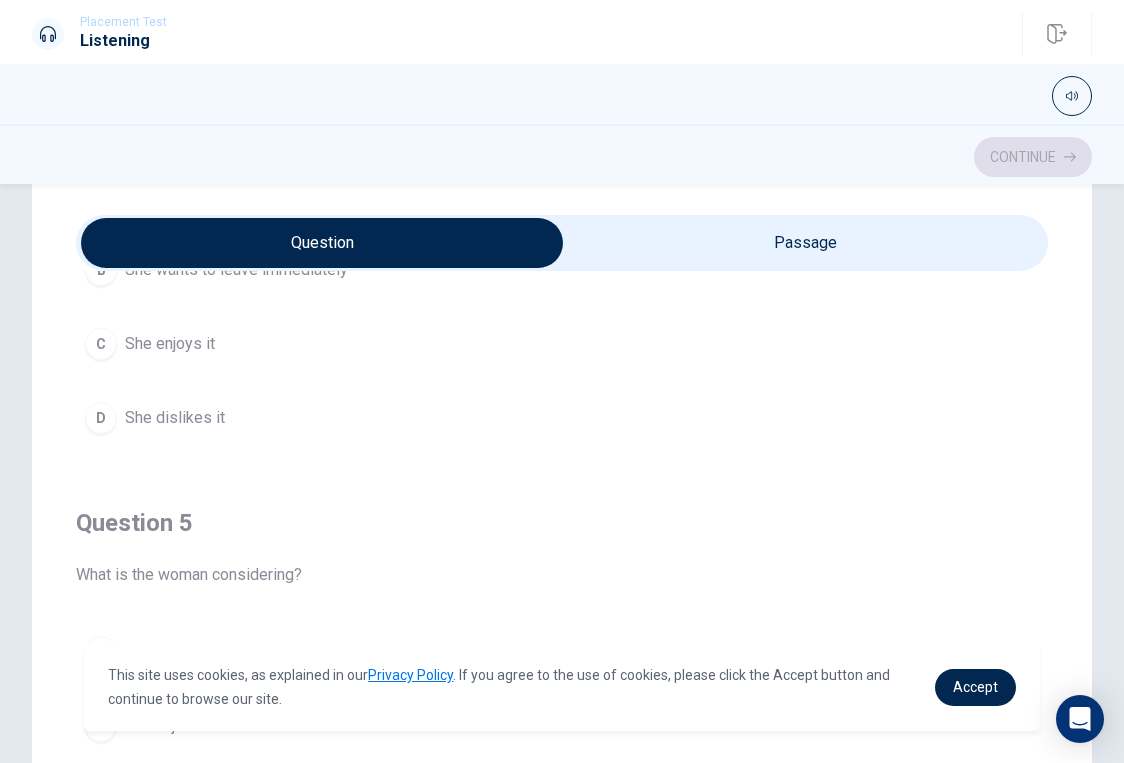 scroll, scrollTop: 1620, scrollLeft: 0, axis: vertical 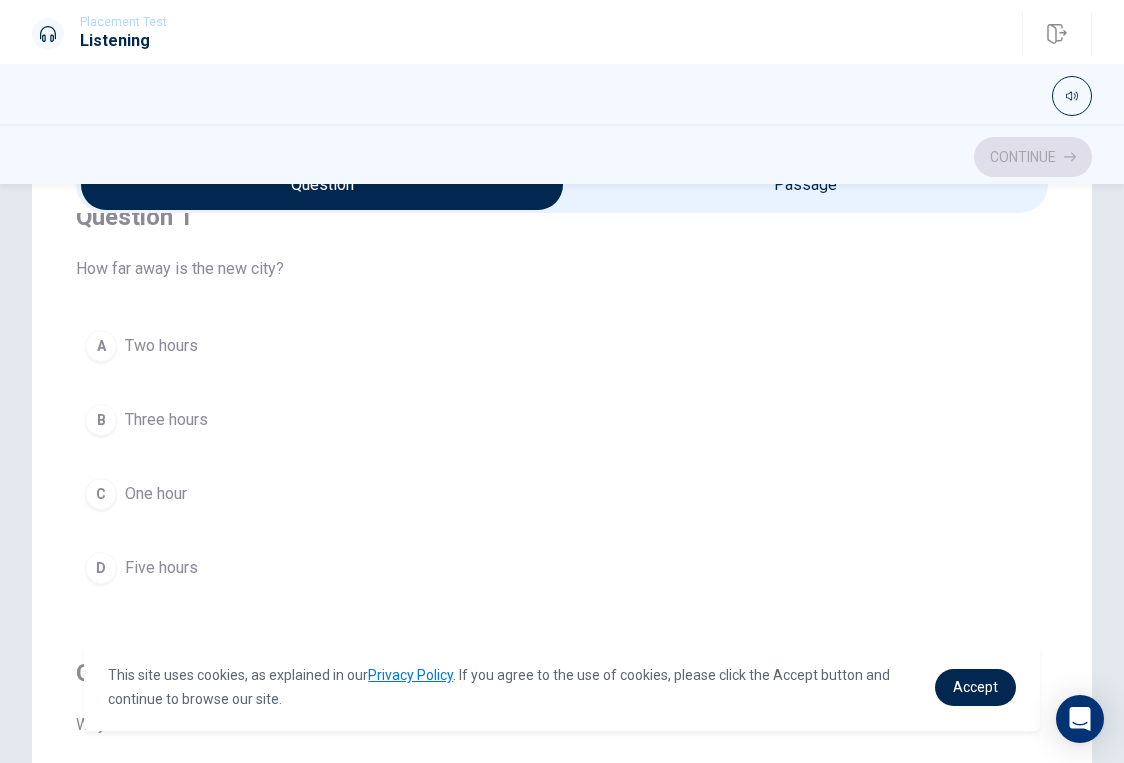 click on "Three hours" at bounding box center (166, 420) 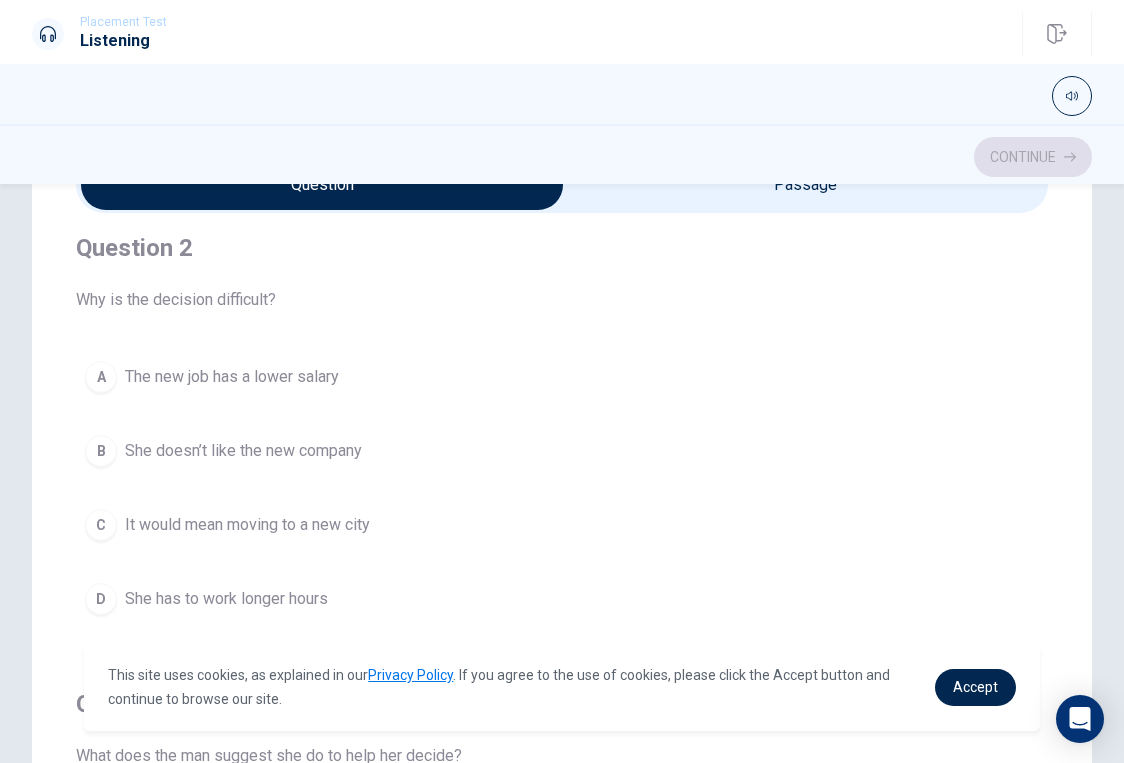 scroll, scrollTop: 489, scrollLeft: 0, axis: vertical 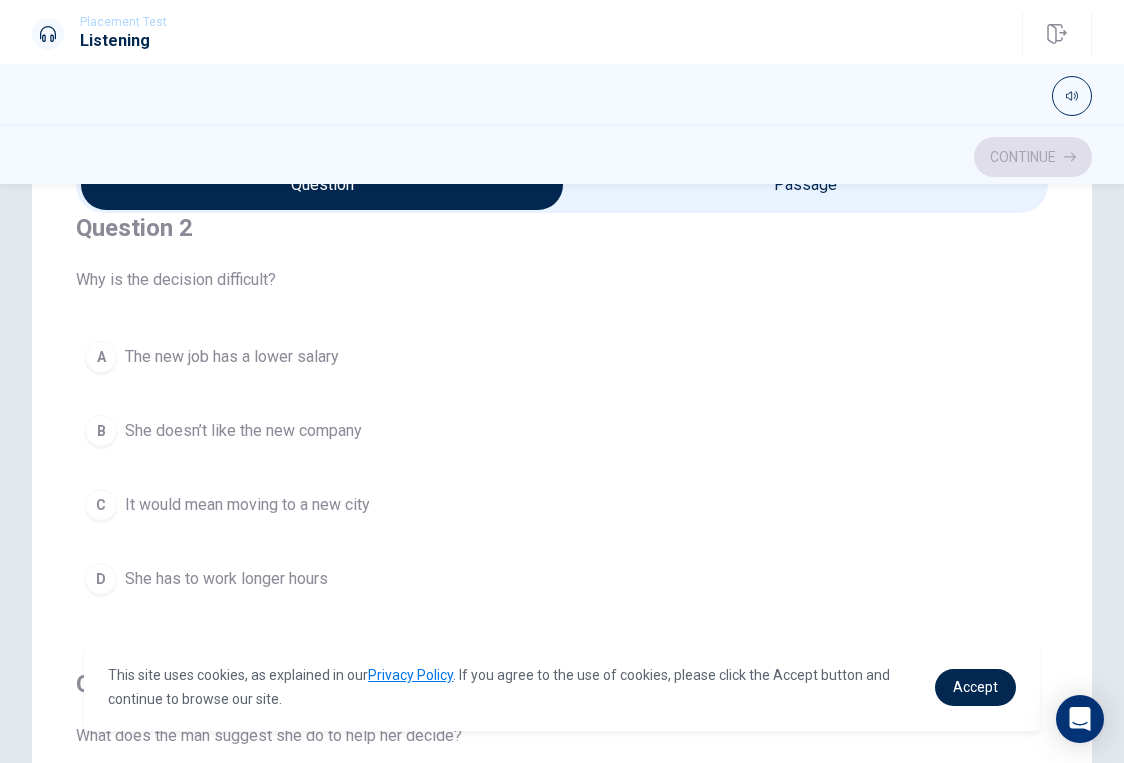 click on "It would mean moving to a new city" at bounding box center [247, 505] 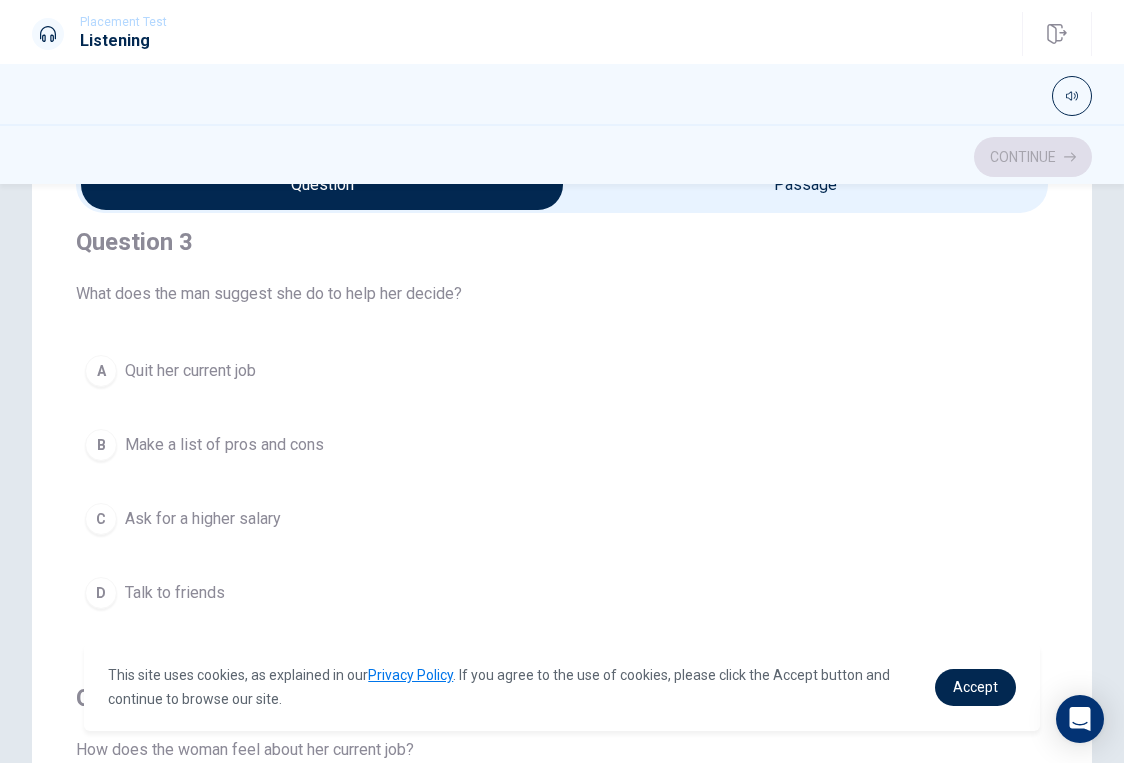 scroll, scrollTop: 943, scrollLeft: 0, axis: vertical 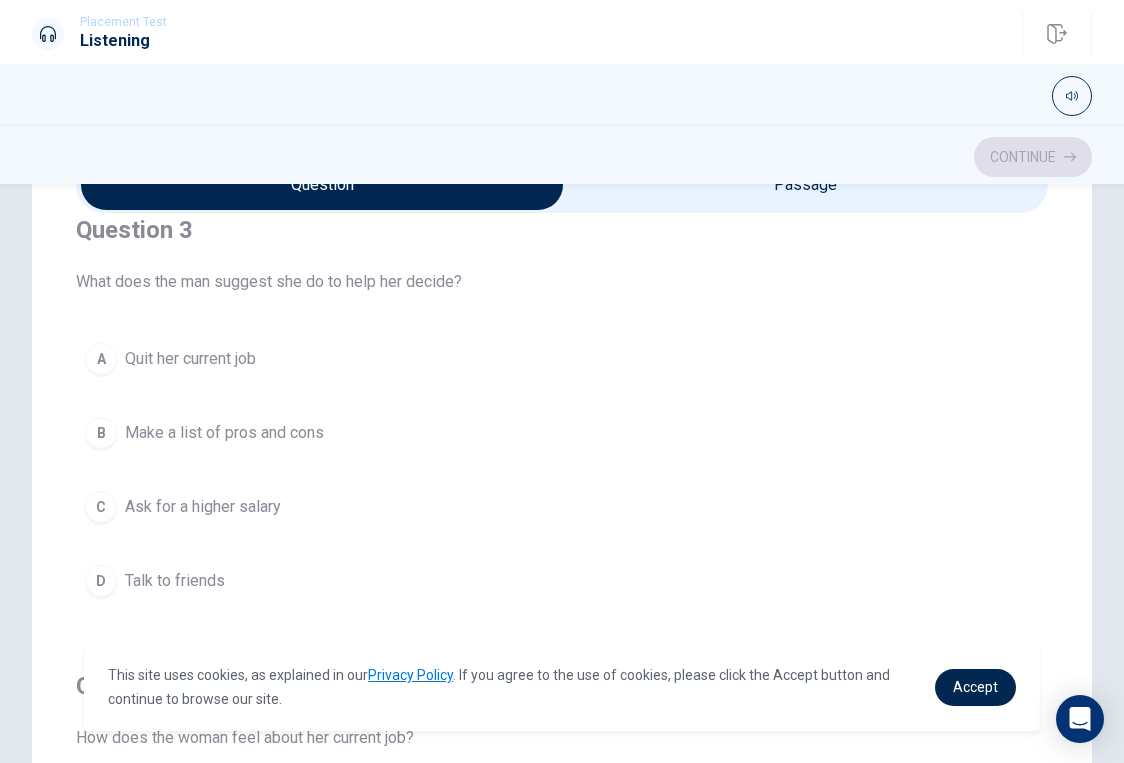click on "Make a list of pros and cons" at bounding box center [224, 433] 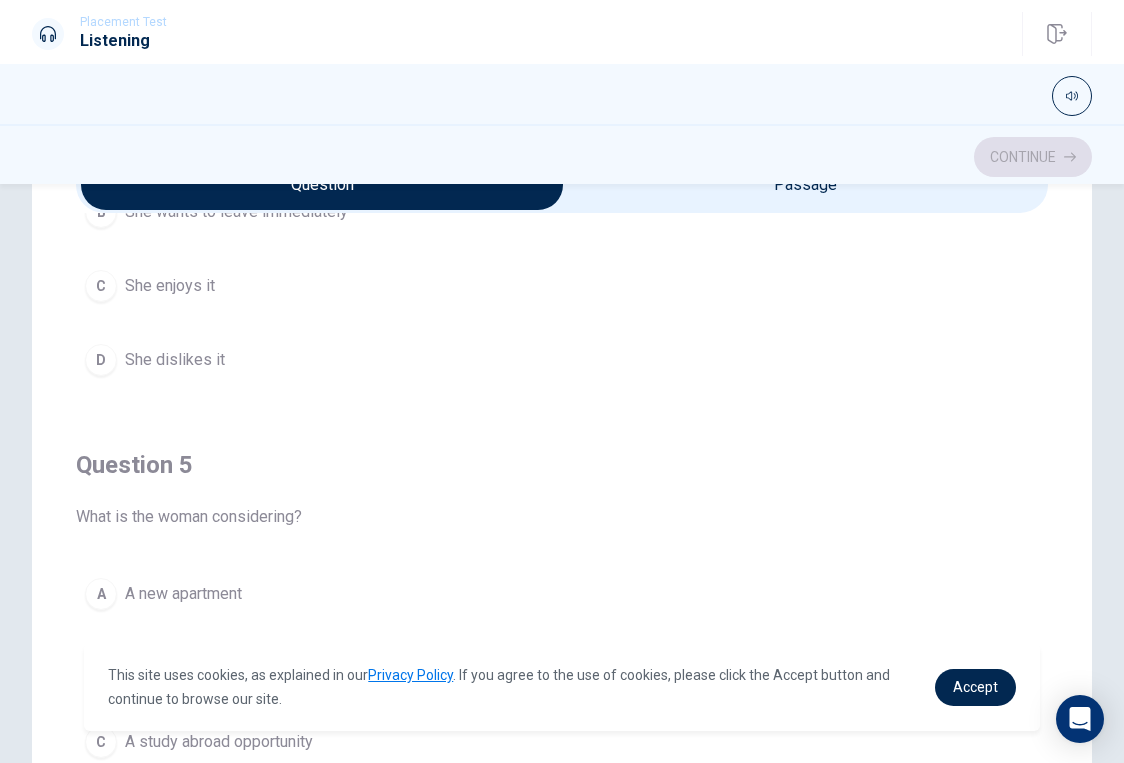scroll, scrollTop: 1620, scrollLeft: 0, axis: vertical 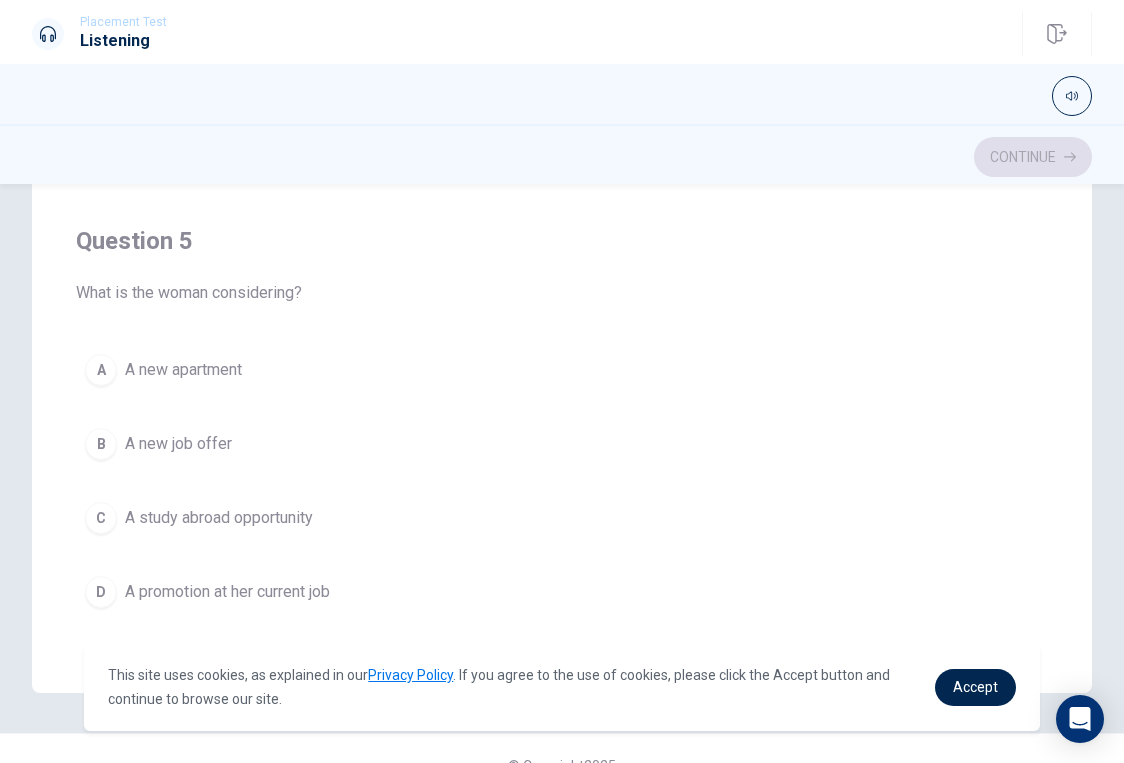 click on "B A new job offer" at bounding box center [562, 444] 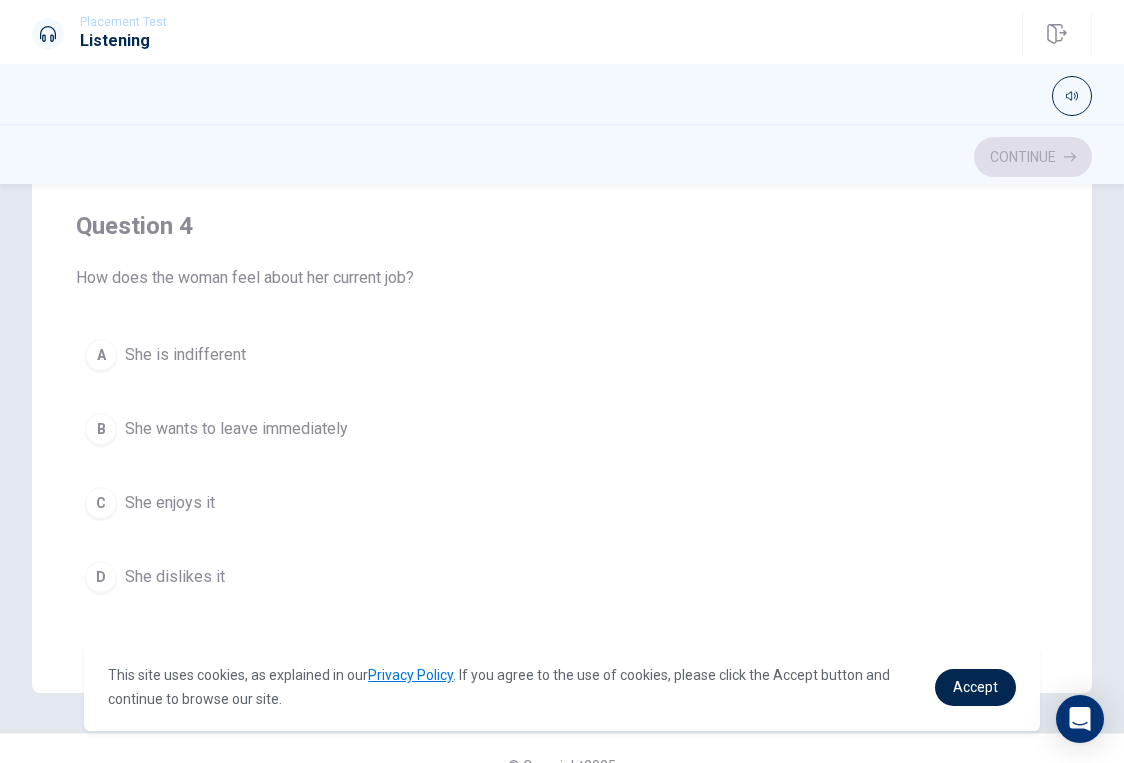 scroll, scrollTop: 1187, scrollLeft: 0, axis: vertical 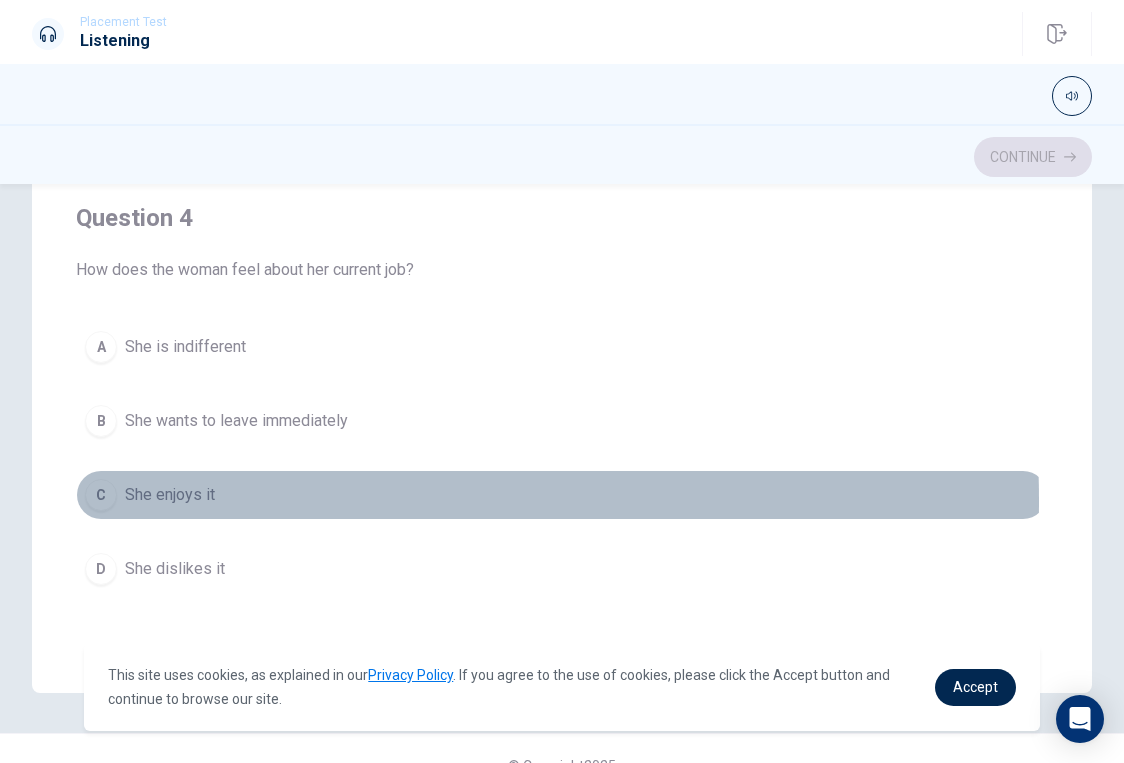 click on "C She enjoys it" at bounding box center (562, 495) 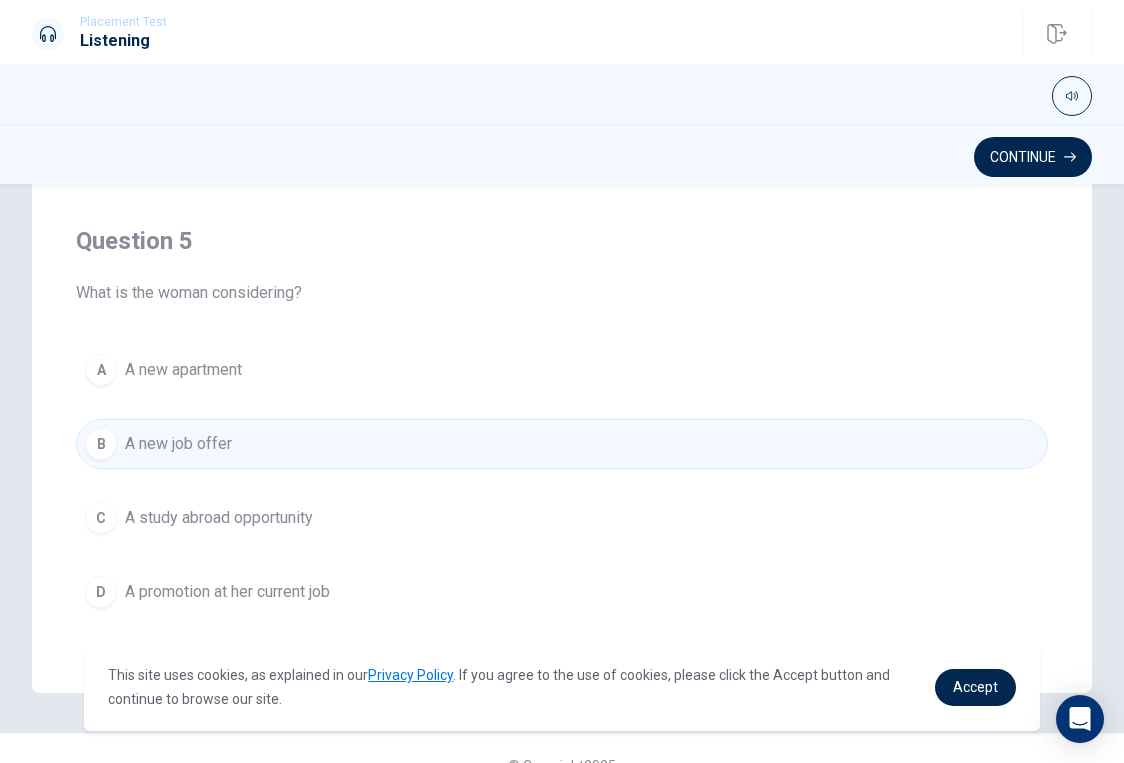 scroll, scrollTop: 1620, scrollLeft: 0, axis: vertical 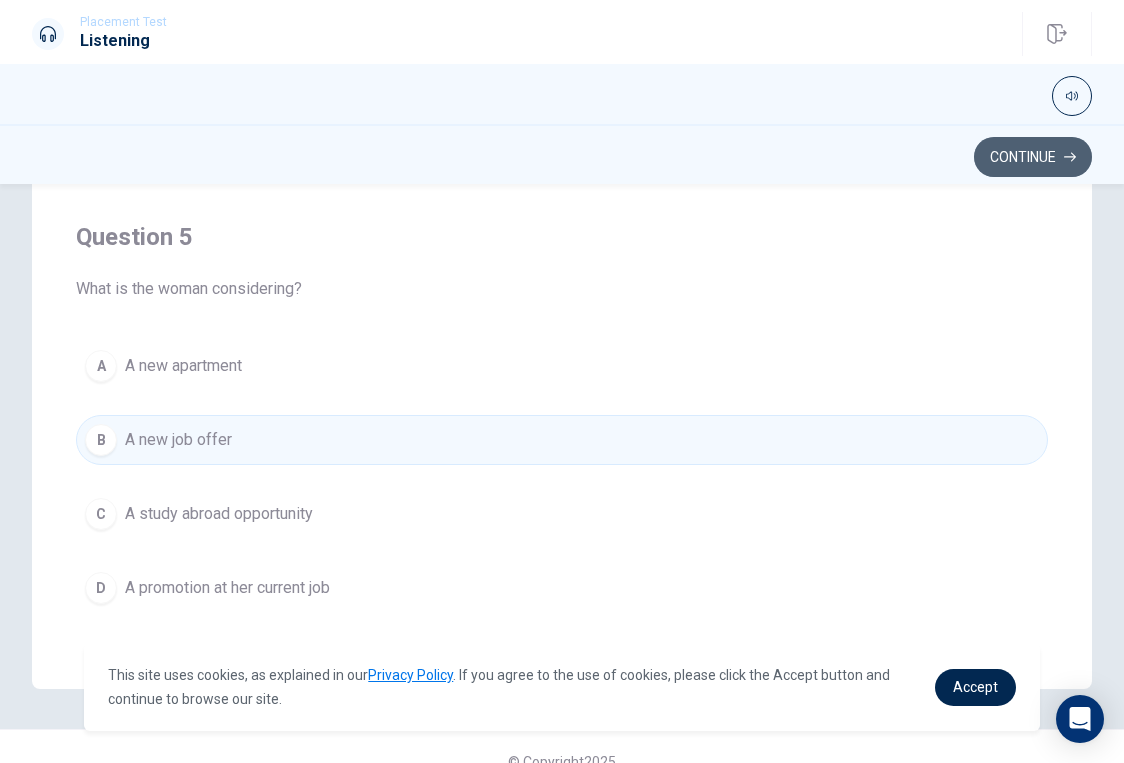 click on "Continue" at bounding box center [1033, 157] 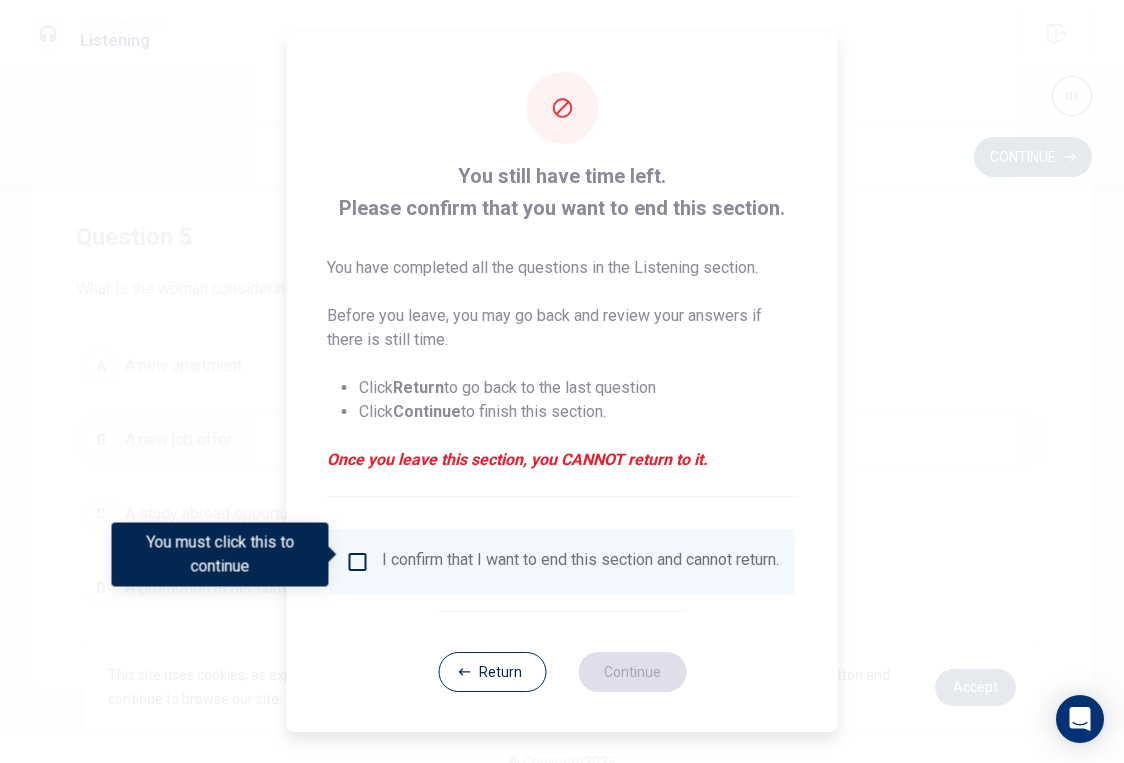 click on "I confirm that I want to end this section and cannot return." at bounding box center (580, 562) 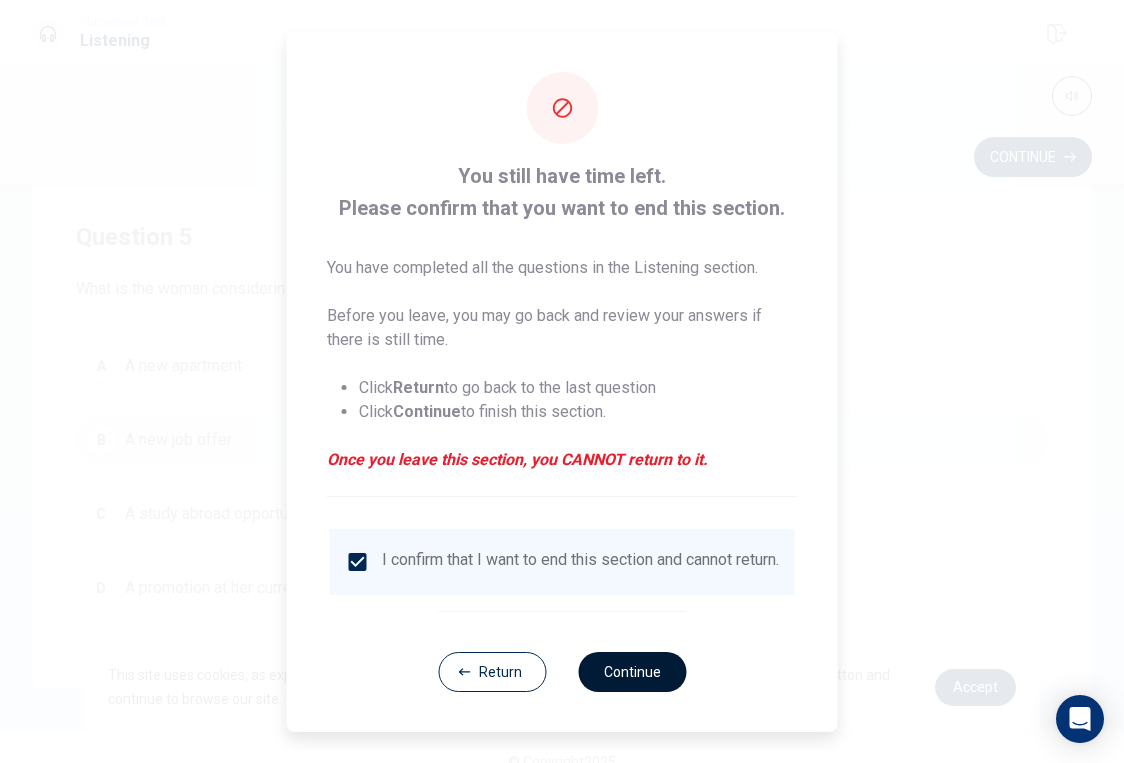 click on "Continue" at bounding box center (632, 672) 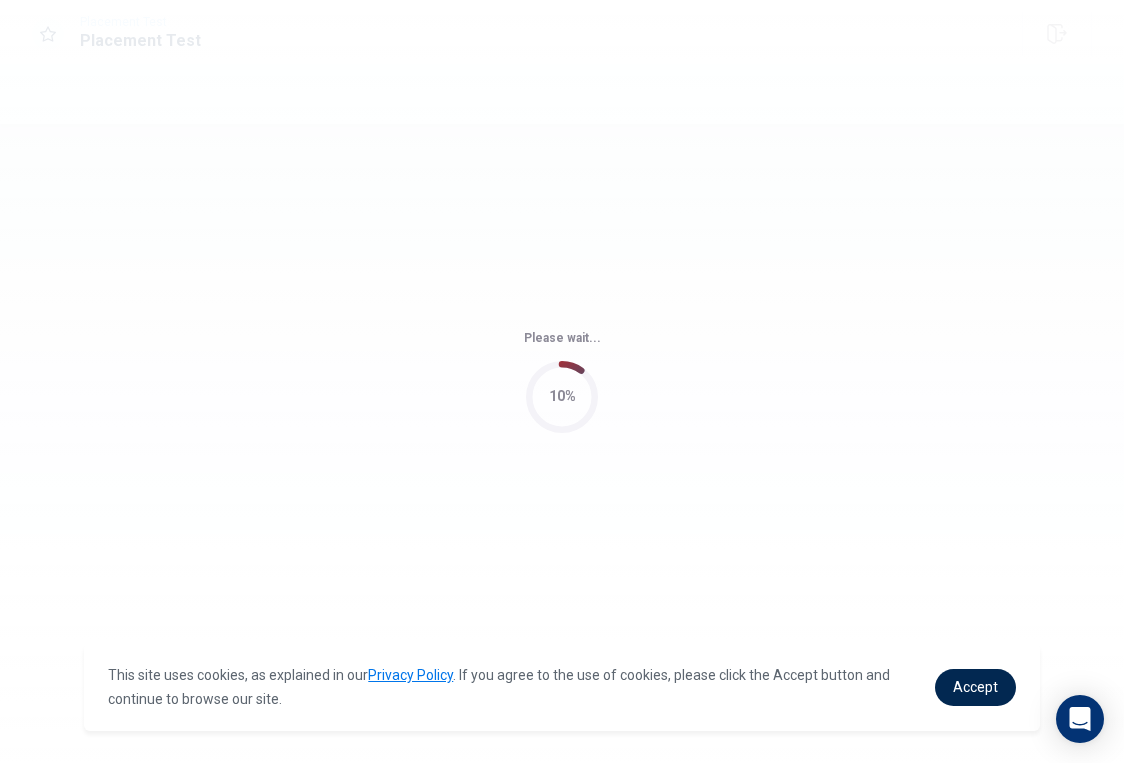 scroll, scrollTop: 0, scrollLeft: 0, axis: both 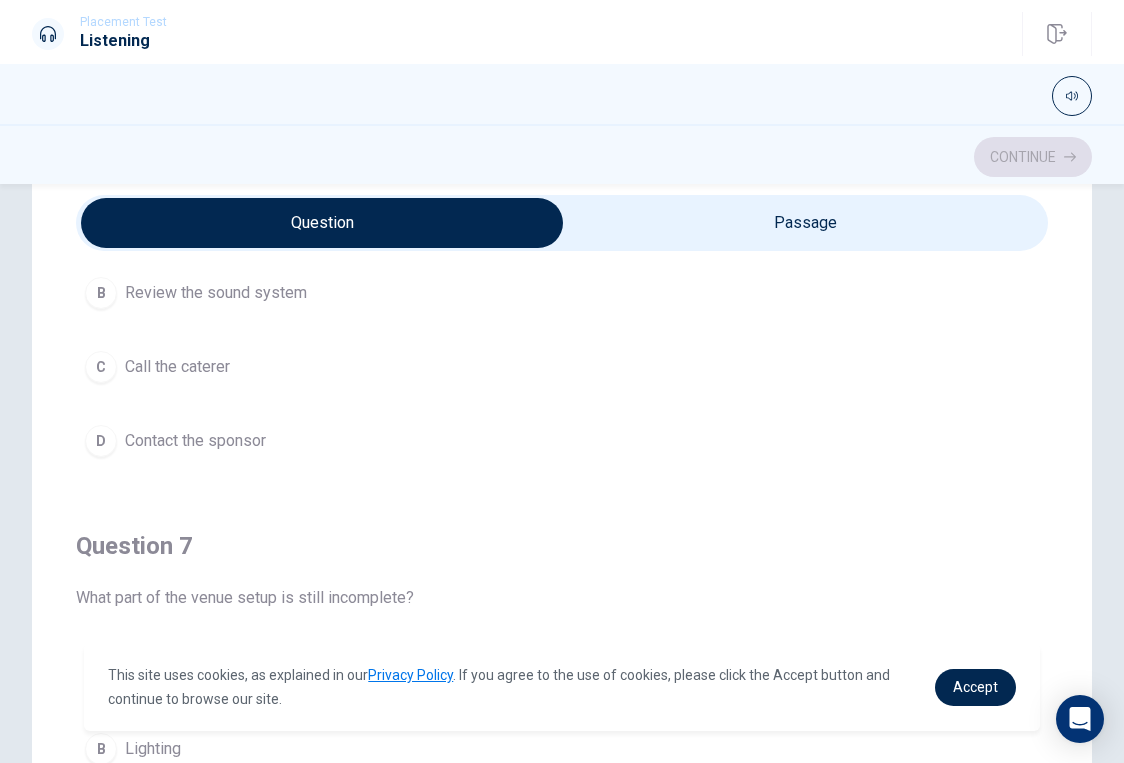 click on "Call the caterer" at bounding box center [177, 367] 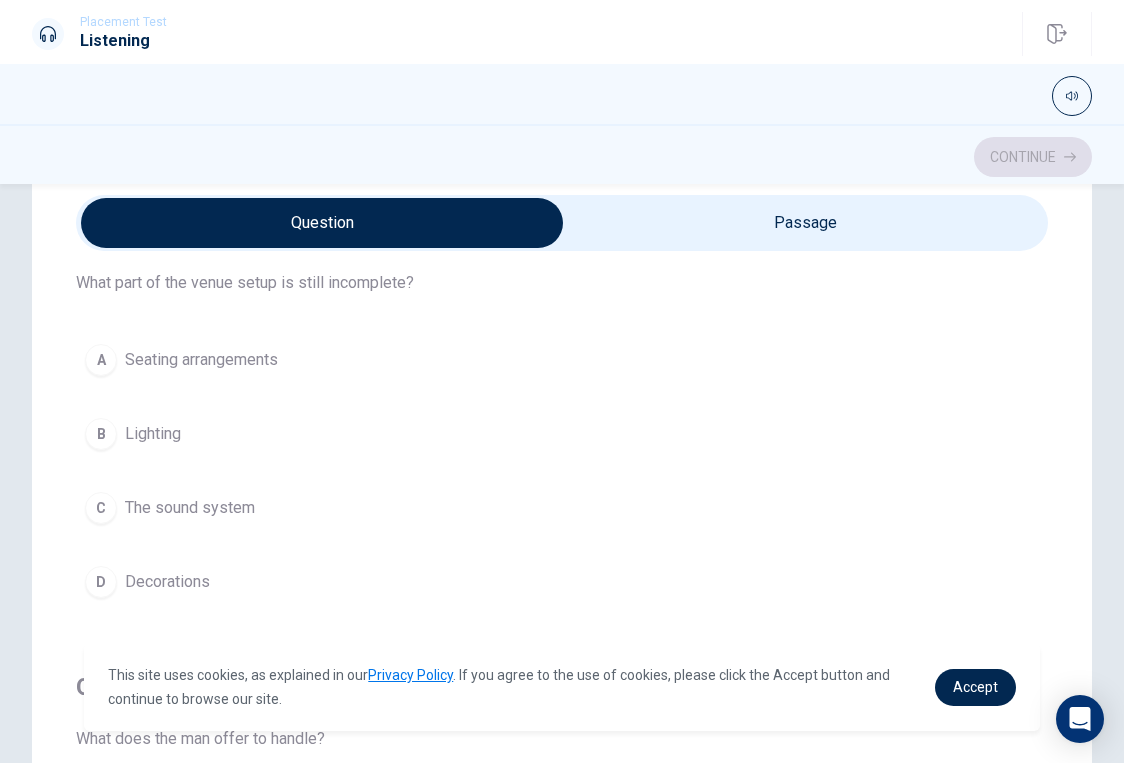 scroll, scrollTop: 504, scrollLeft: 0, axis: vertical 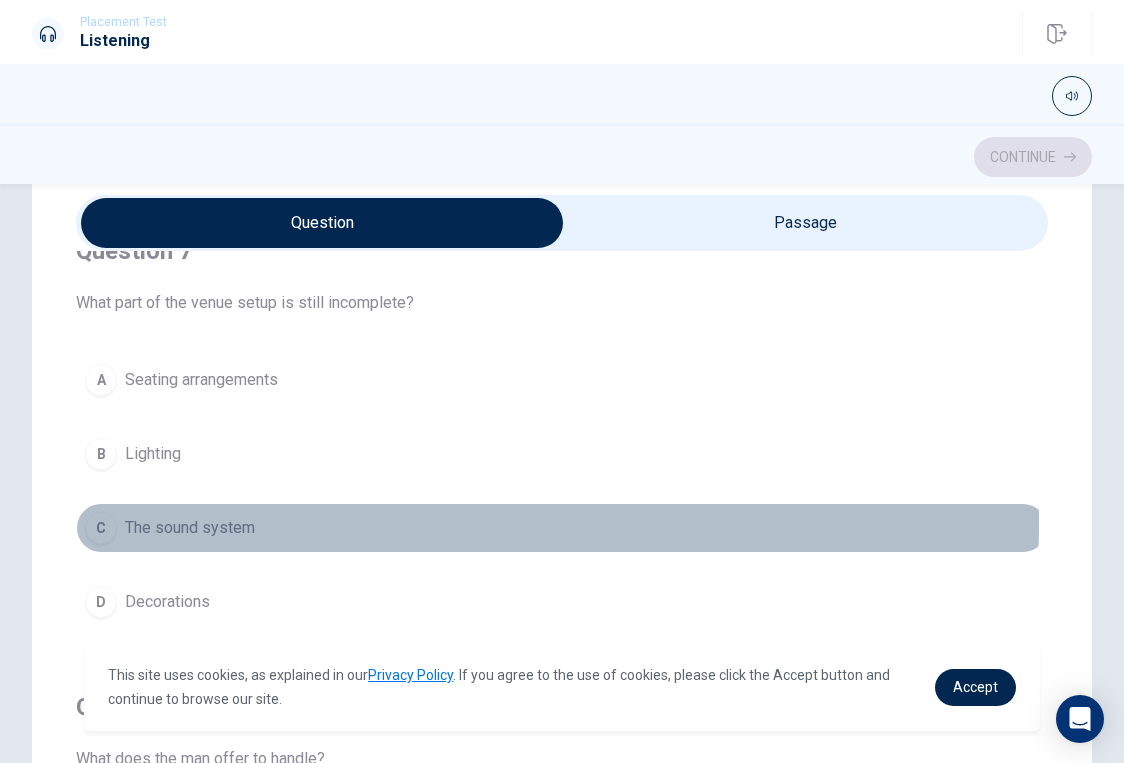 click on "The sound system" at bounding box center (190, 528) 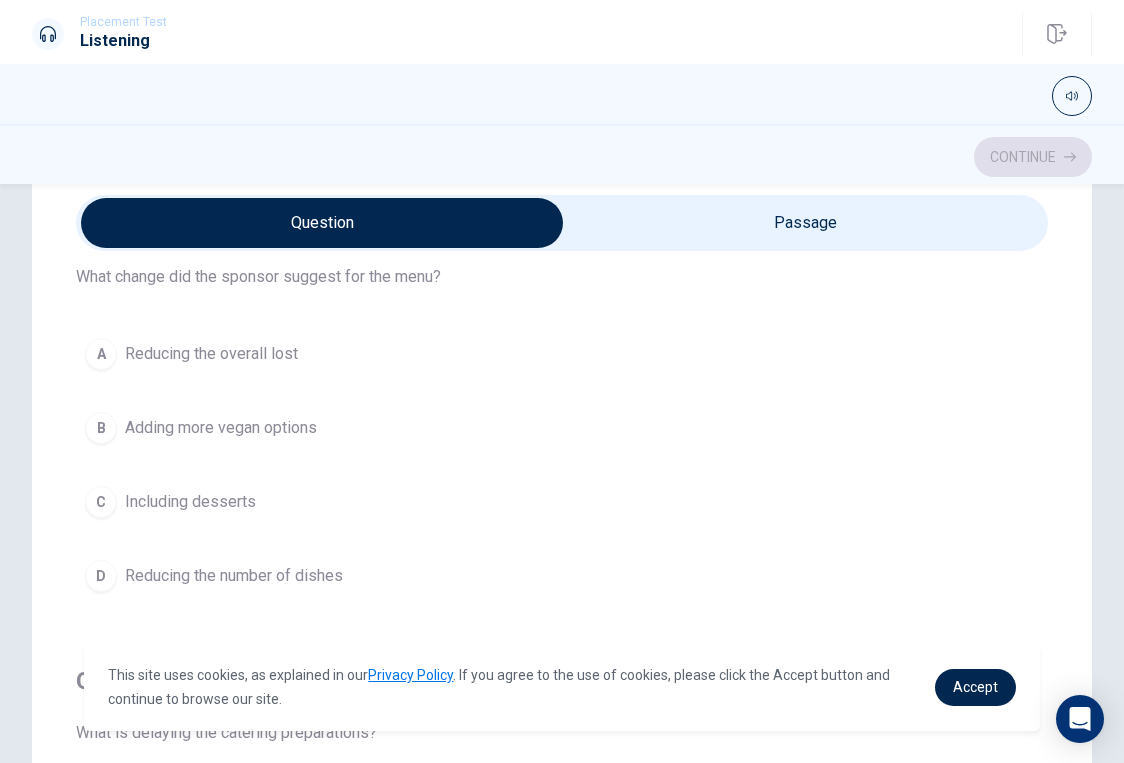 scroll, scrollTop: 1437, scrollLeft: 0, axis: vertical 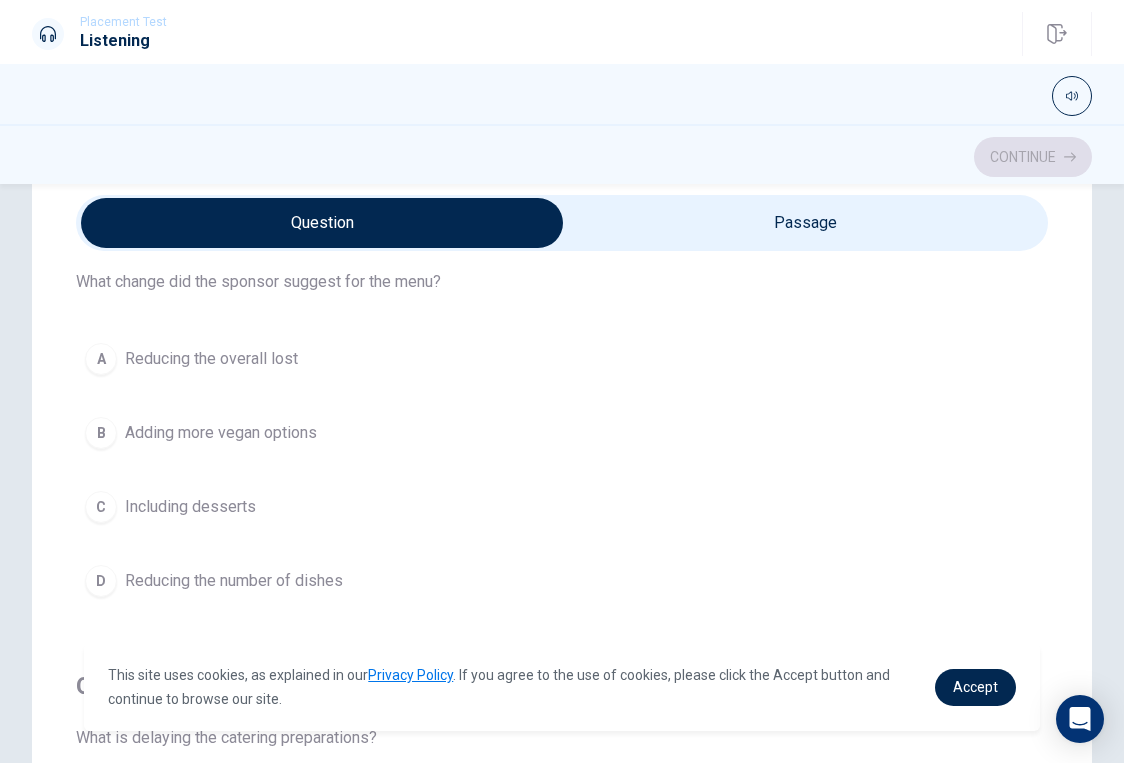 click on "Adding more vegan options" at bounding box center [221, 433] 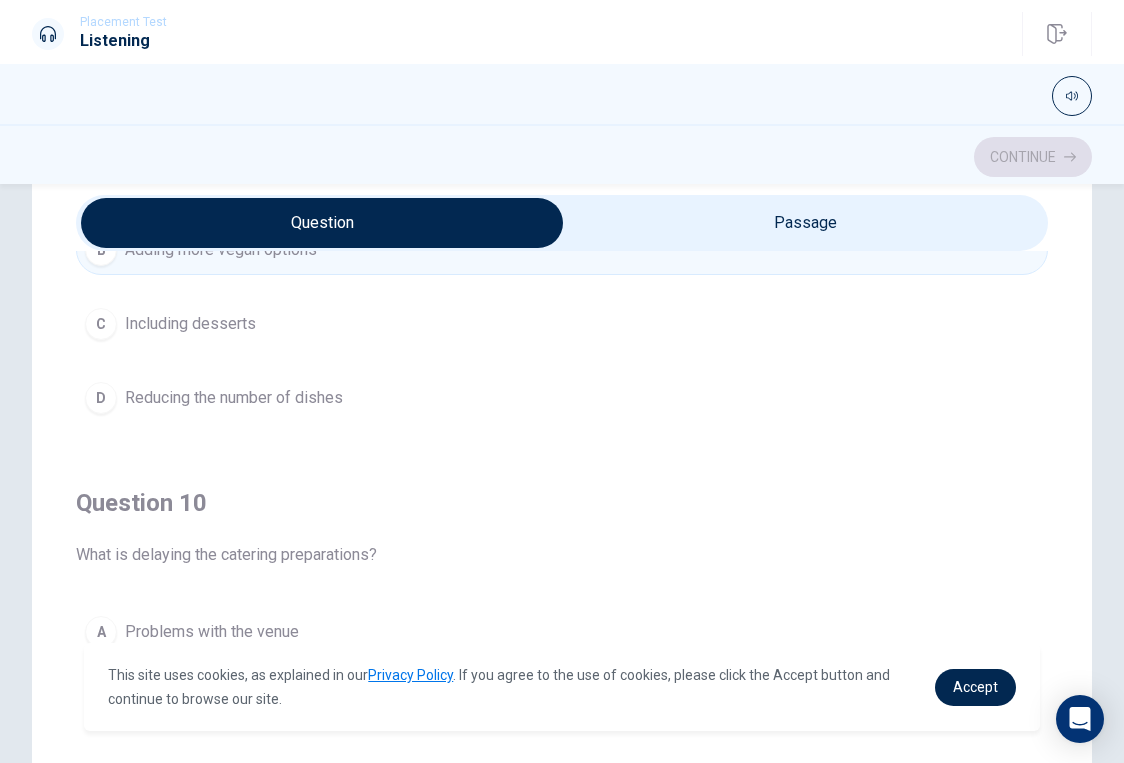 scroll, scrollTop: 1620, scrollLeft: 0, axis: vertical 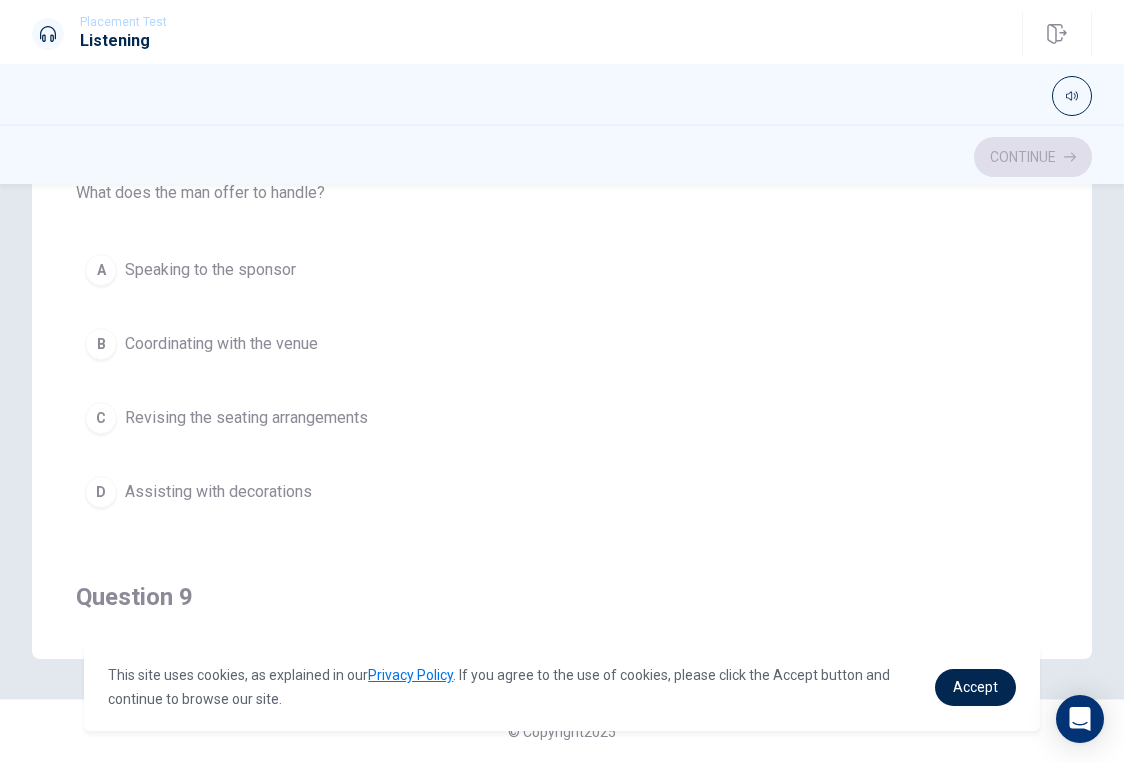 click on "Coordinating with the venue" at bounding box center [221, 344] 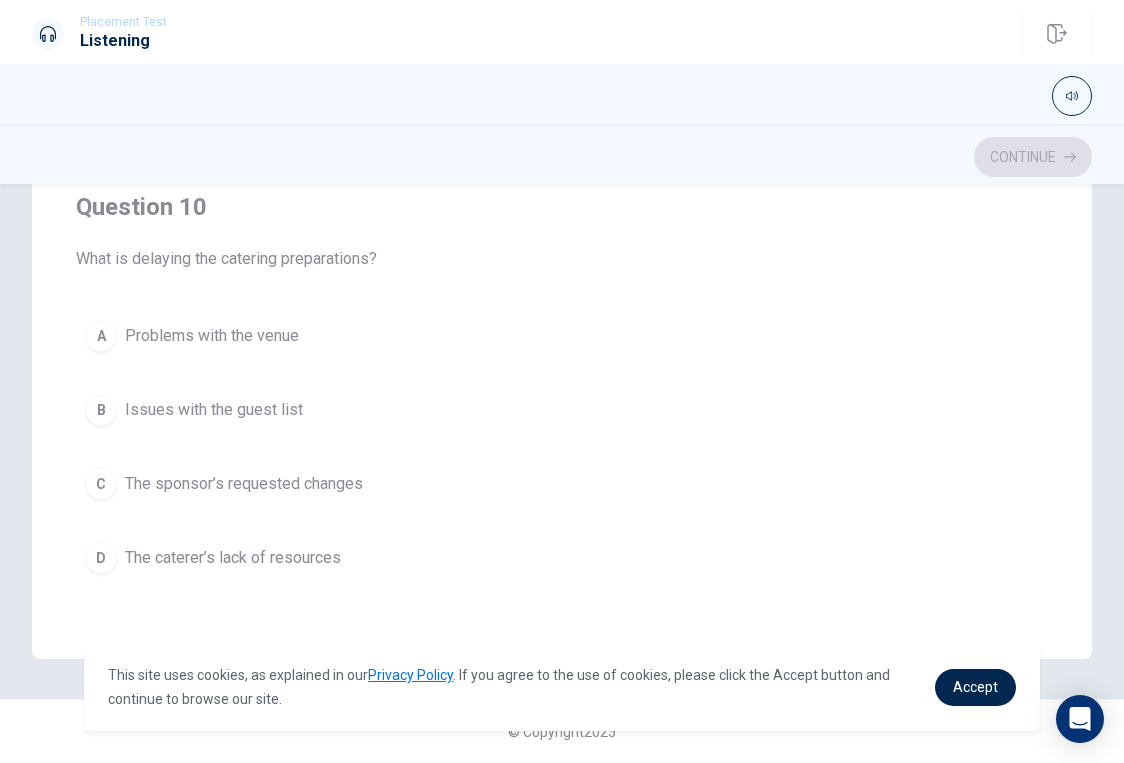 scroll, scrollTop: 1620, scrollLeft: 0, axis: vertical 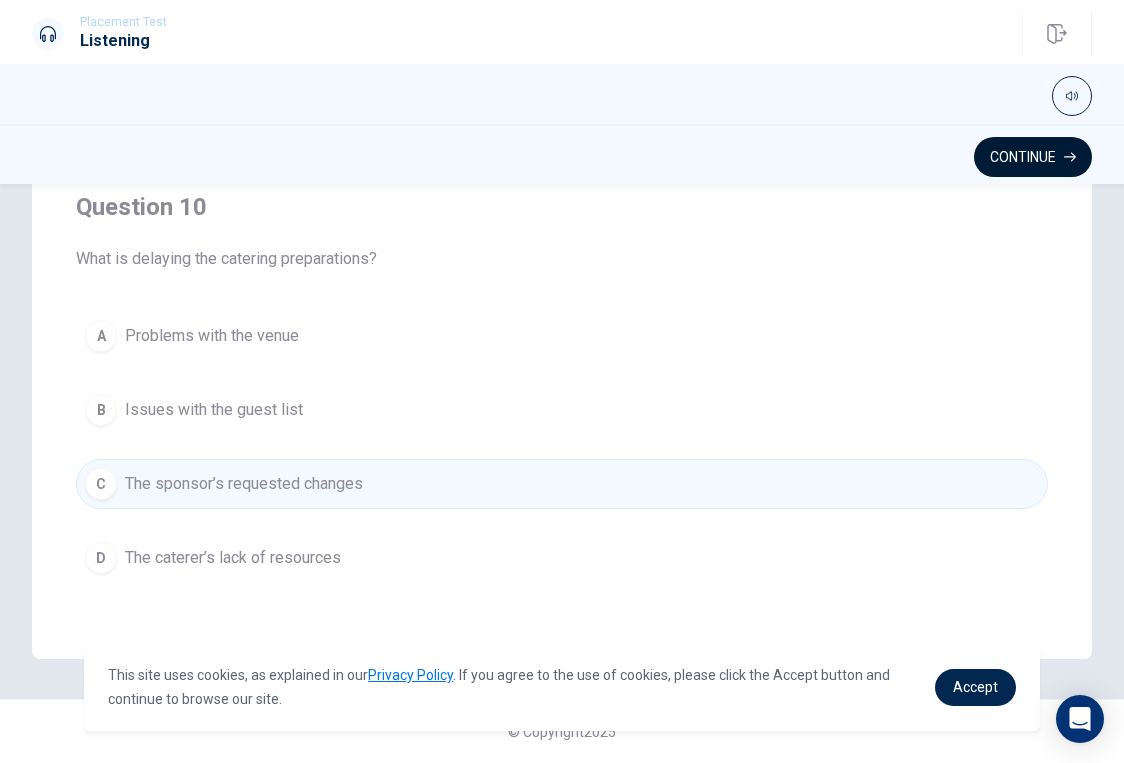 click on "Continue" at bounding box center [1033, 157] 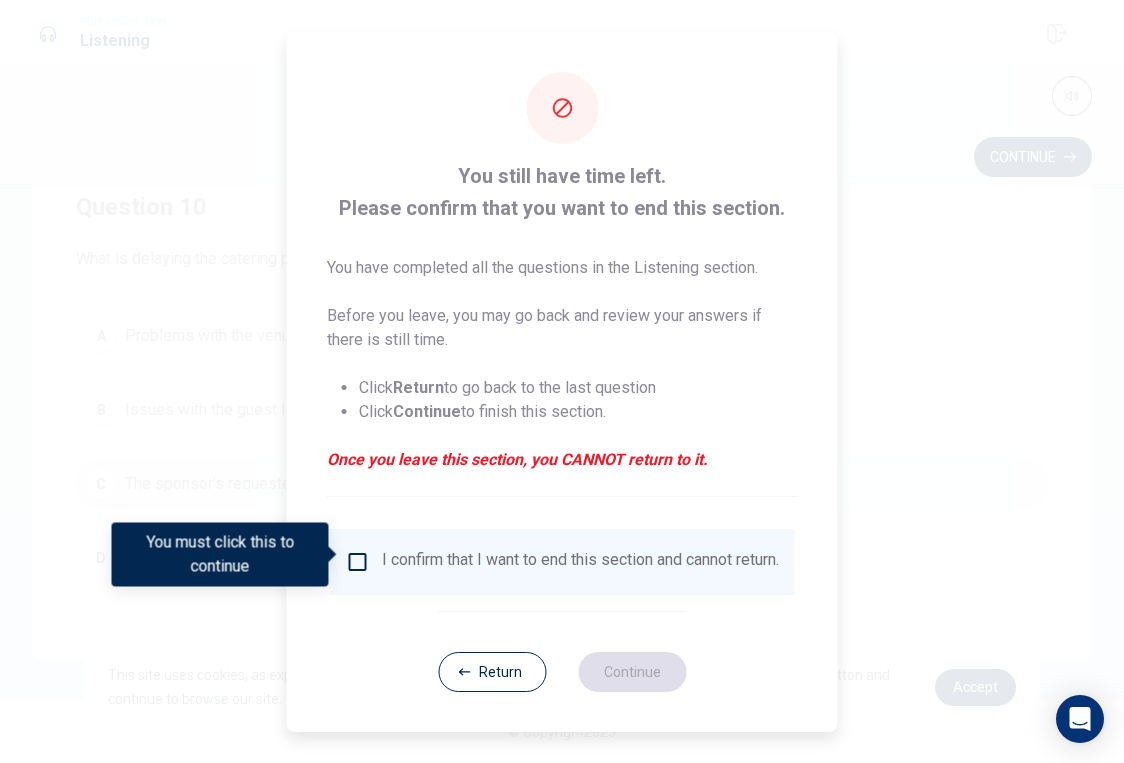 click at bounding box center [358, 562] 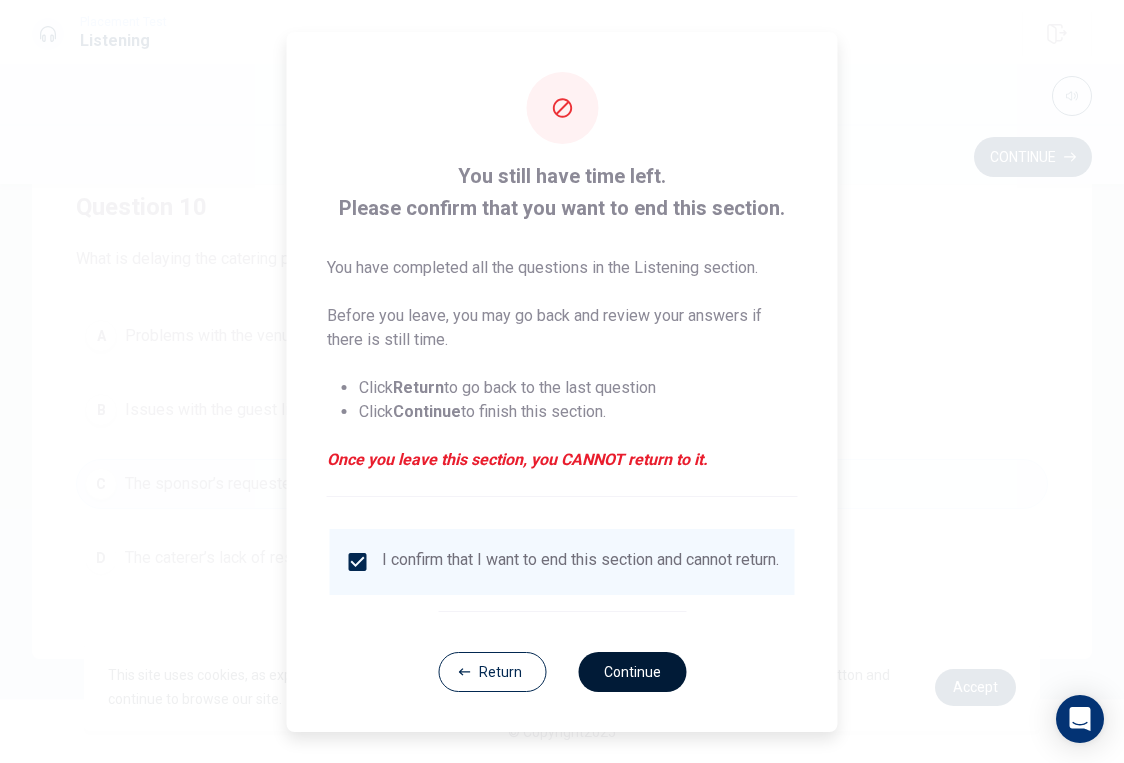 click on "Continue" at bounding box center [632, 672] 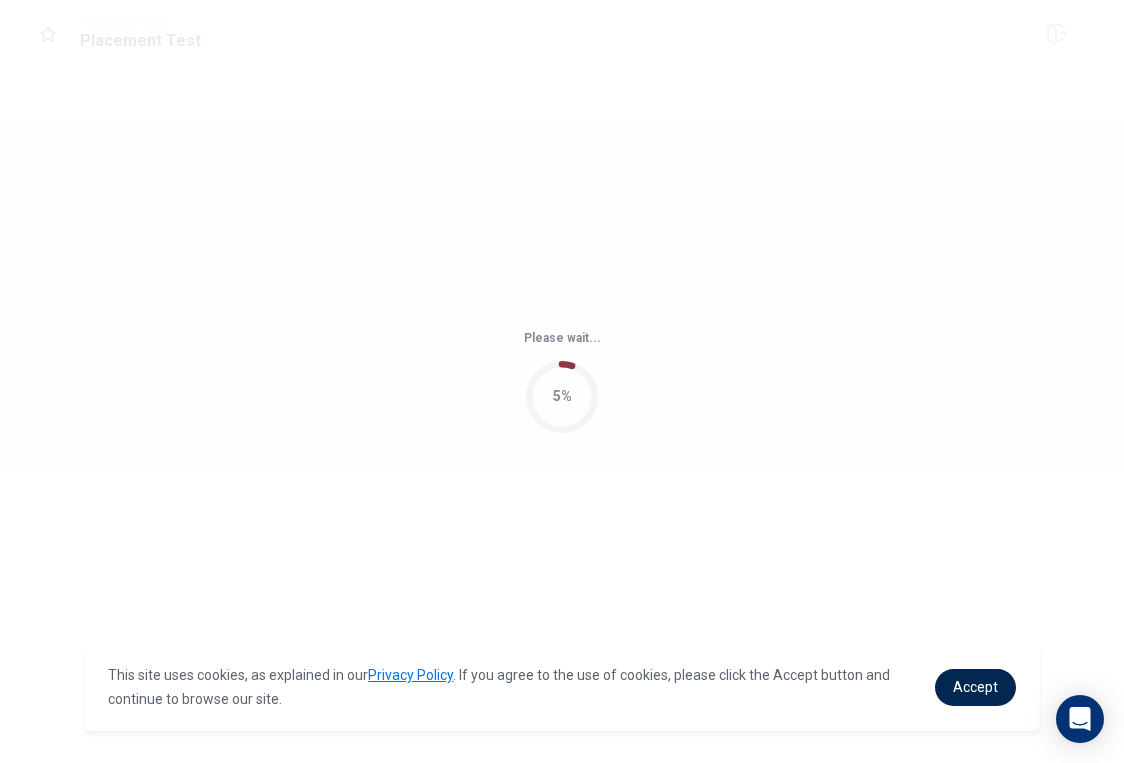 scroll, scrollTop: 0, scrollLeft: 0, axis: both 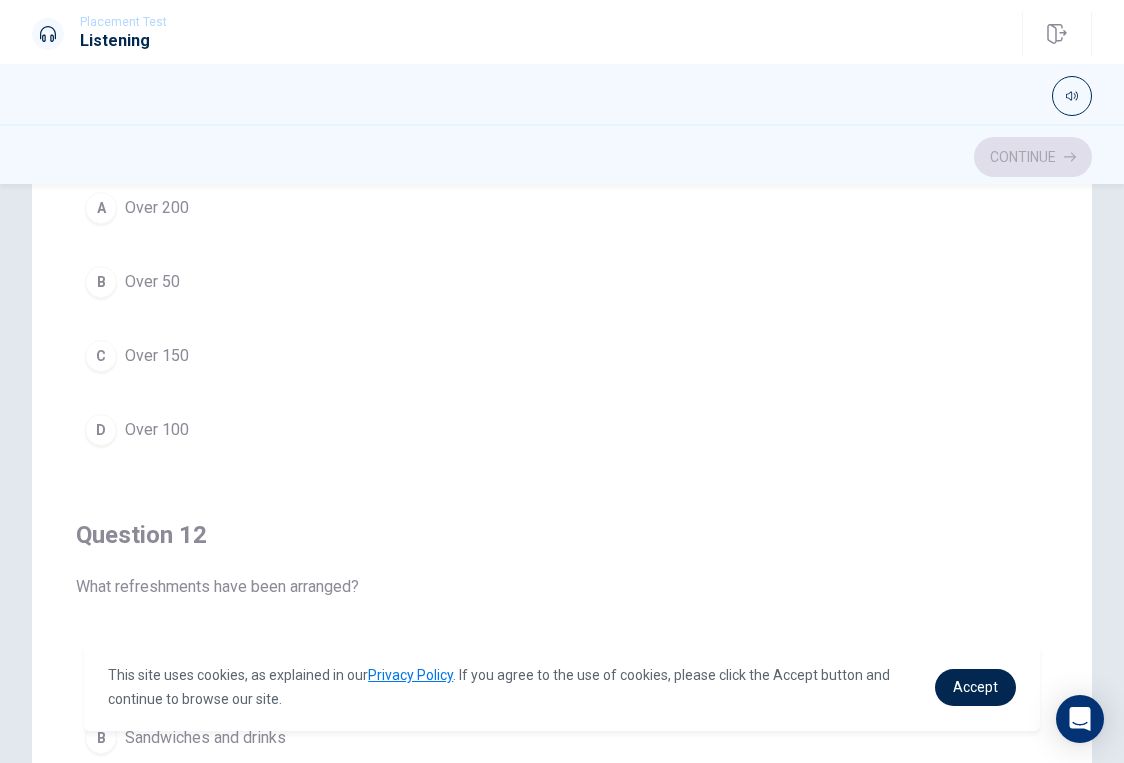 click on "D" at bounding box center (101, 430) 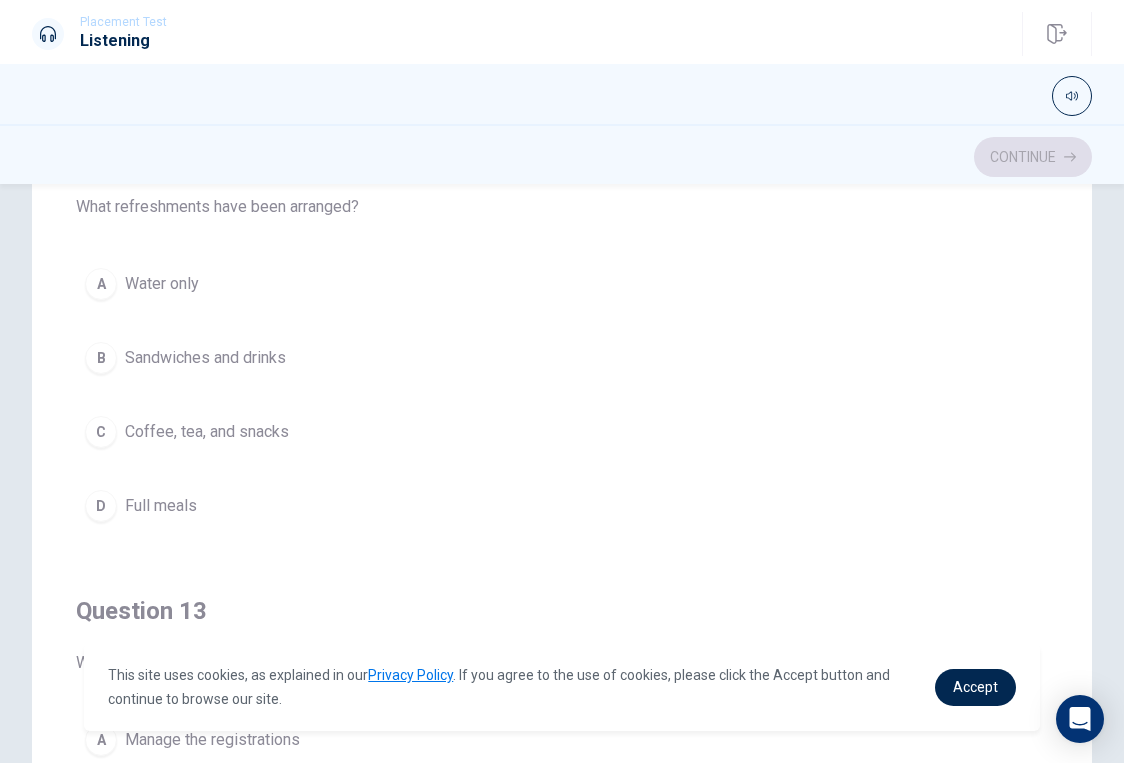 scroll, scrollTop: 503, scrollLeft: 0, axis: vertical 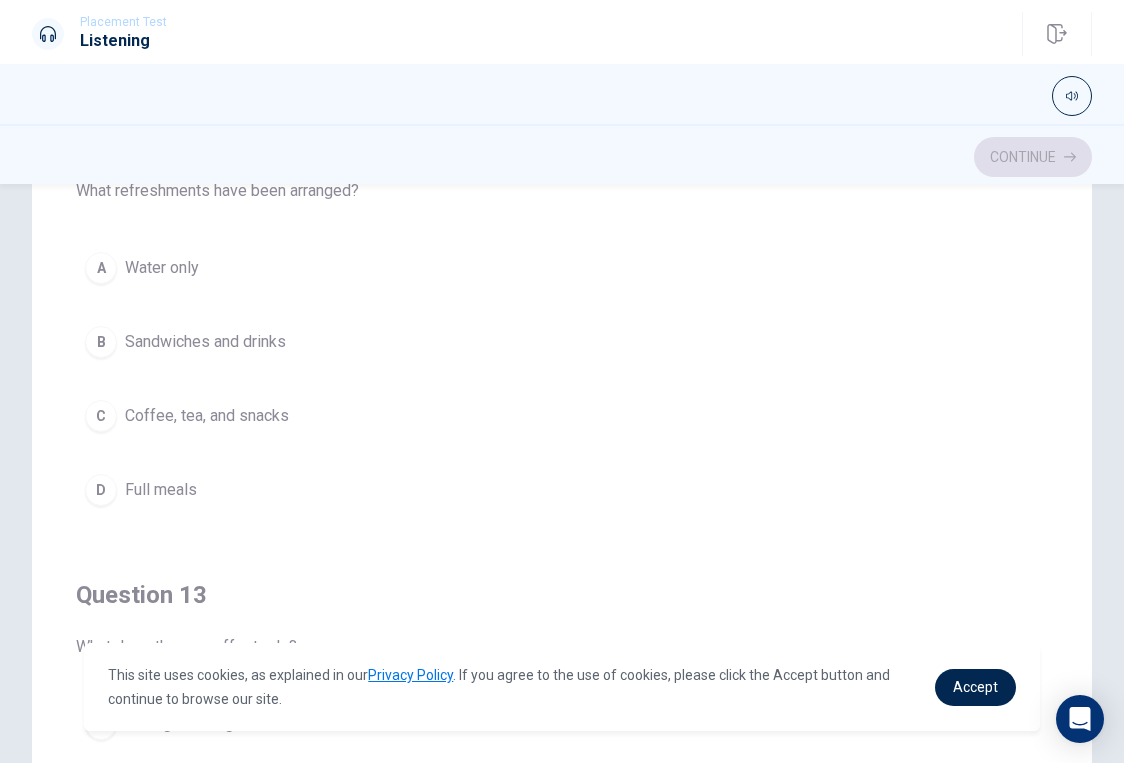 click on "Coffee, tea, and snacks" at bounding box center [207, 416] 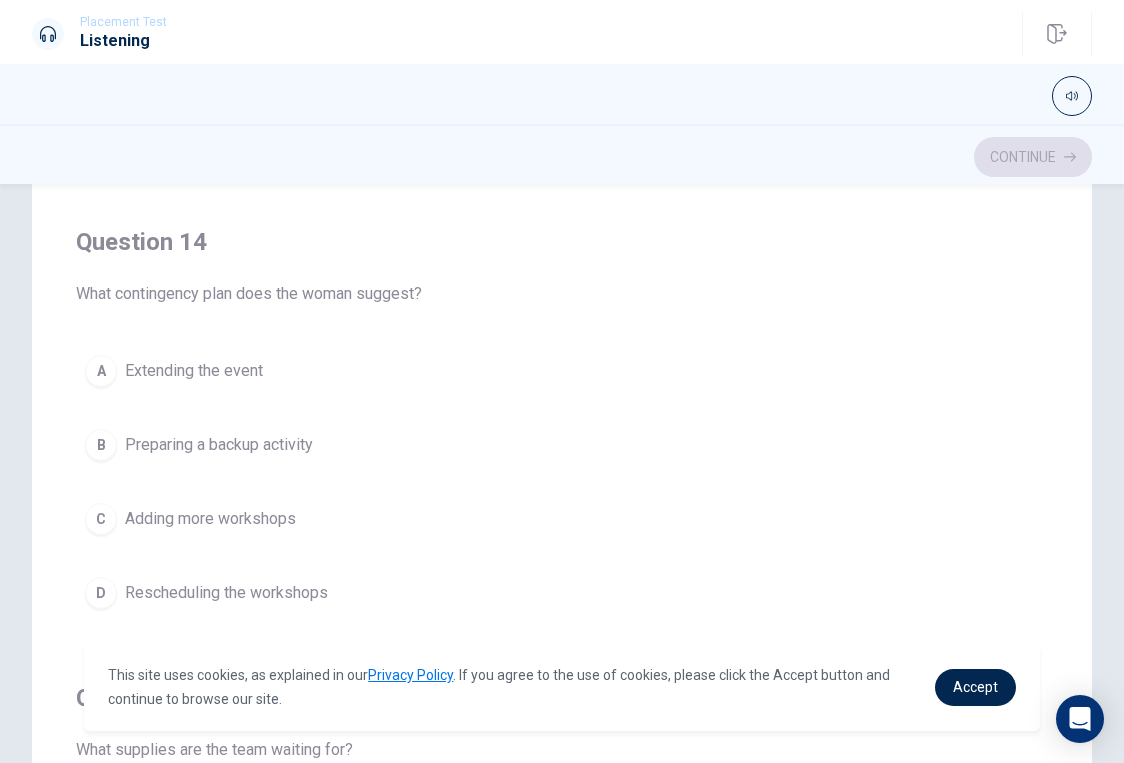 scroll, scrollTop: 1334, scrollLeft: 0, axis: vertical 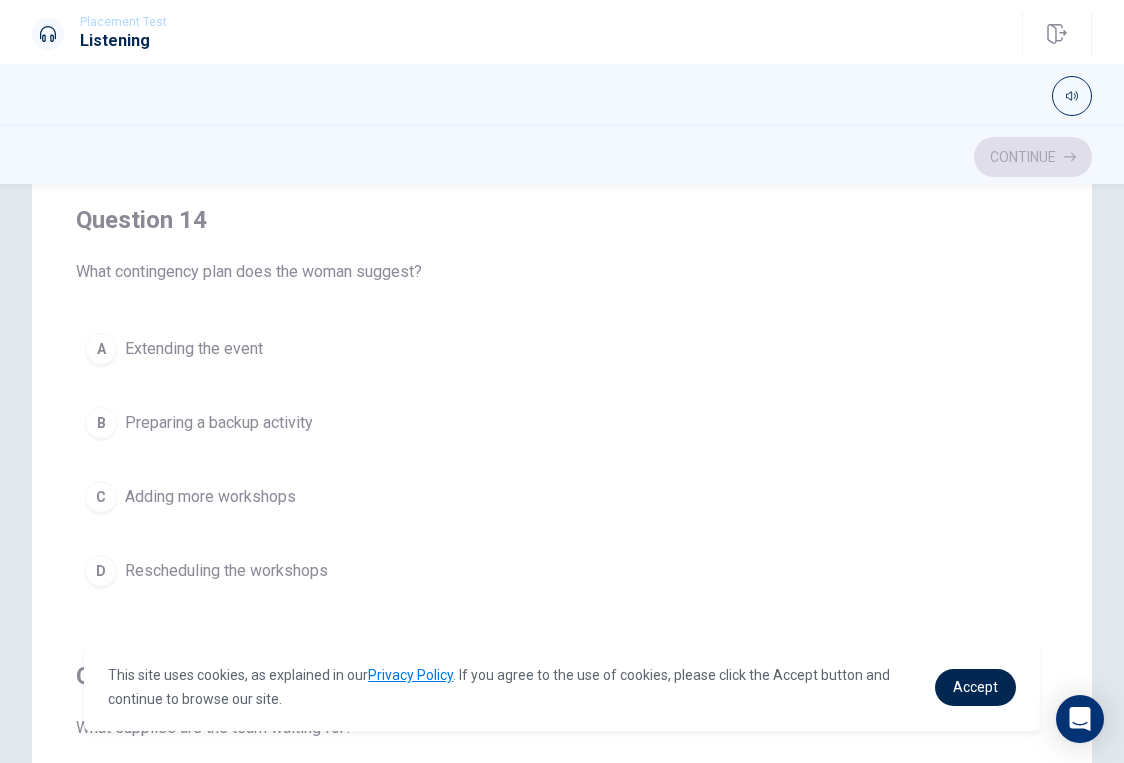 click on "Preparing a backup activity" at bounding box center [219, 423] 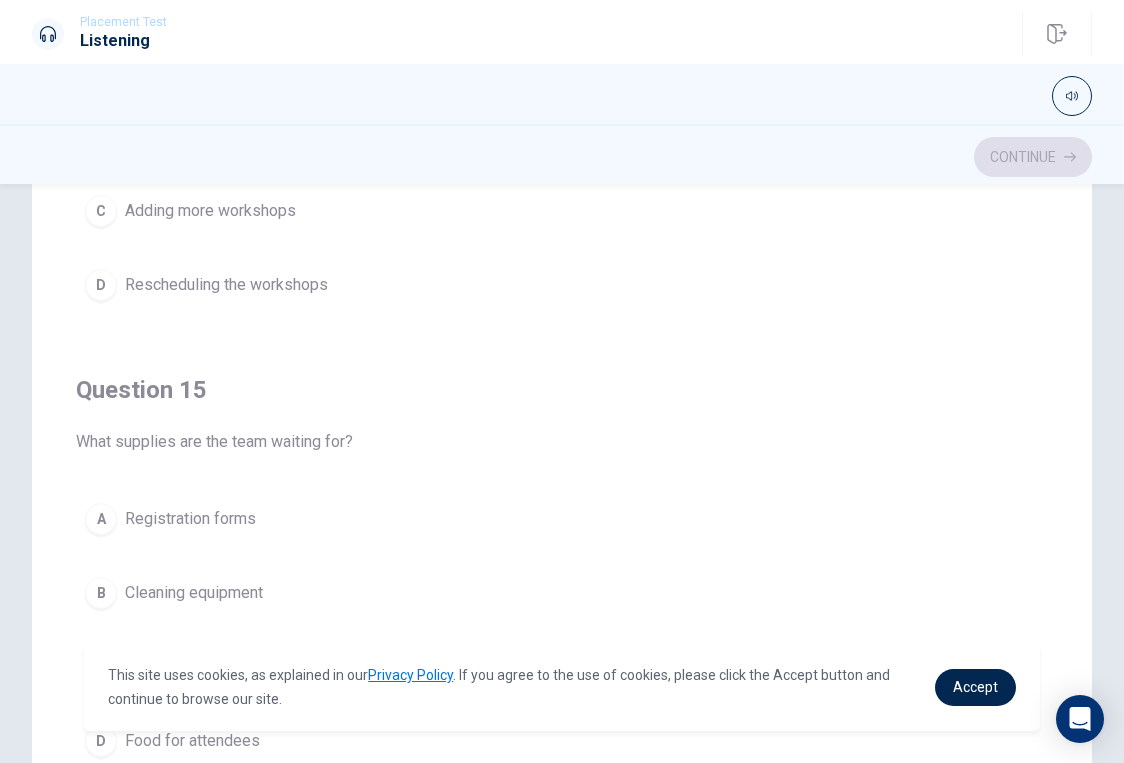 scroll, scrollTop: 1620, scrollLeft: 0, axis: vertical 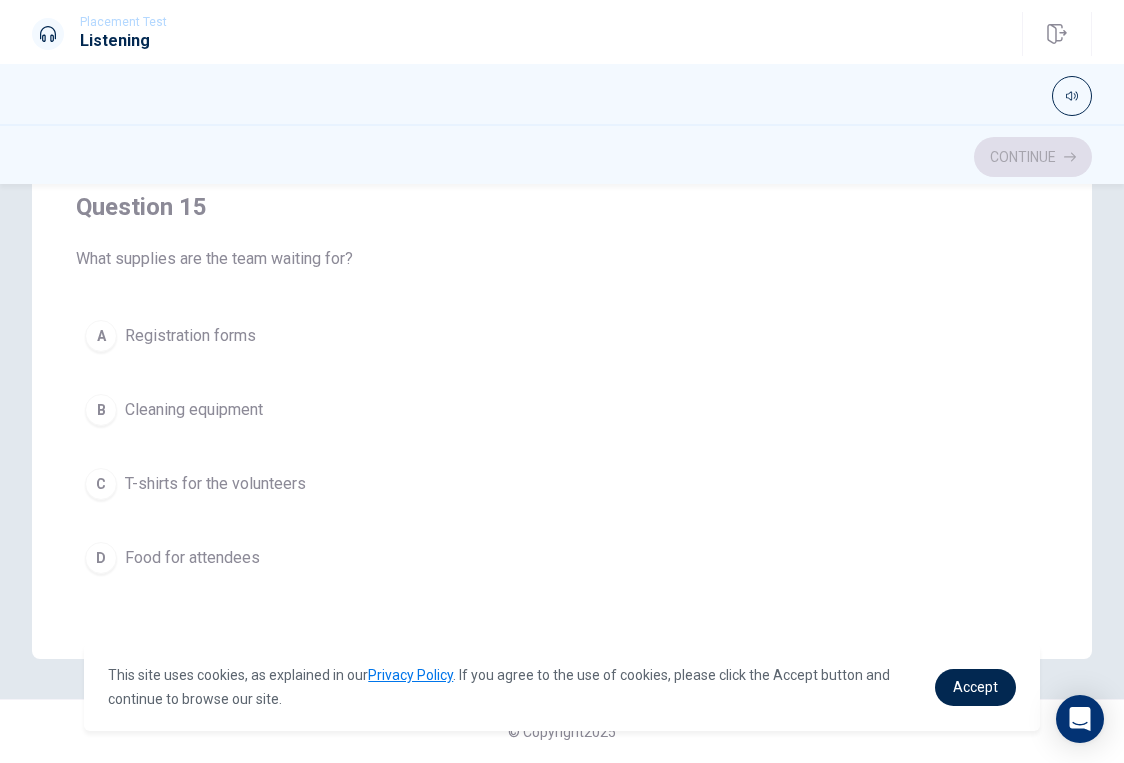 click on "T-shirts for the volunteers" at bounding box center (215, 484) 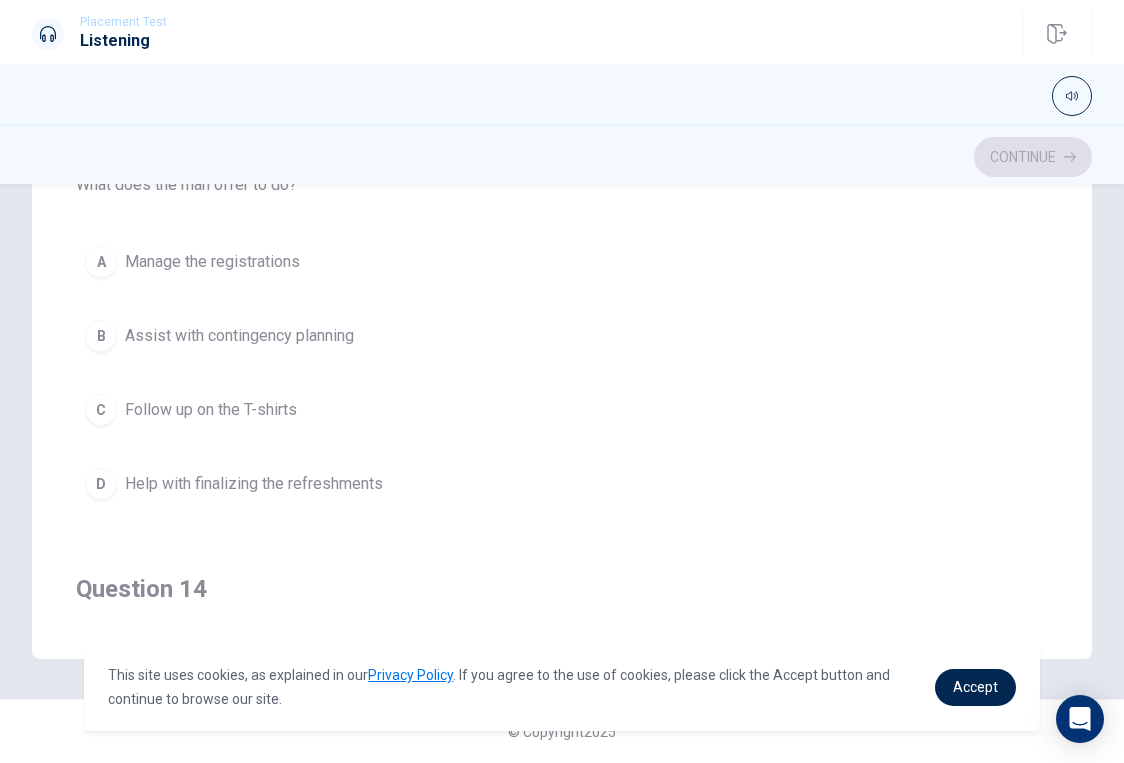 scroll, scrollTop: 779, scrollLeft: 0, axis: vertical 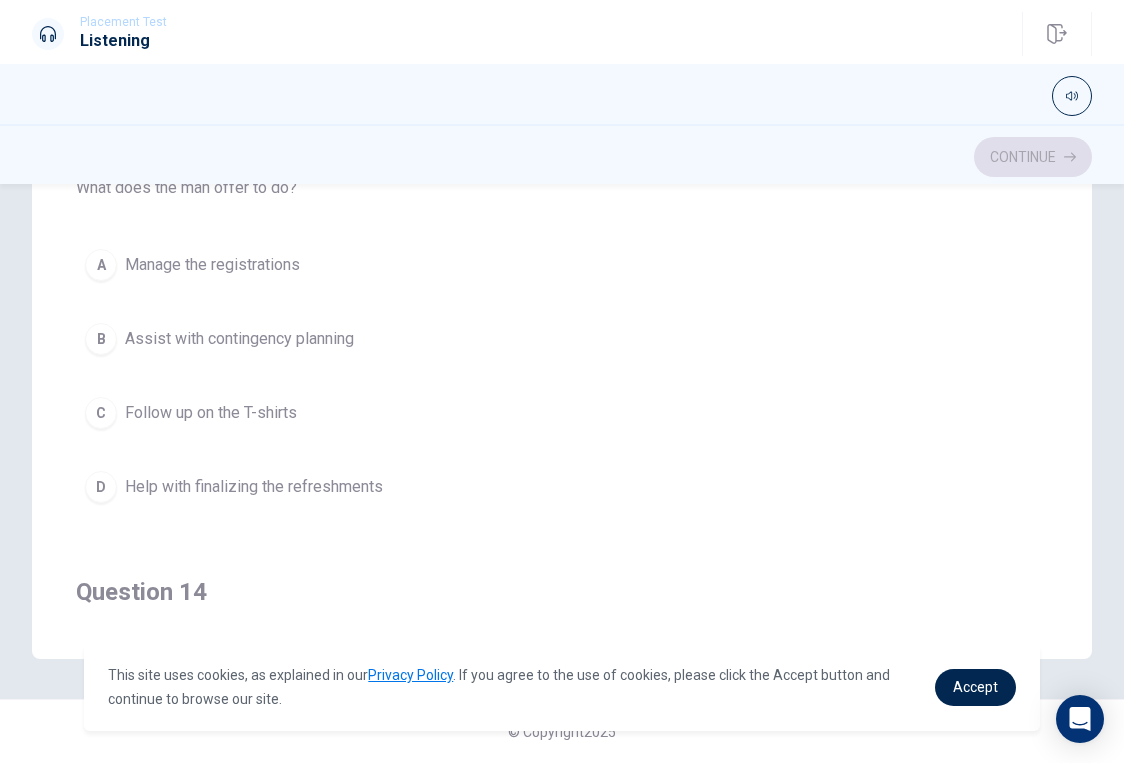 click on "Assist with contingency planning" at bounding box center (239, 339) 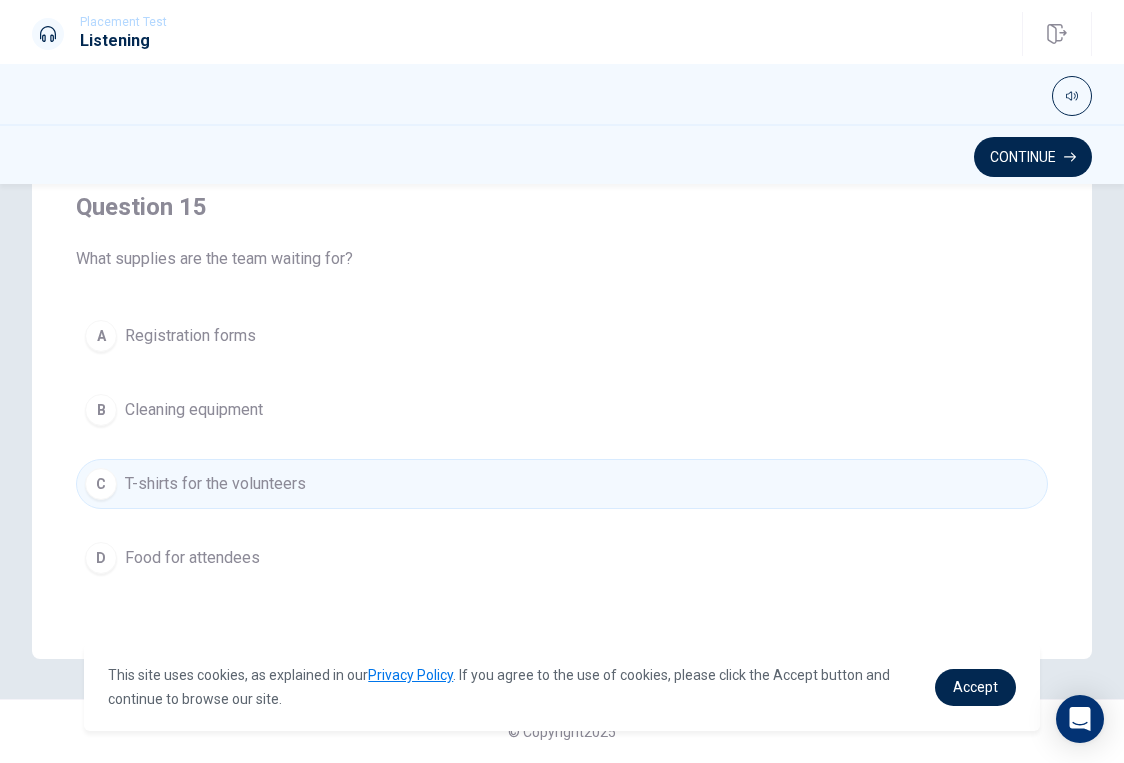 scroll, scrollTop: 1620, scrollLeft: 0, axis: vertical 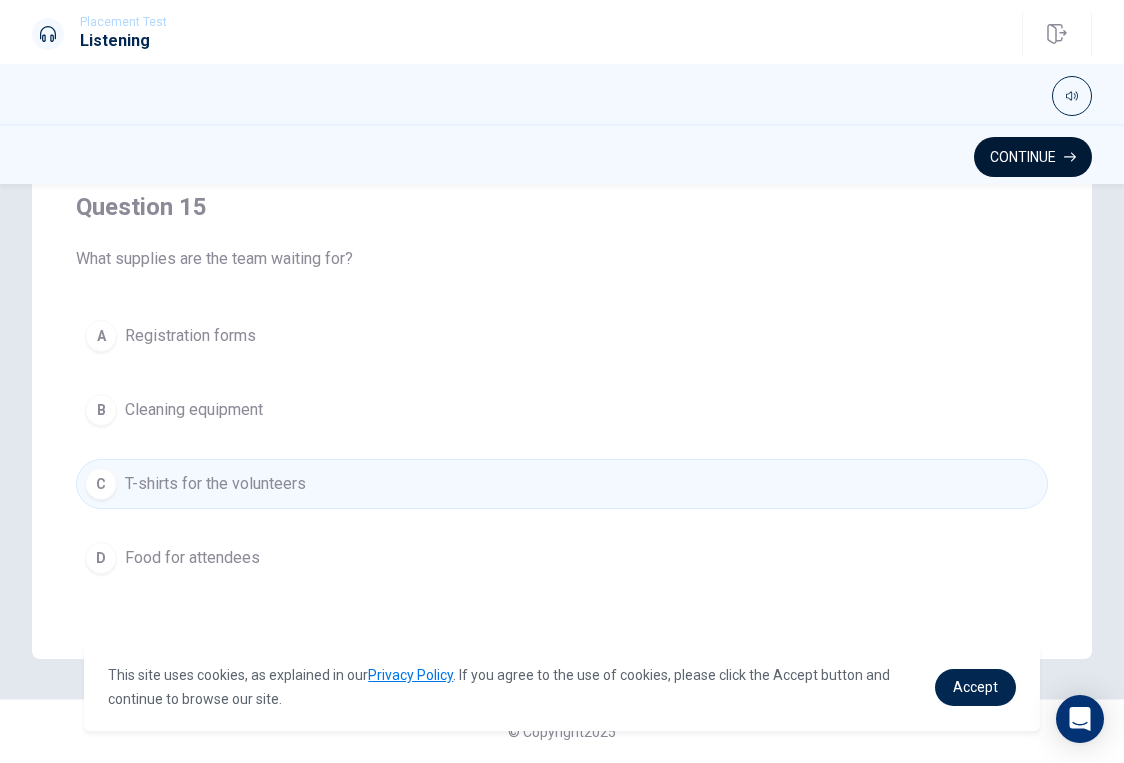 click on "Continue" at bounding box center [1033, 157] 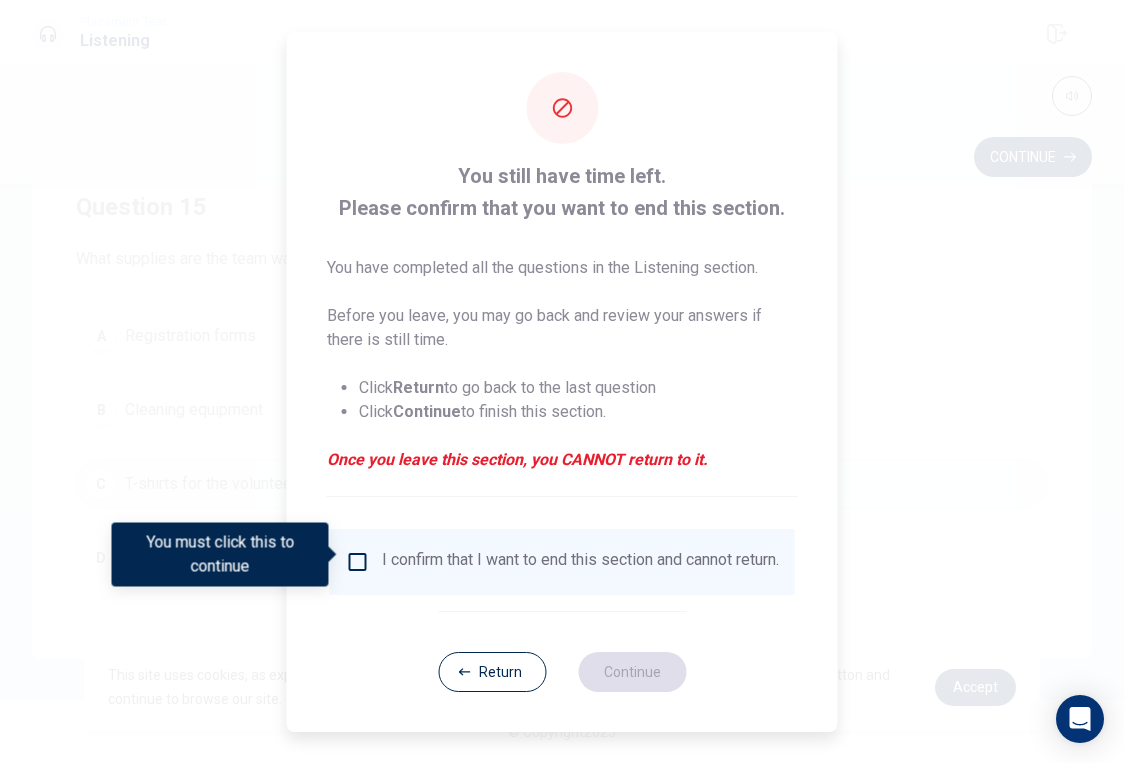 click at bounding box center [358, 562] 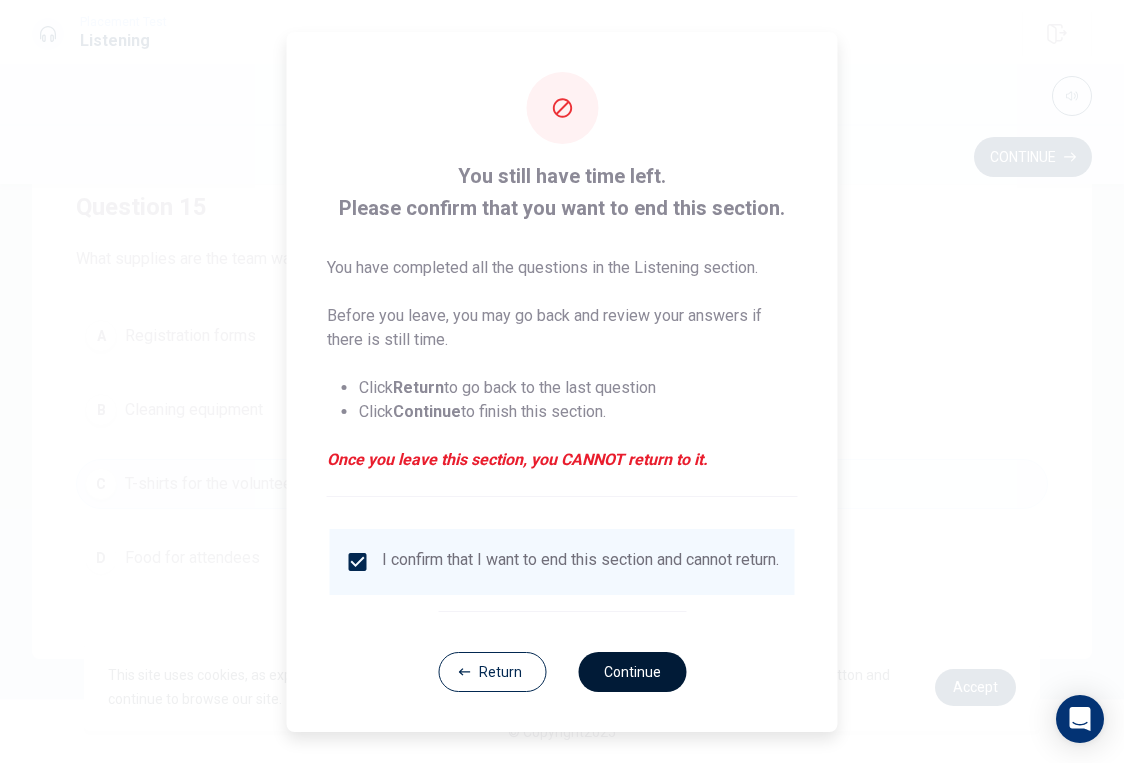 click on "Continue" at bounding box center (632, 672) 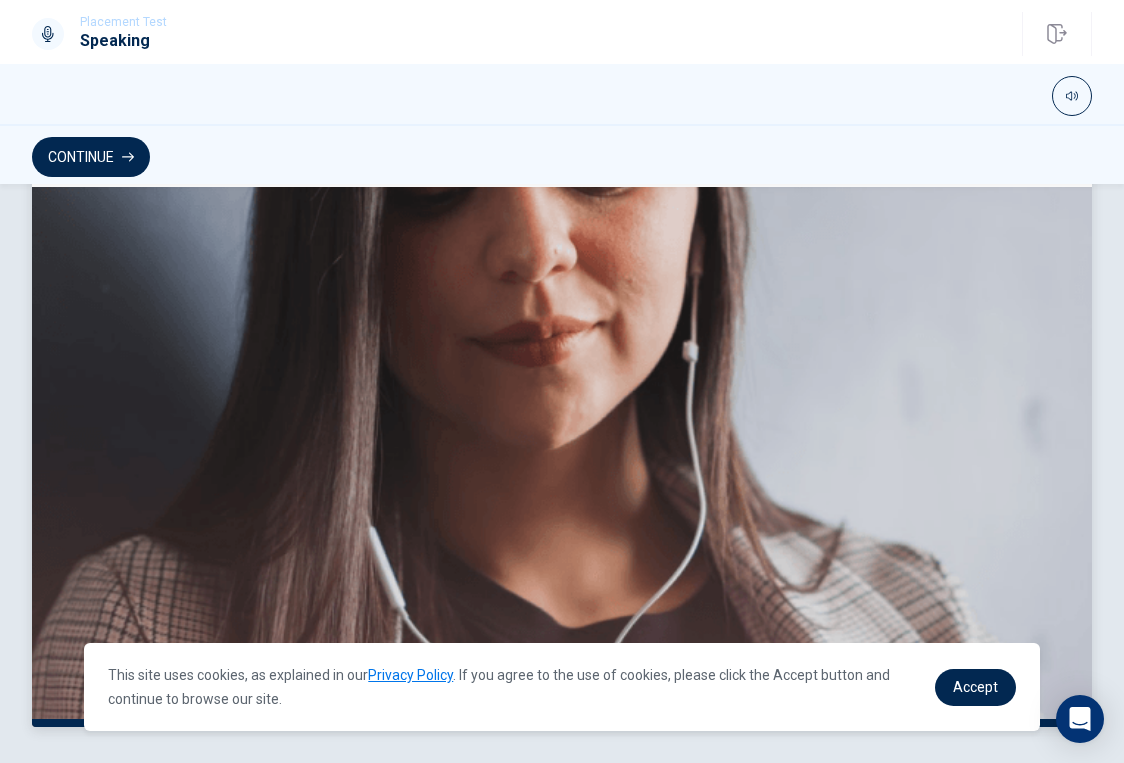 scroll, scrollTop: 450, scrollLeft: 0, axis: vertical 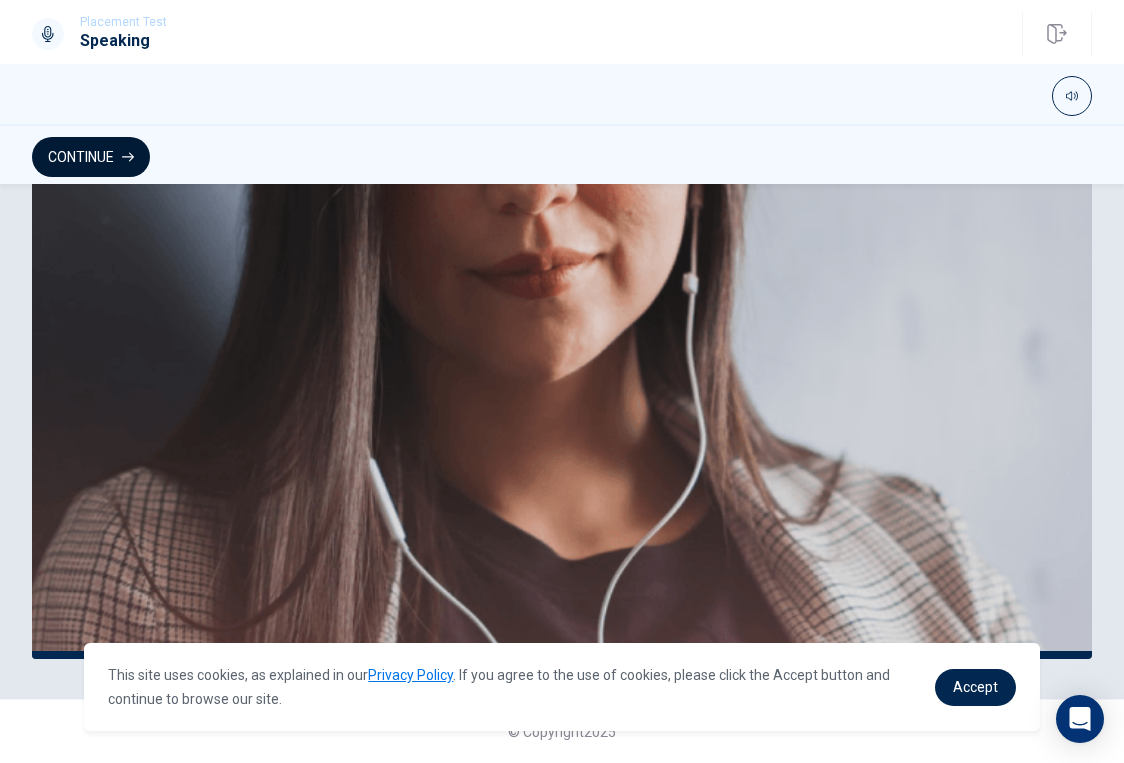 click 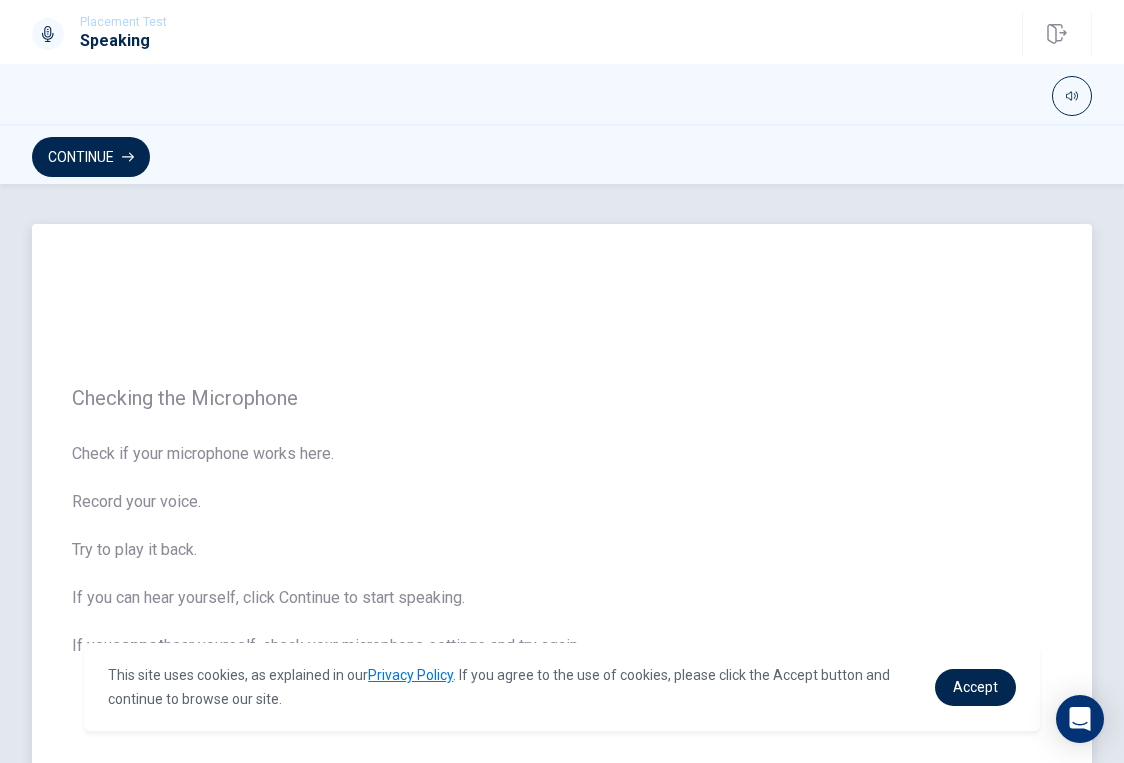 scroll, scrollTop: 0, scrollLeft: 0, axis: both 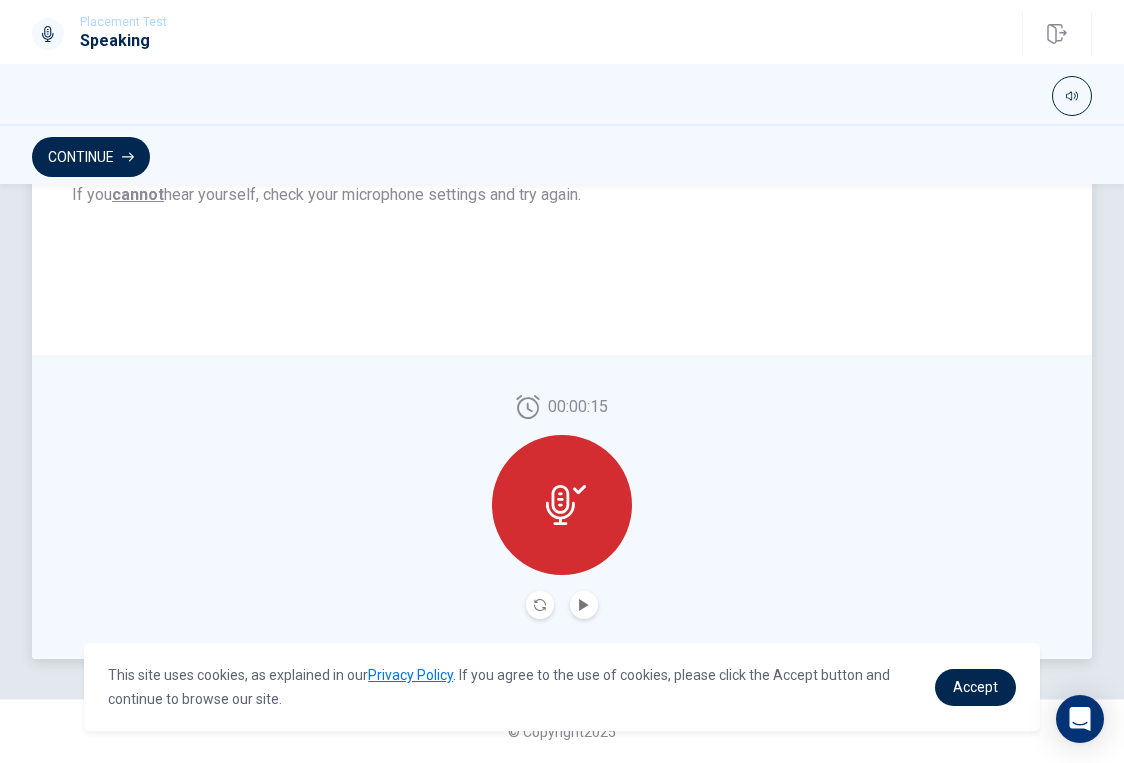 click at bounding box center [562, 505] 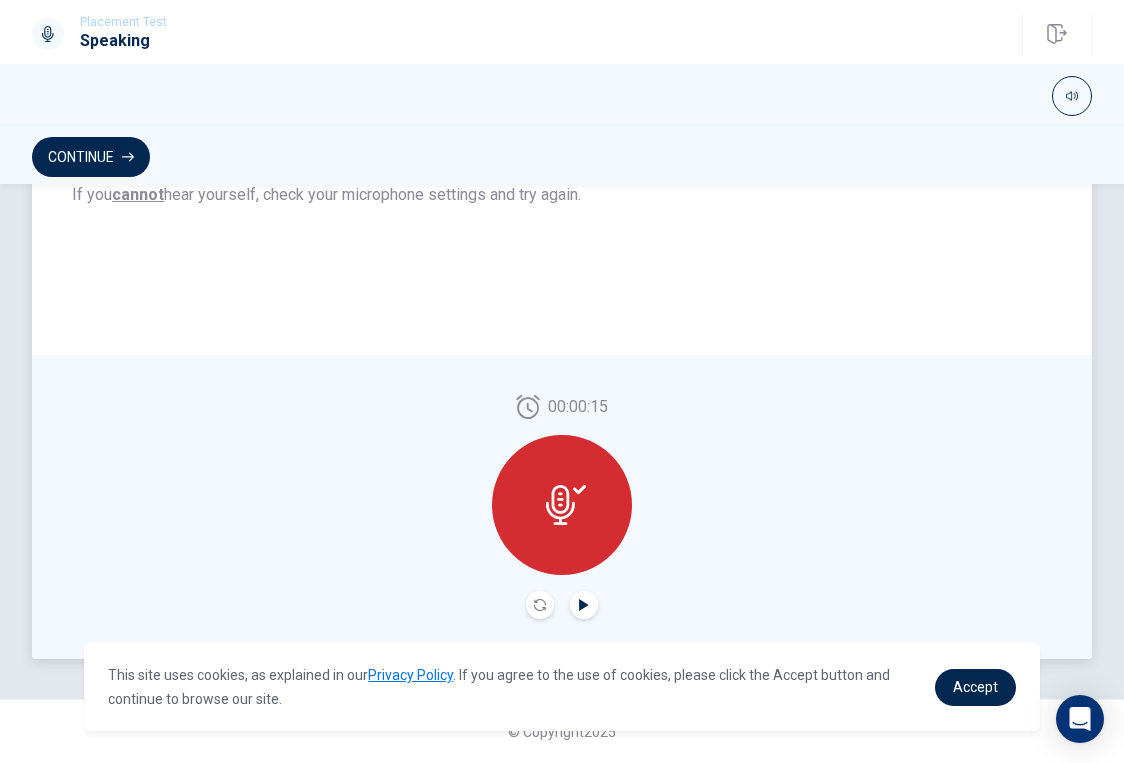click 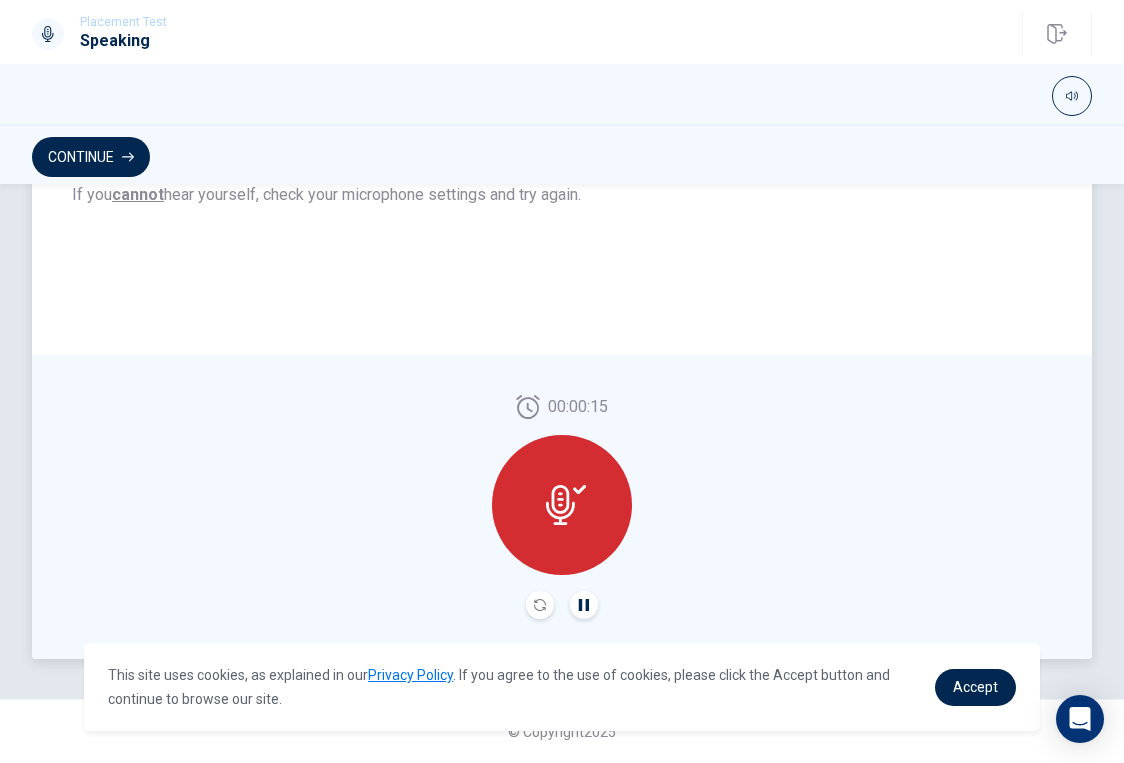 click at bounding box center [584, 605] 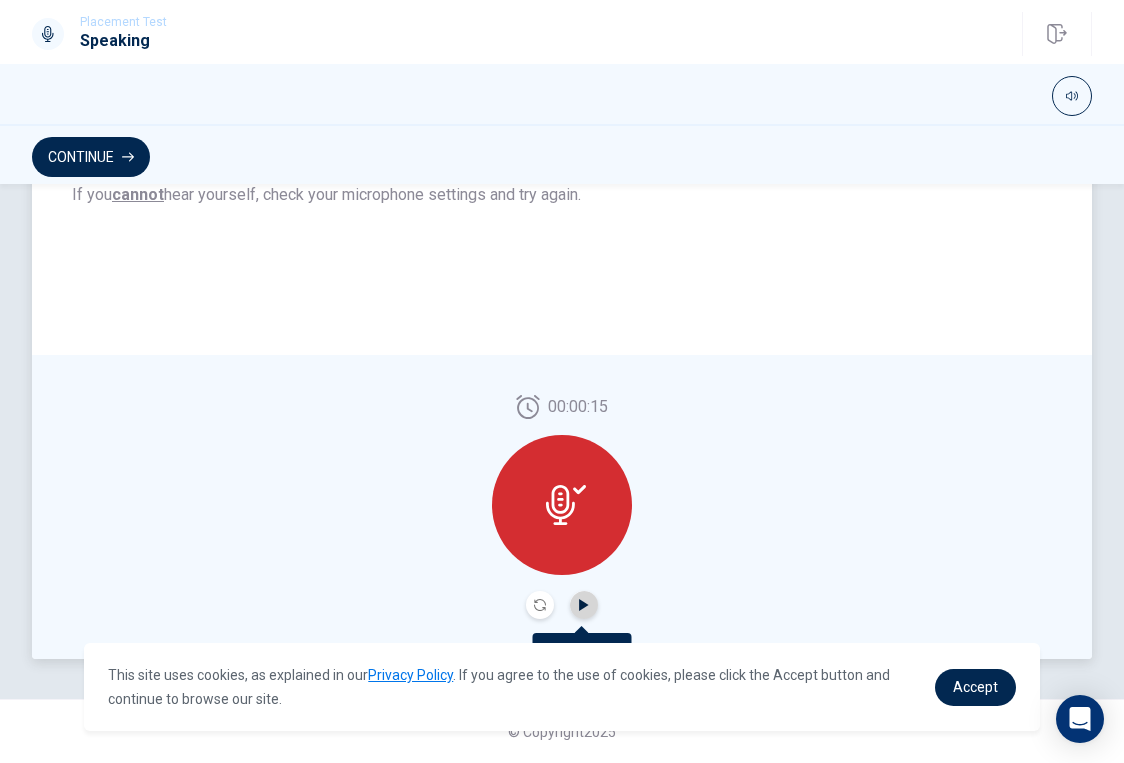 click at bounding box center (584, 605) 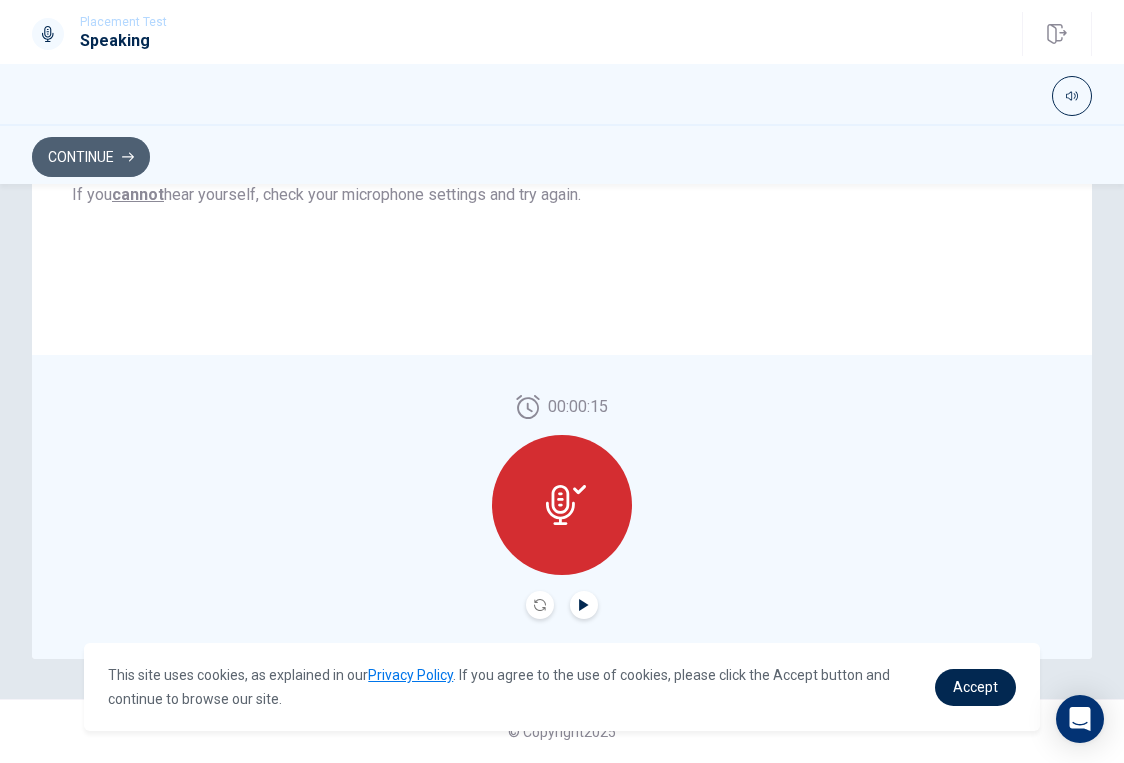 click 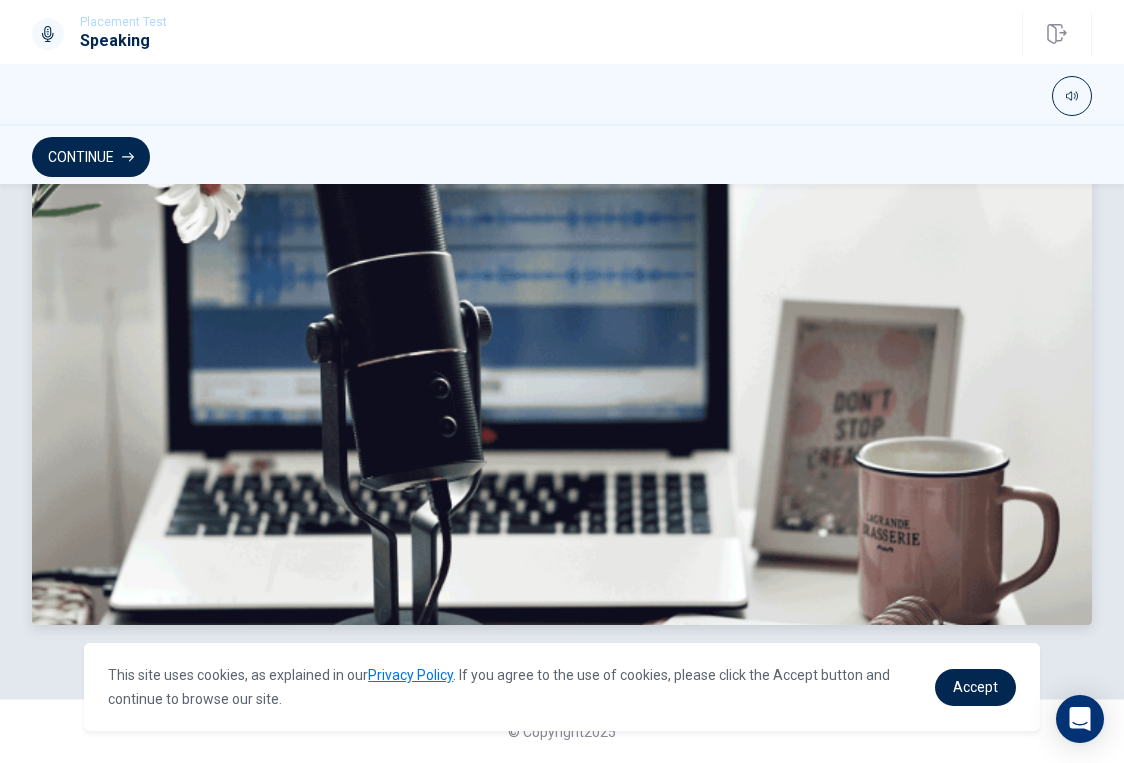 scroll, scrollTop: 503, scrollLeft: 0, axis: vertical 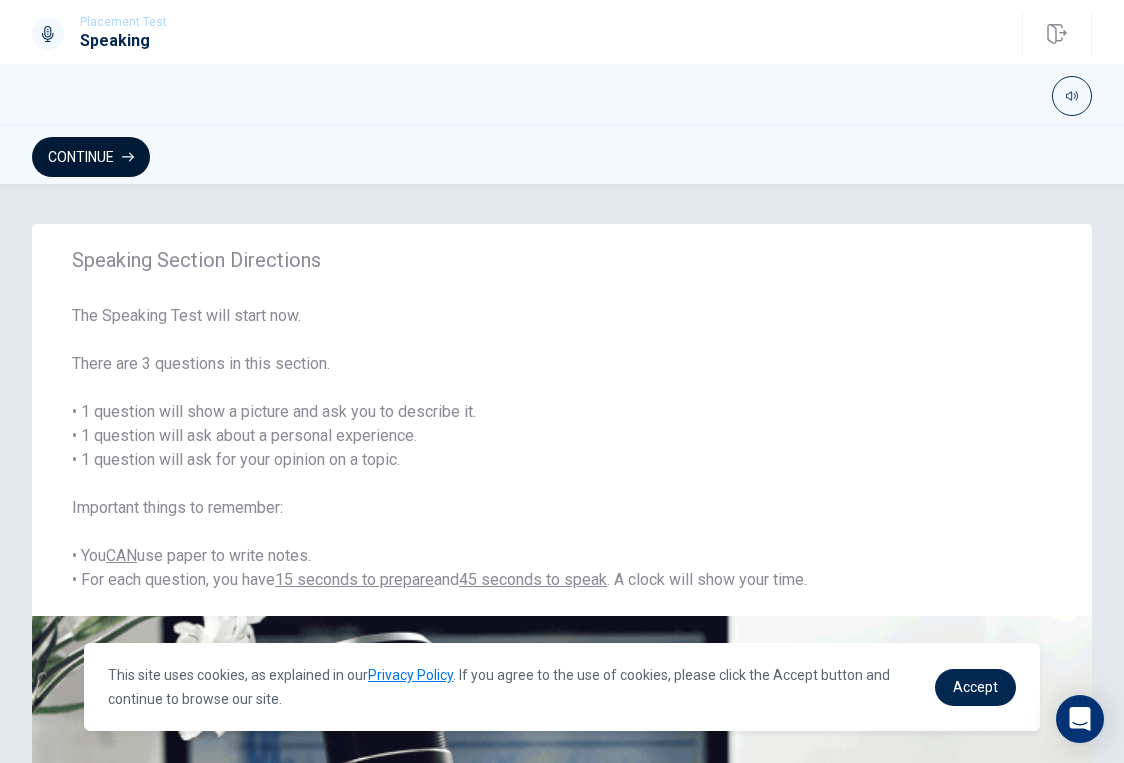 click 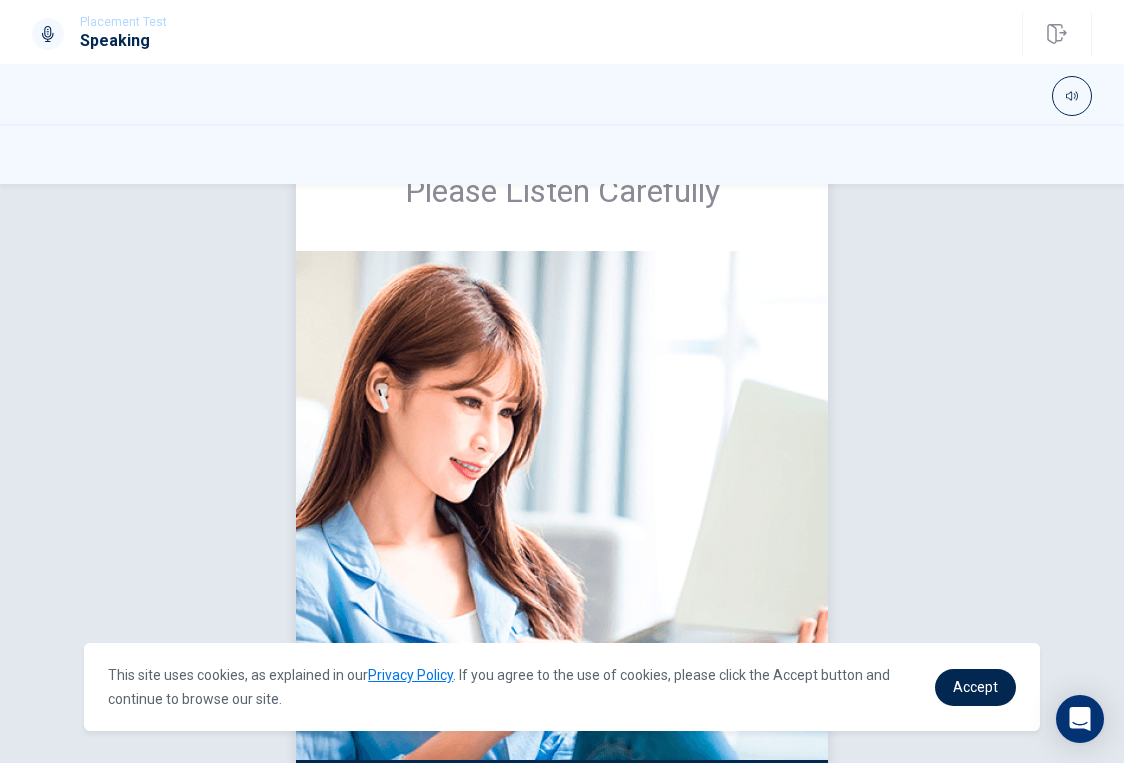 scroll, scrollTop: 250, scrollLeft: 0, axis: vertical 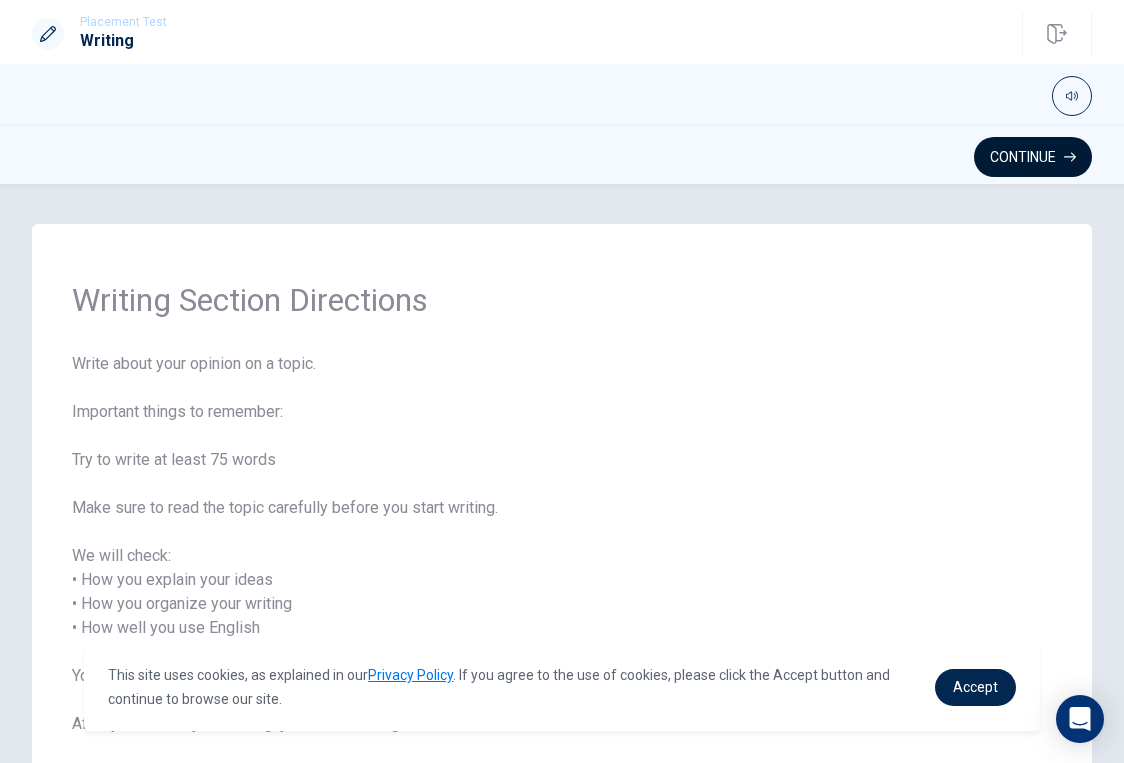 click on "Continue" at bounding box center [1033, 157] 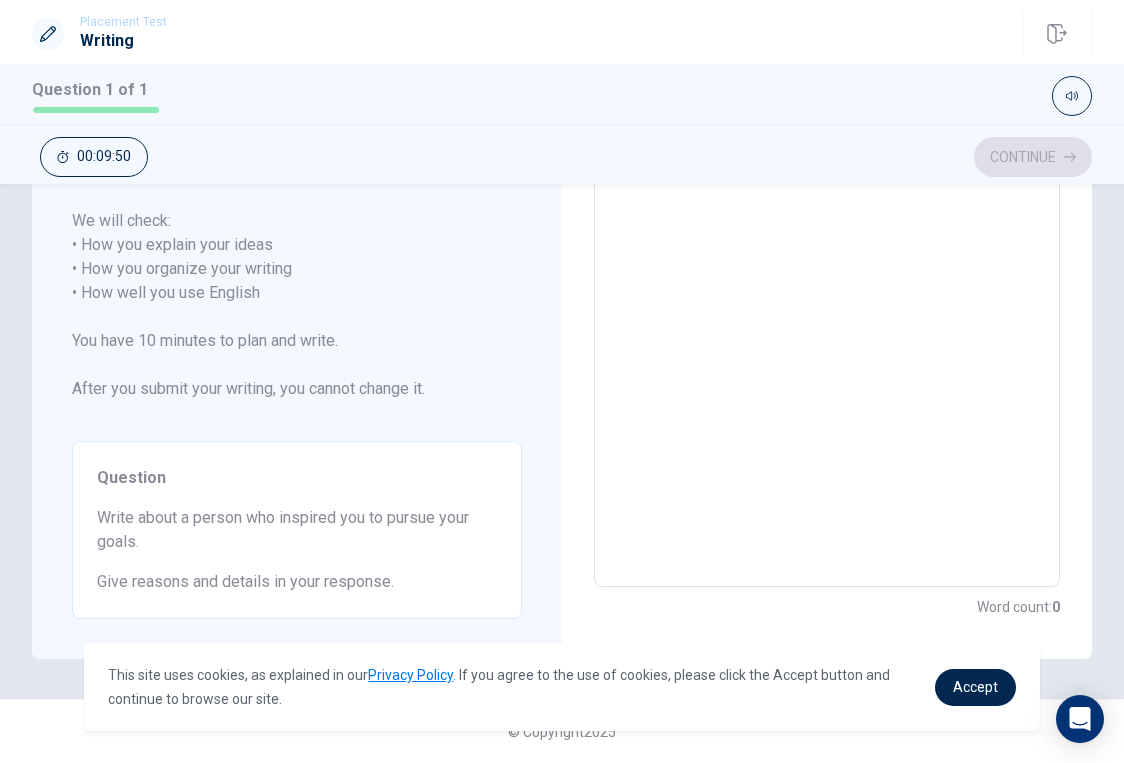 scroll, scrollTop: 295, scrollLeft: 0, axis: vertical 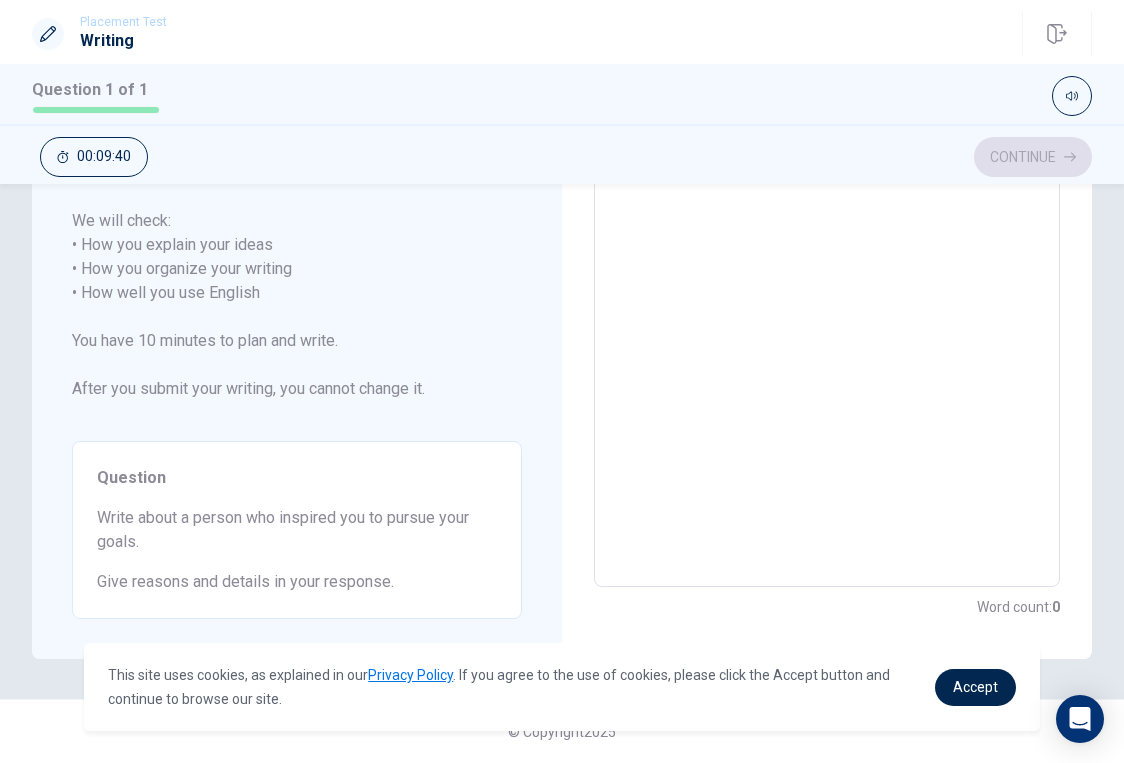 click at bounding box center (827, 293) 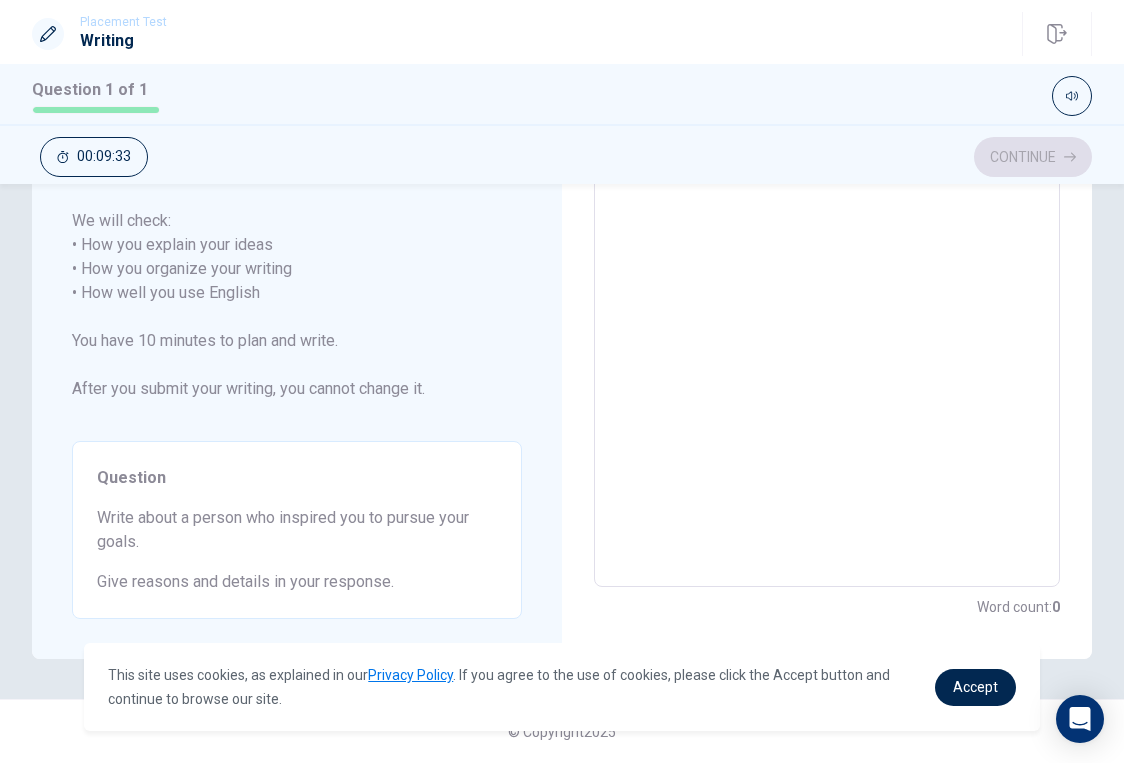 scroll, scrollTop: 295, scrollLeft: 0, axis: vertical 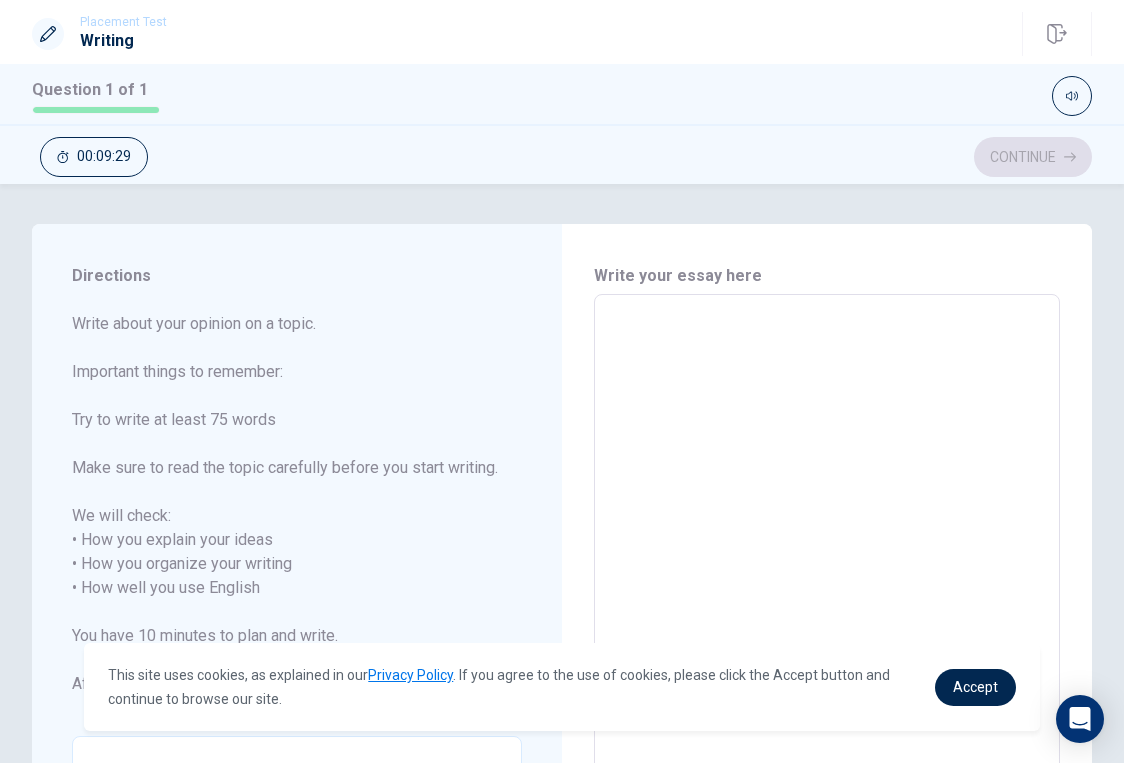 type on "T" 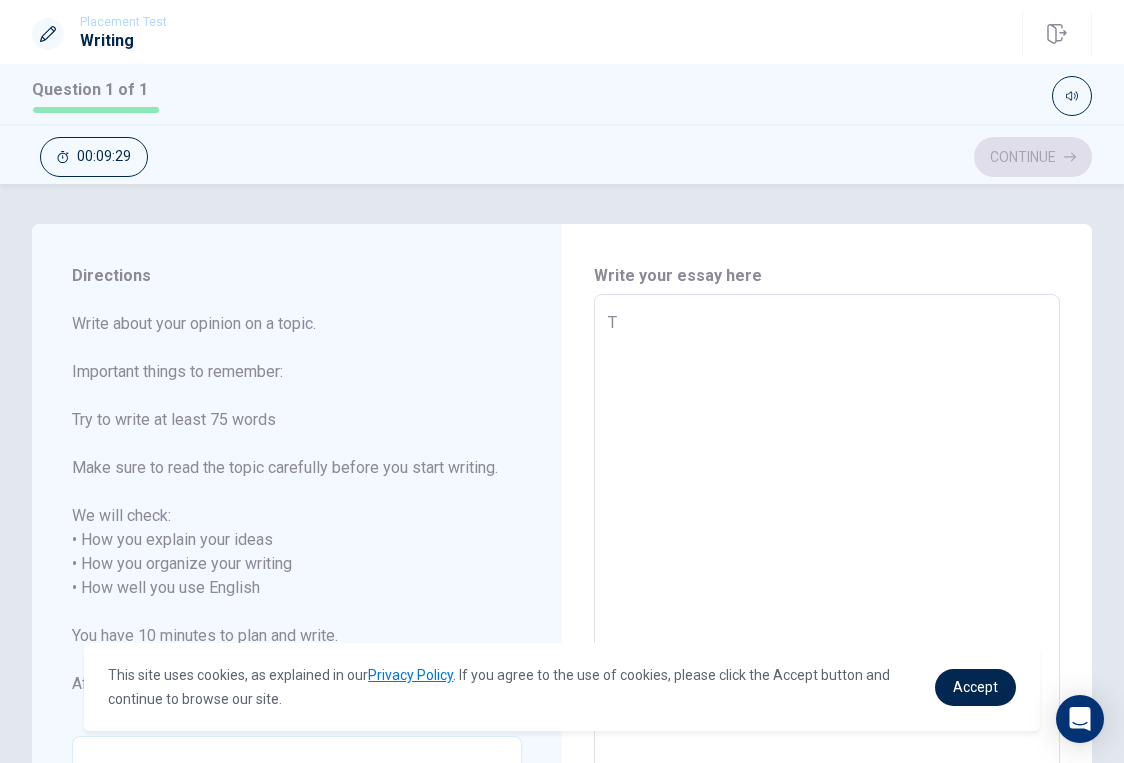 type on "x" 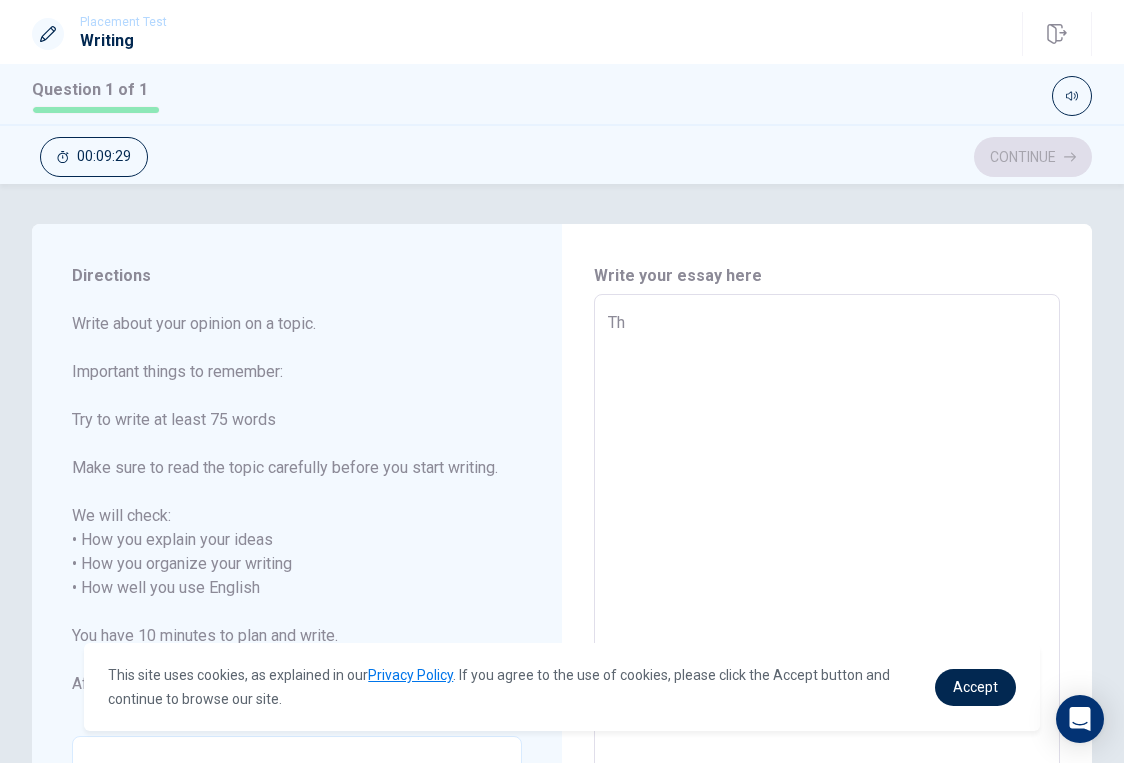 type on "x" 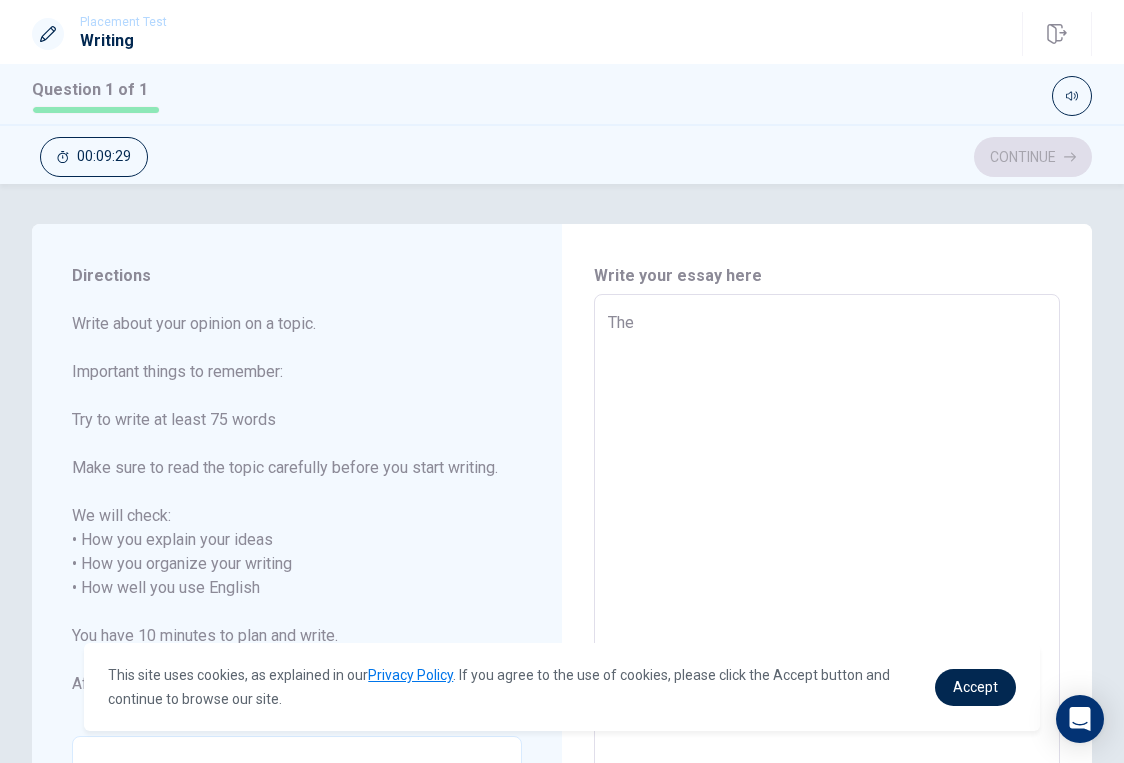 type on "x" 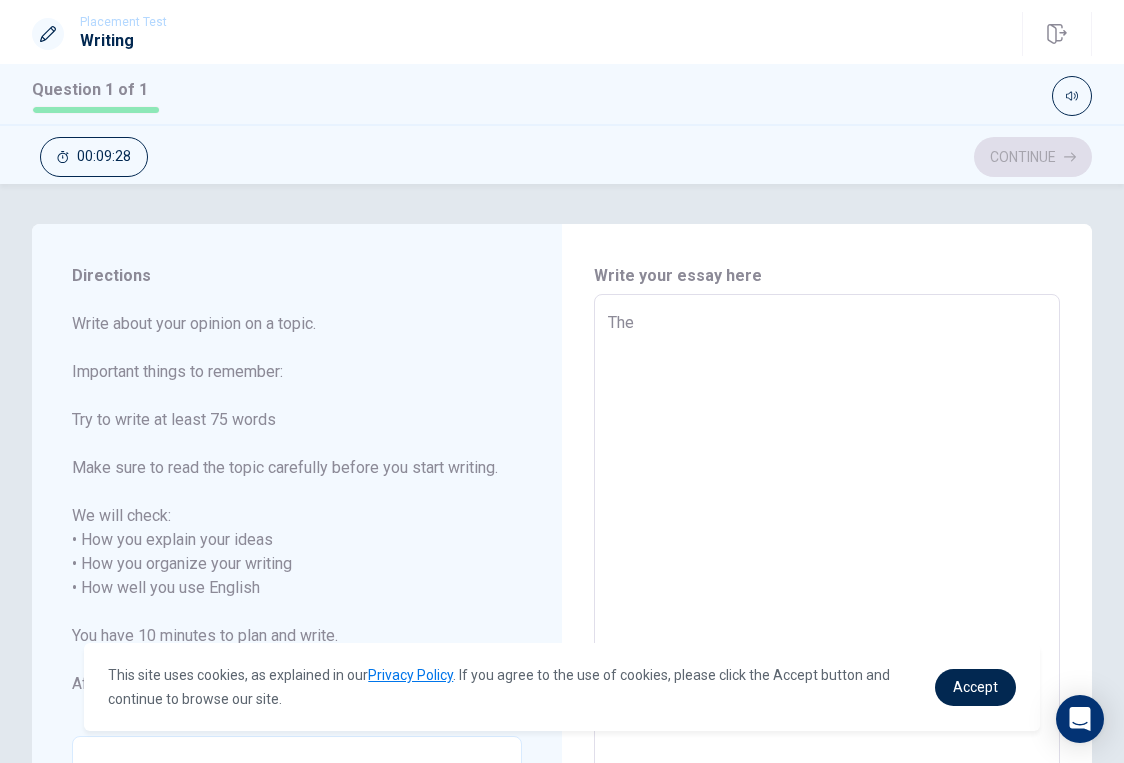 type on "The p" 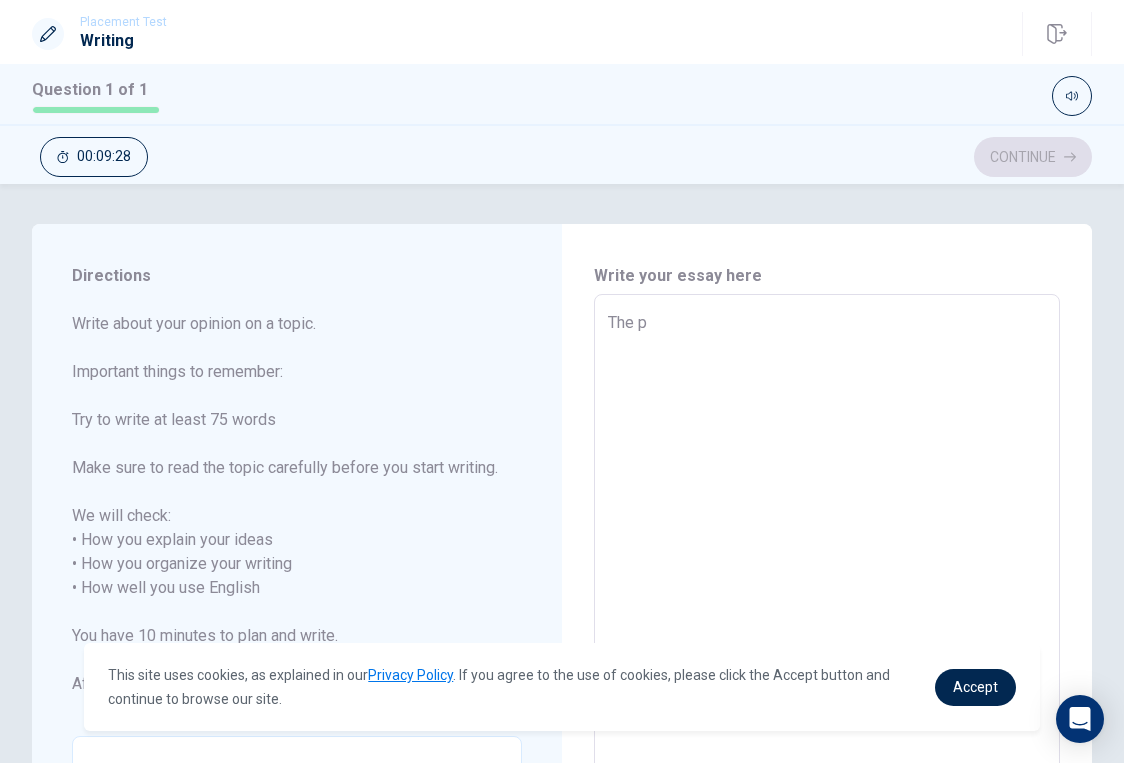 type on "x" 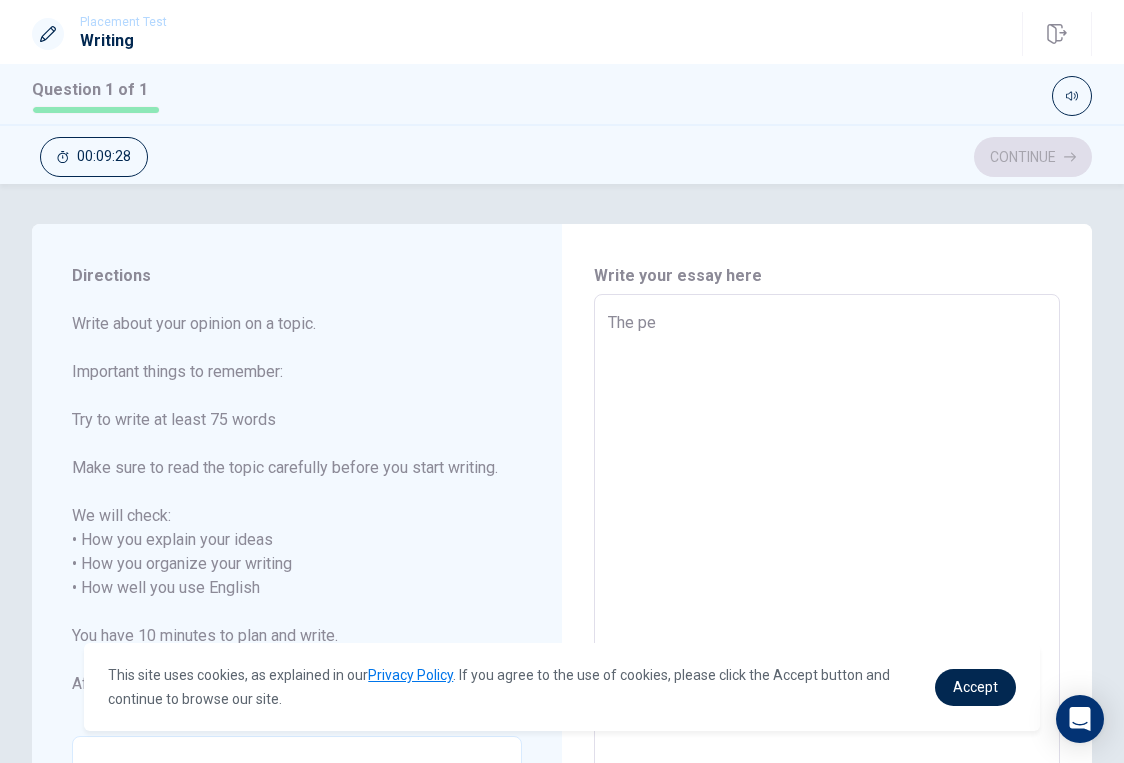 type on "x" 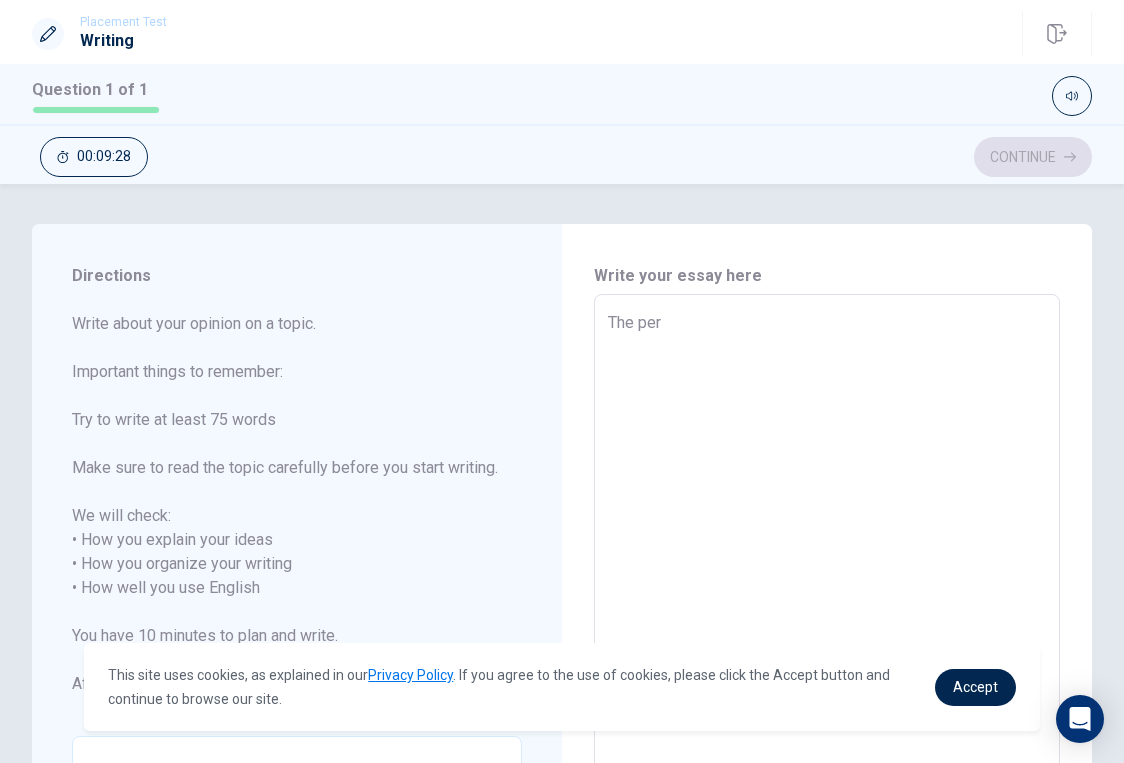 type on "x" 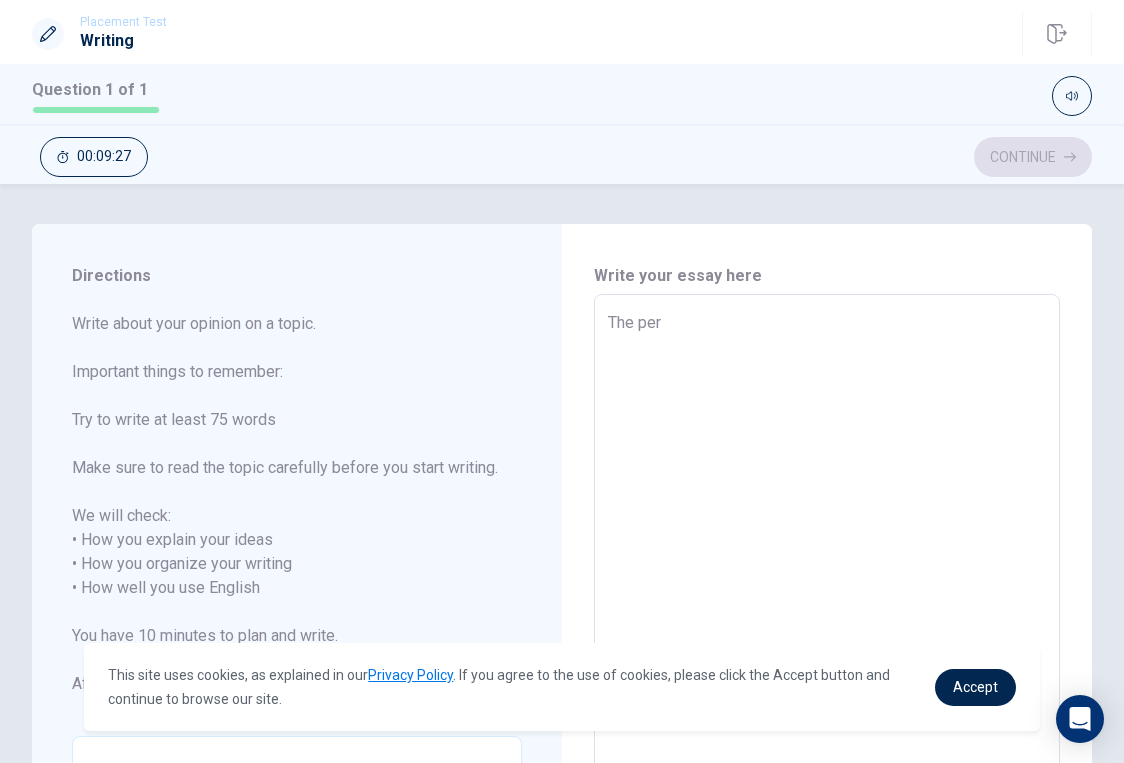 type on "The pers" 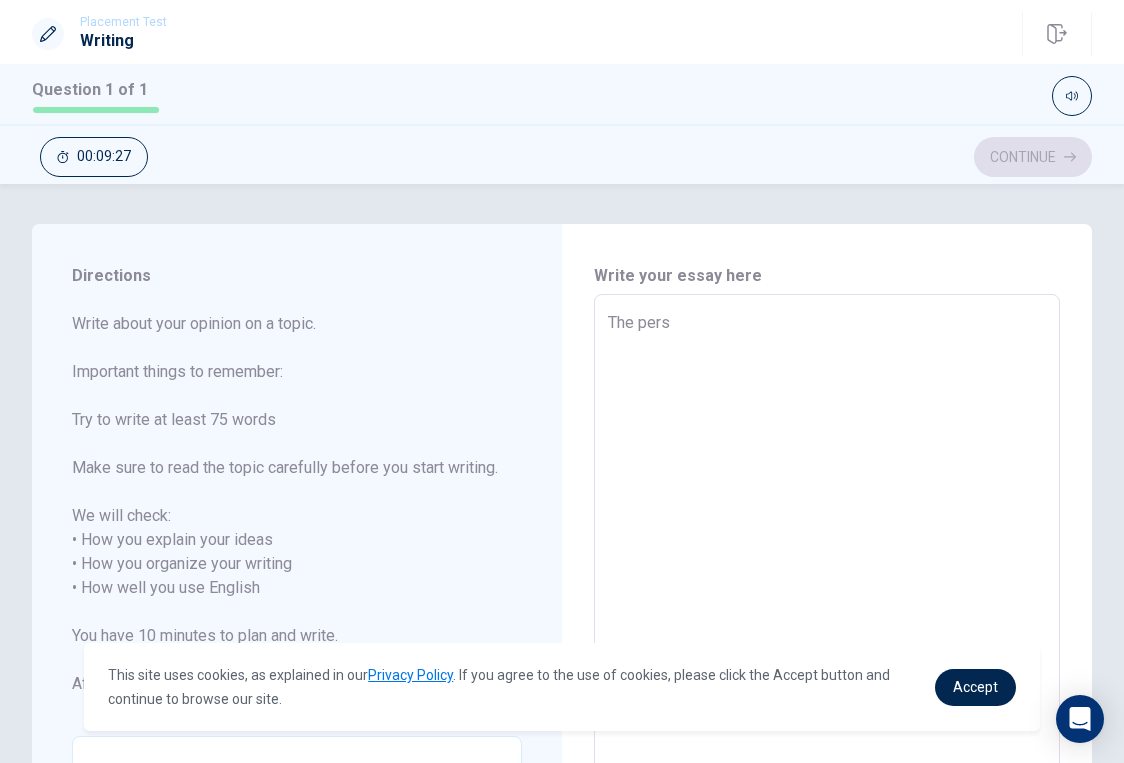 type on "x" 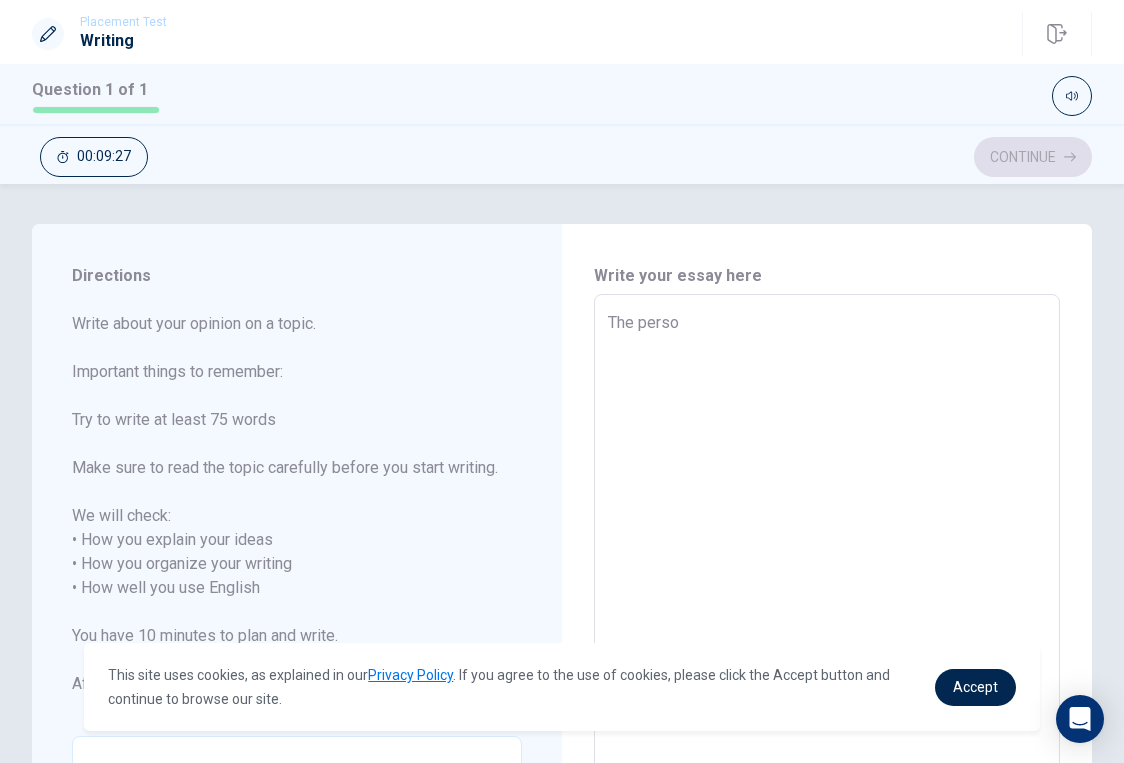 type on "x" 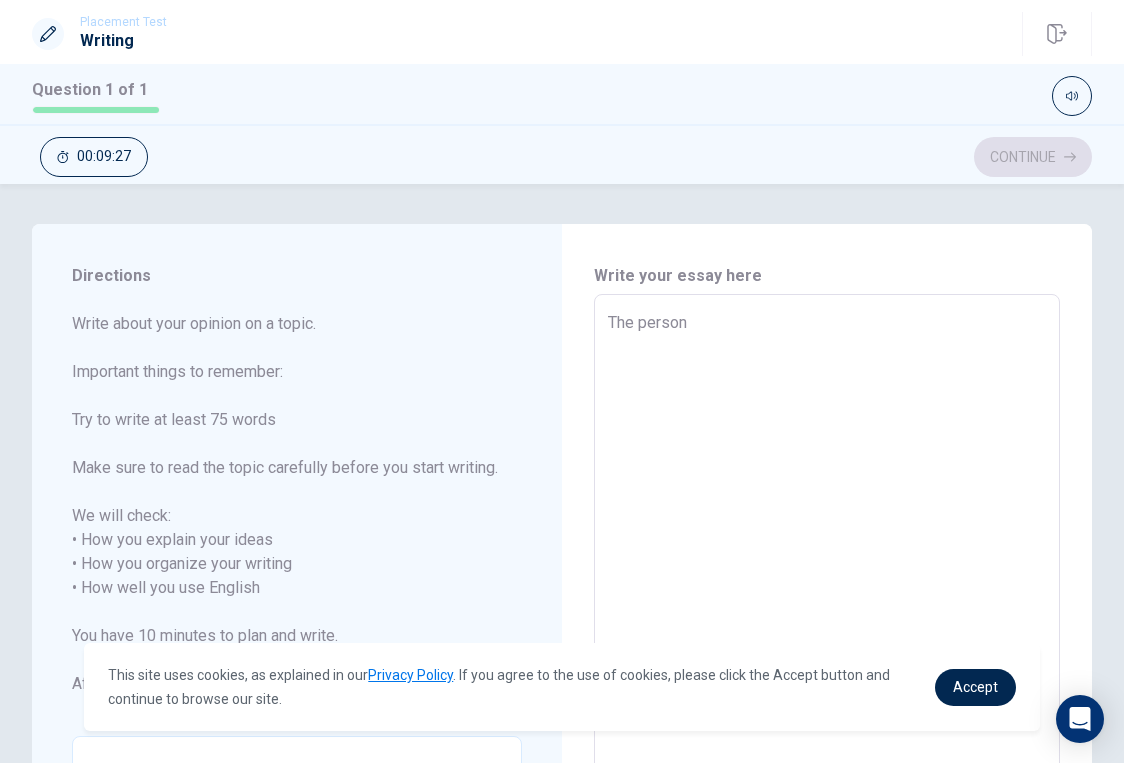 type on "x" 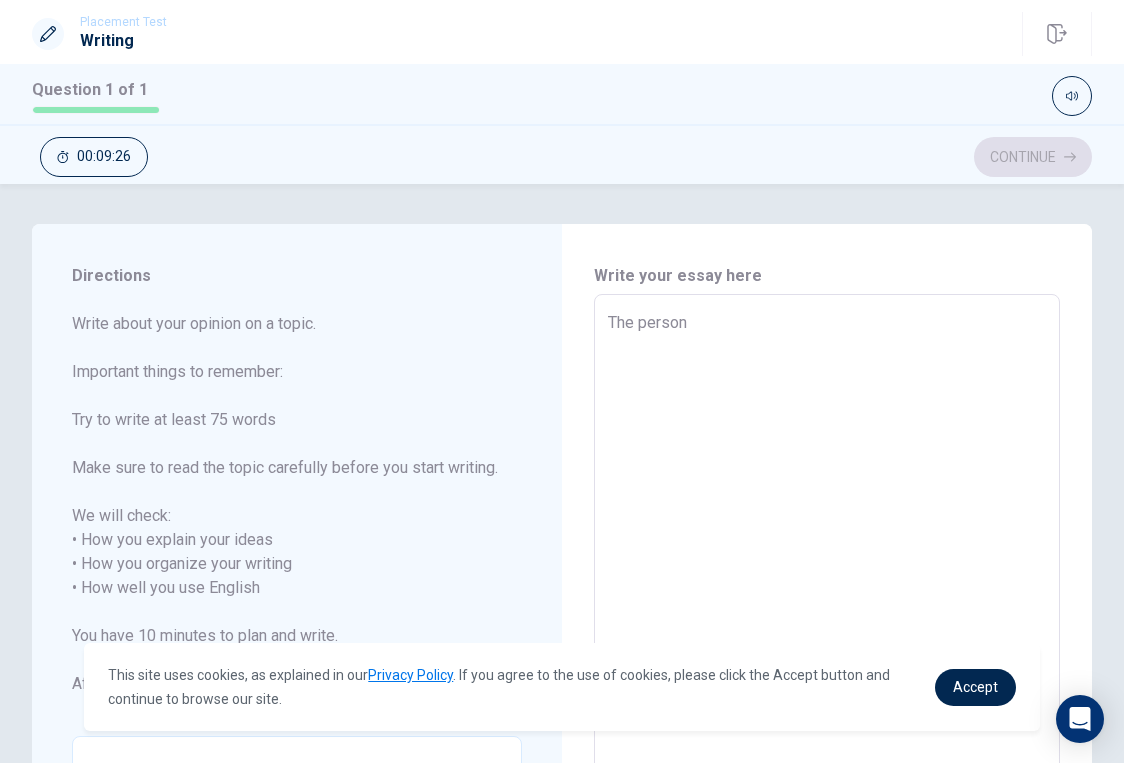 type on "The person I" 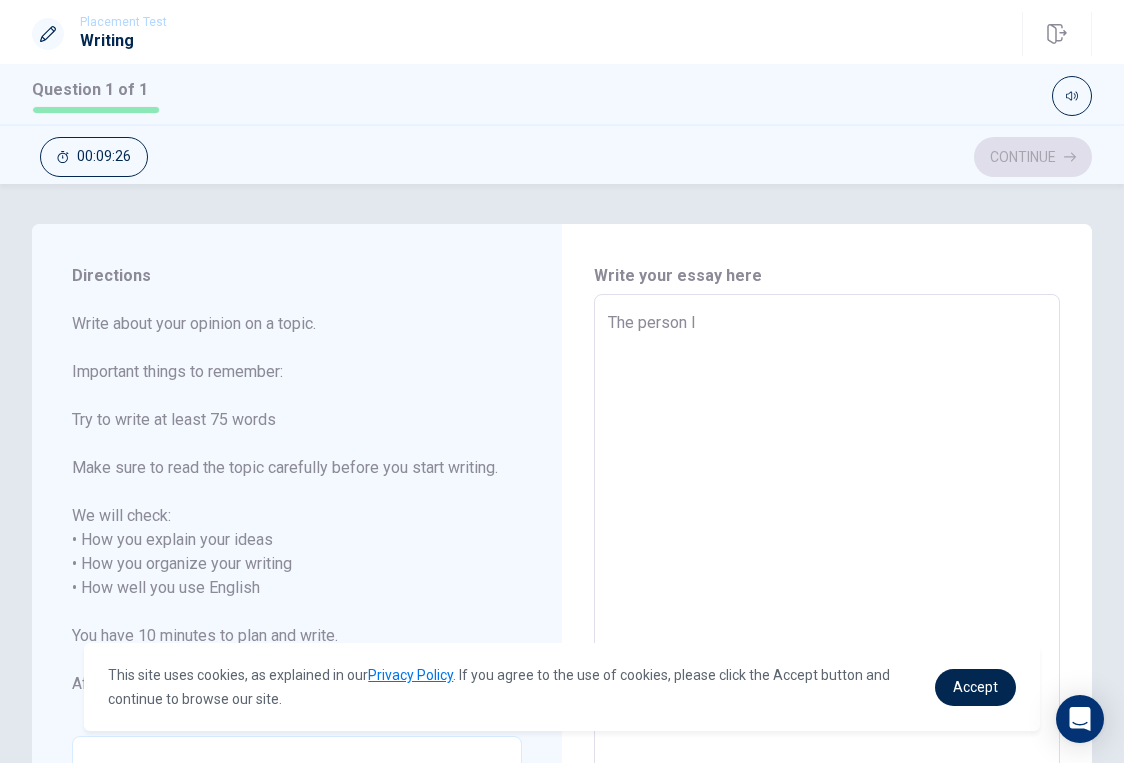 type on "x" 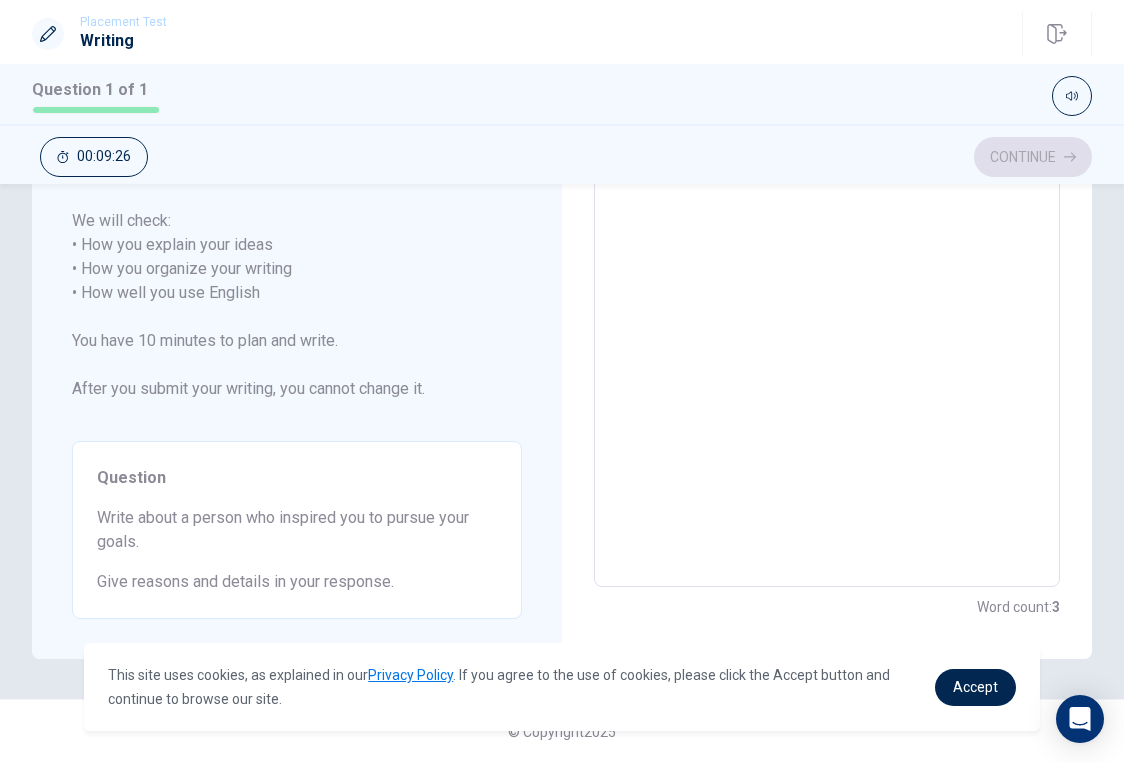 scroll, scrollTop: 321, scrollLeft: 0, axis: vertical 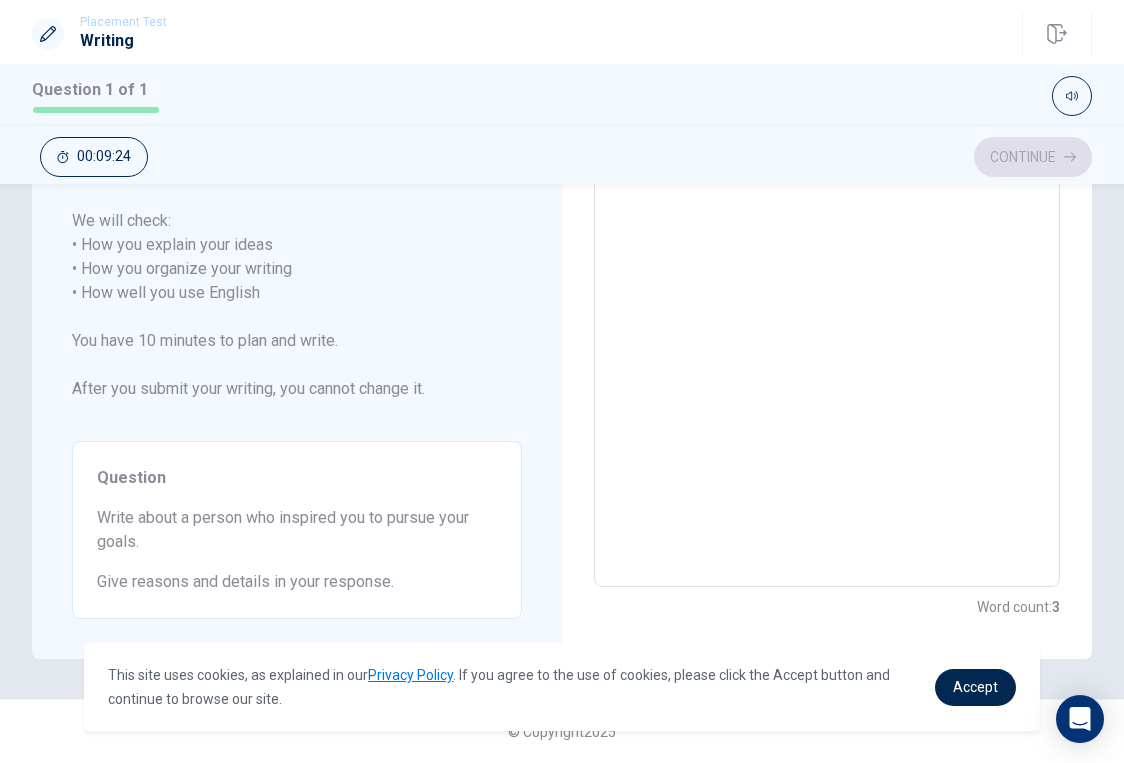 type on "x" 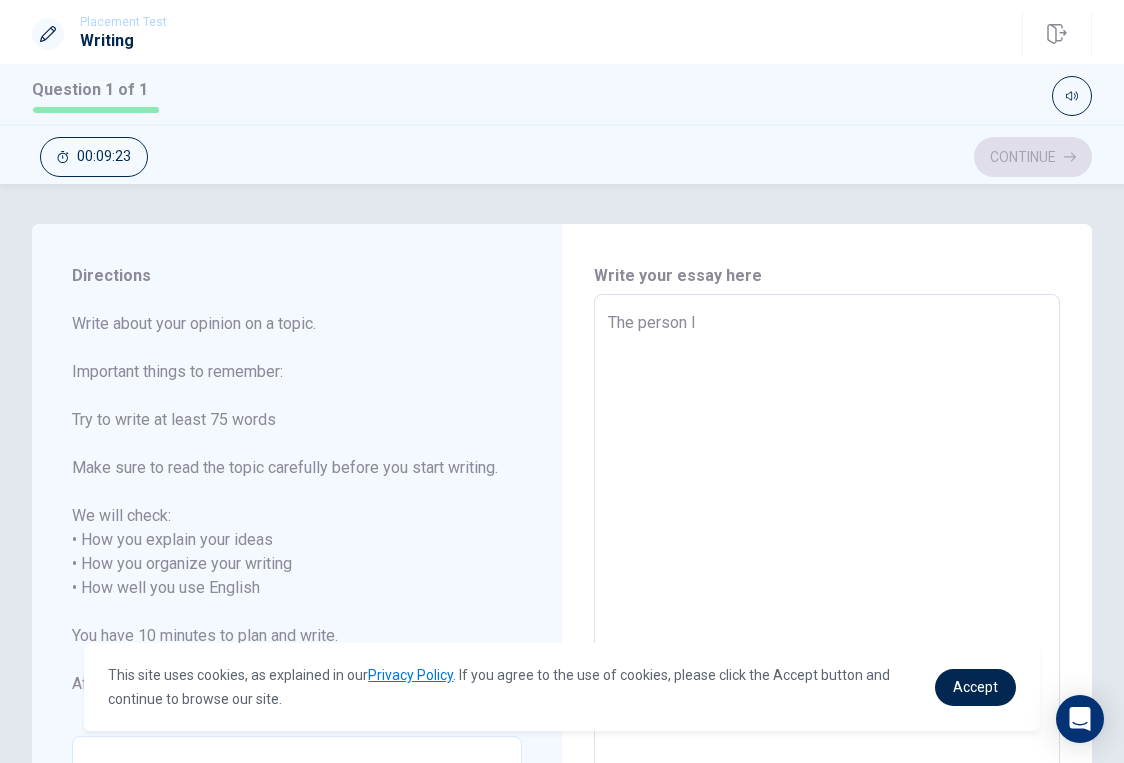type on "The person I" 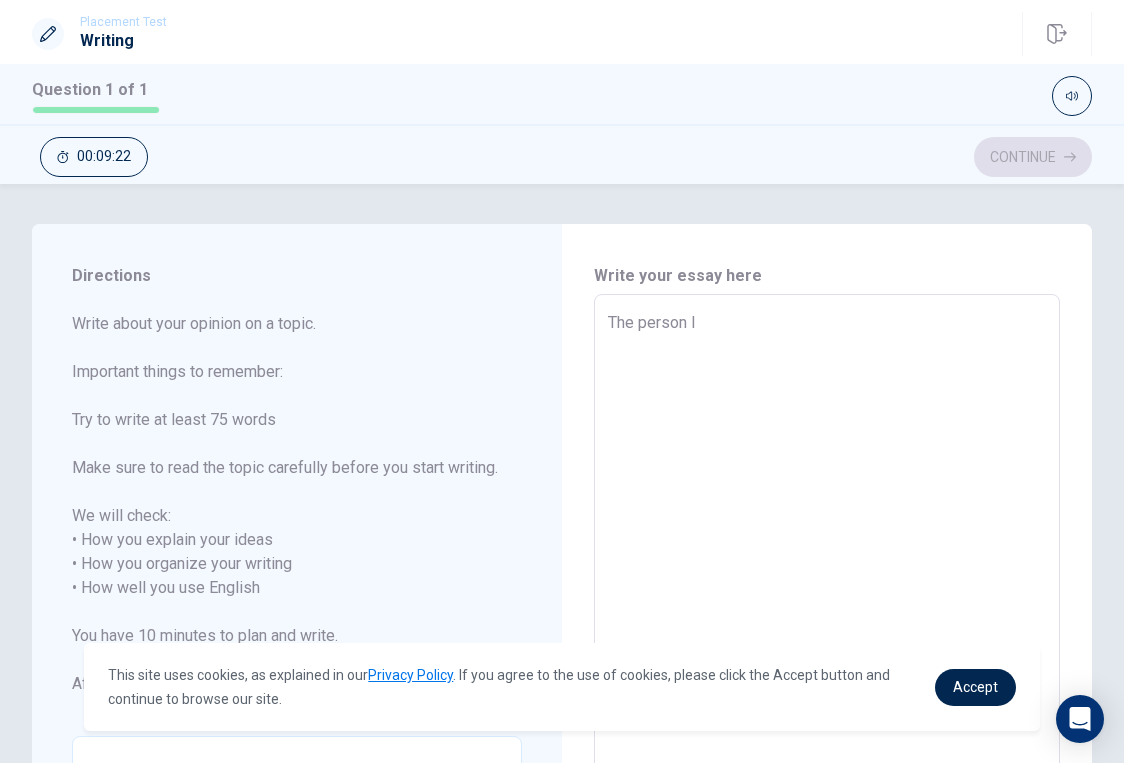 type on "The person" 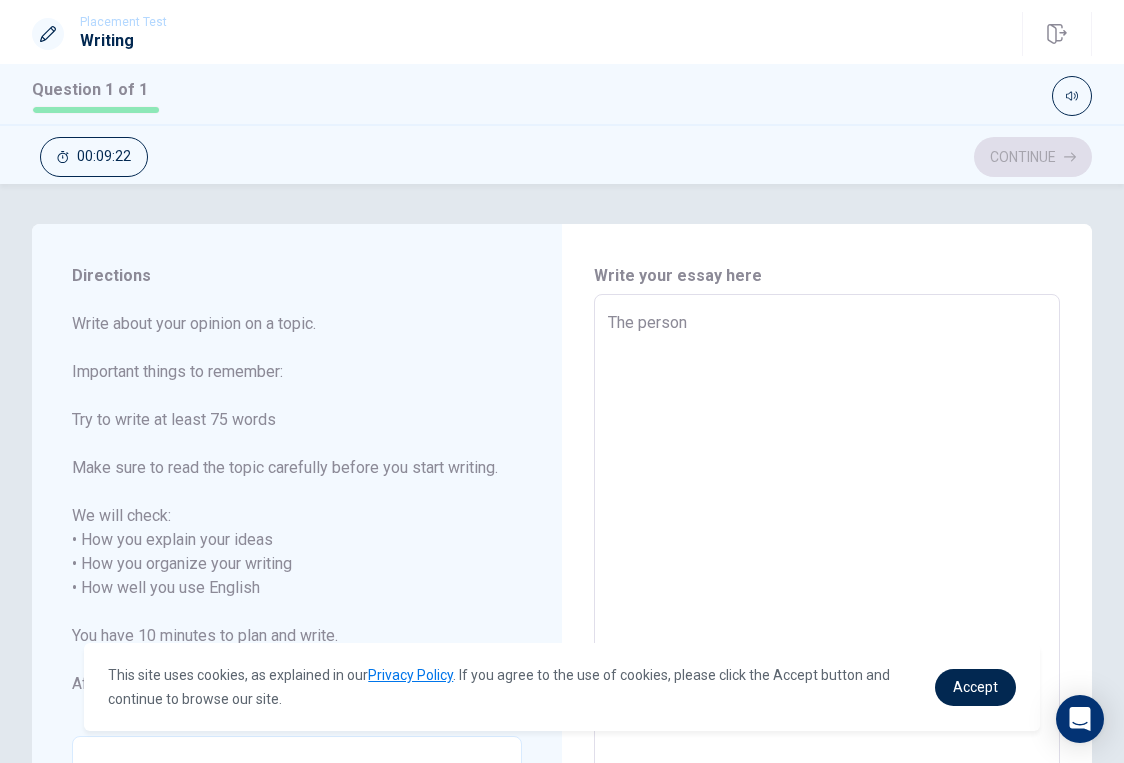 type on "x" 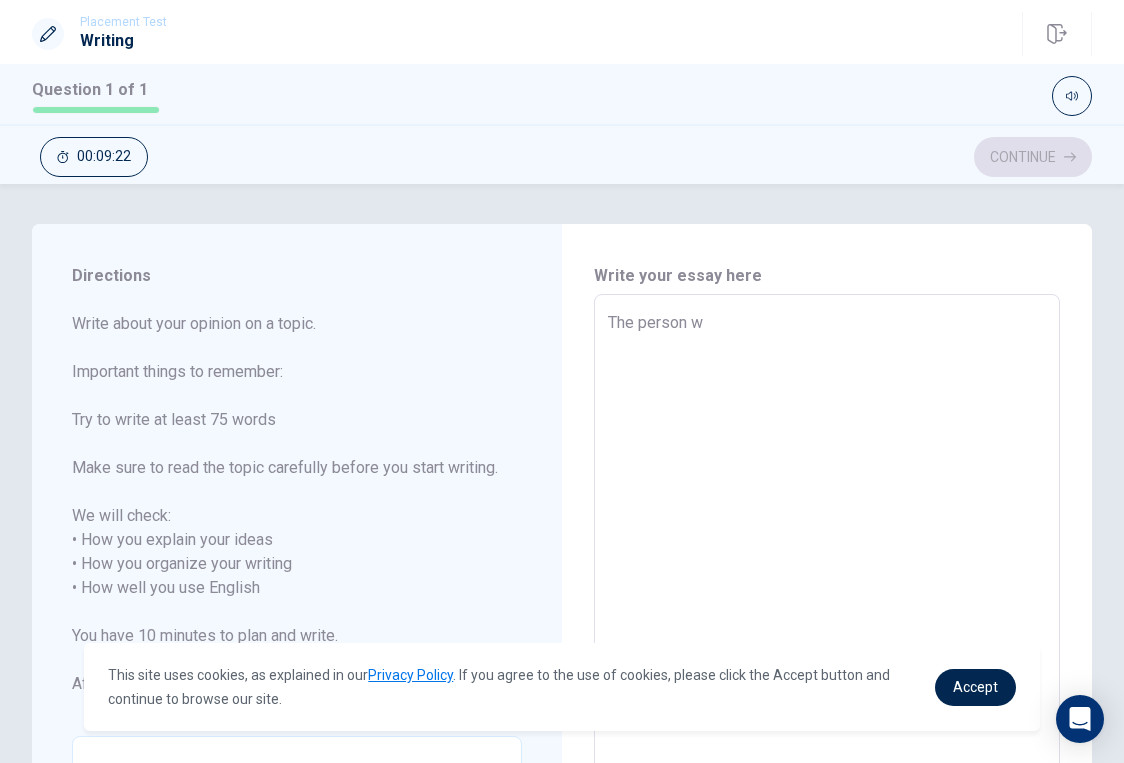 type on "x" 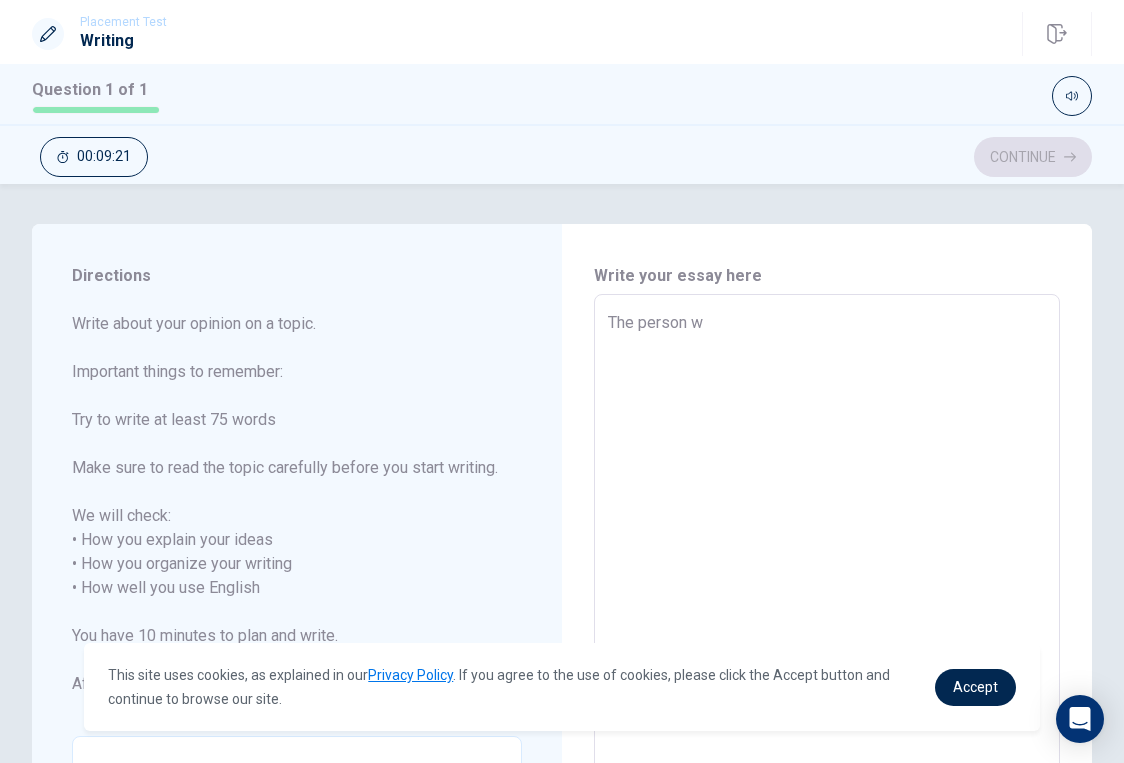 type on "The person wh" 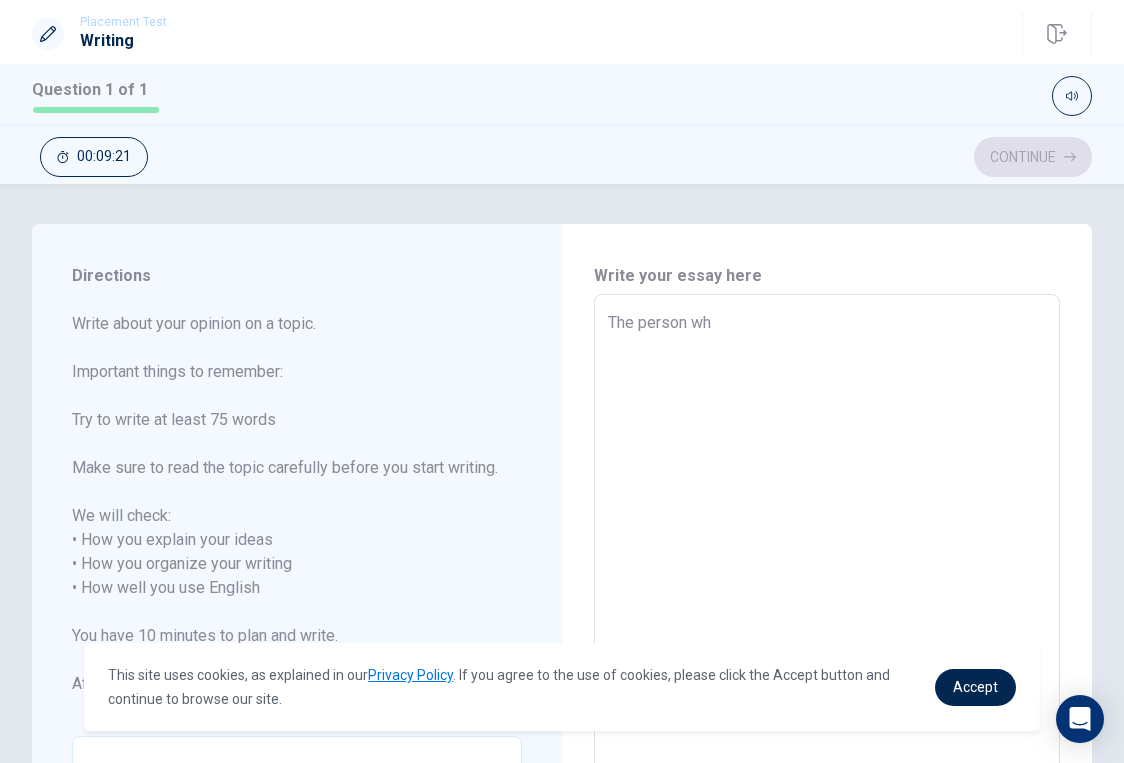 type on "x" 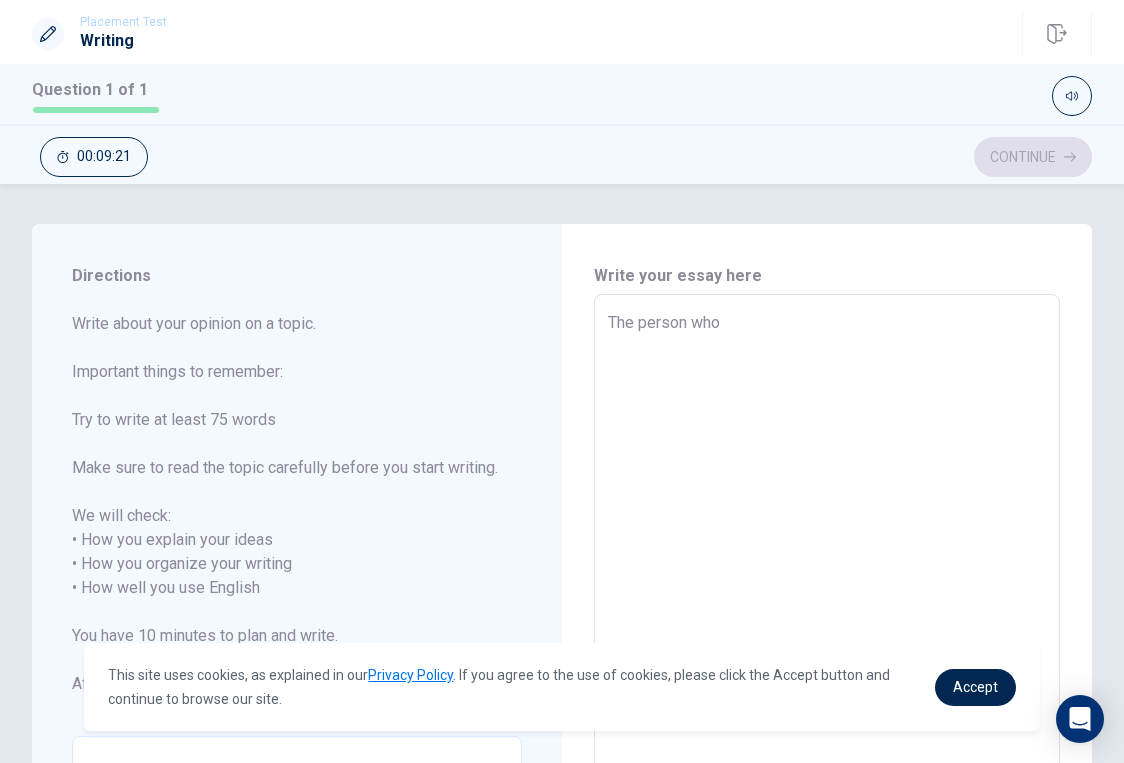 type on "x" 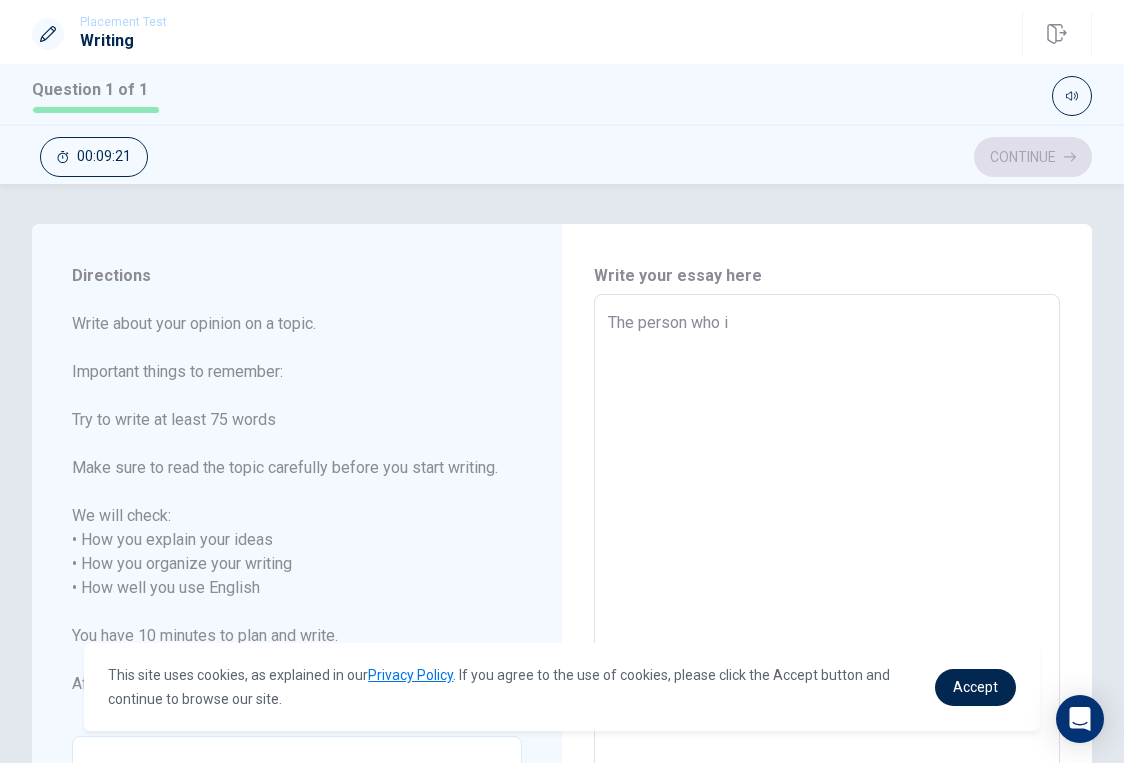 type on "x" 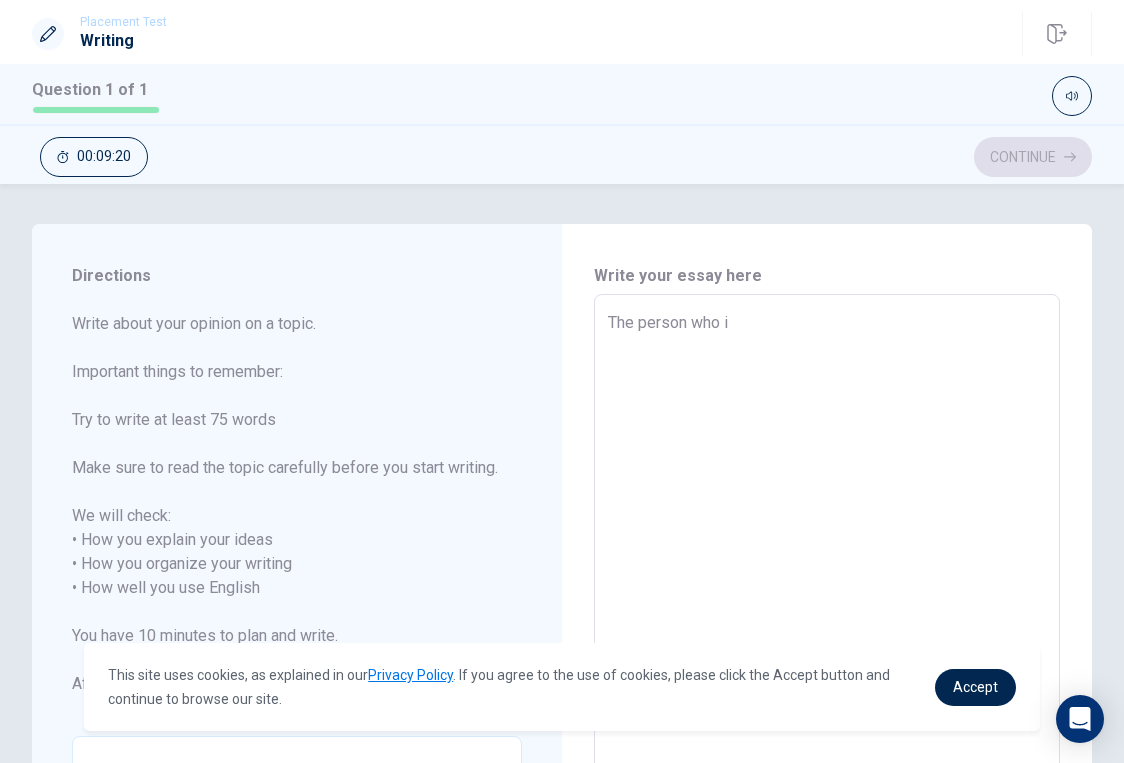 type on "The person who in" 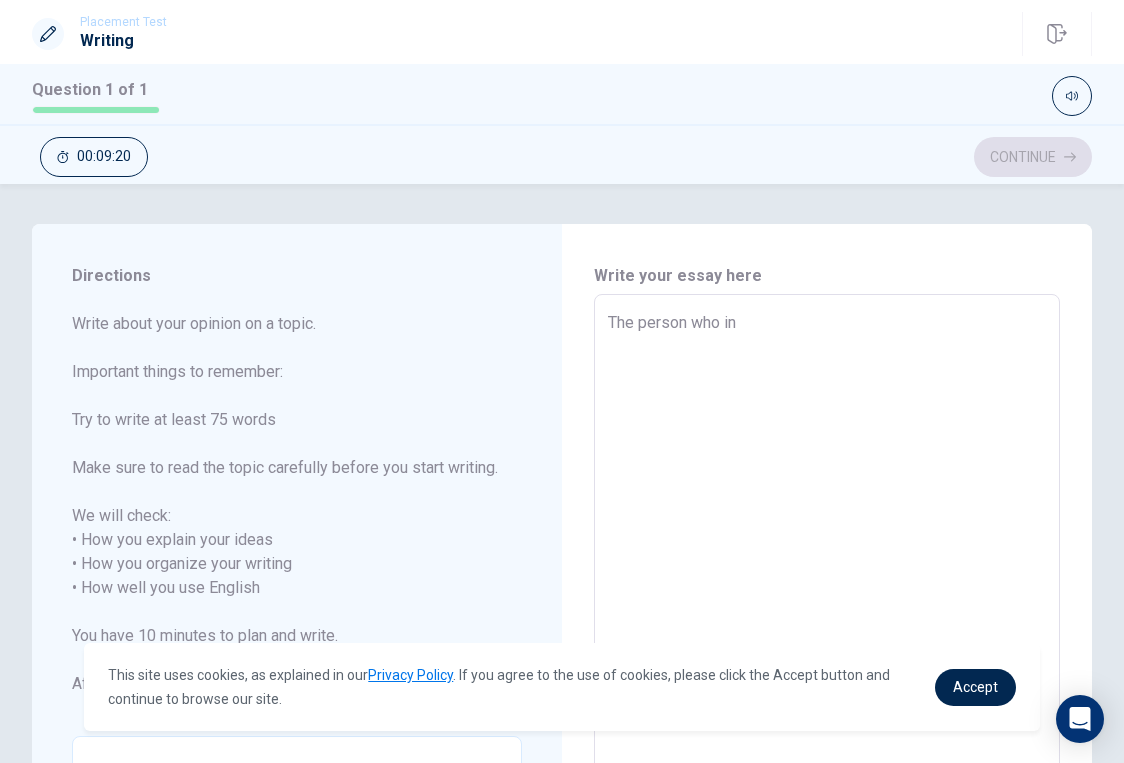 type on "x" 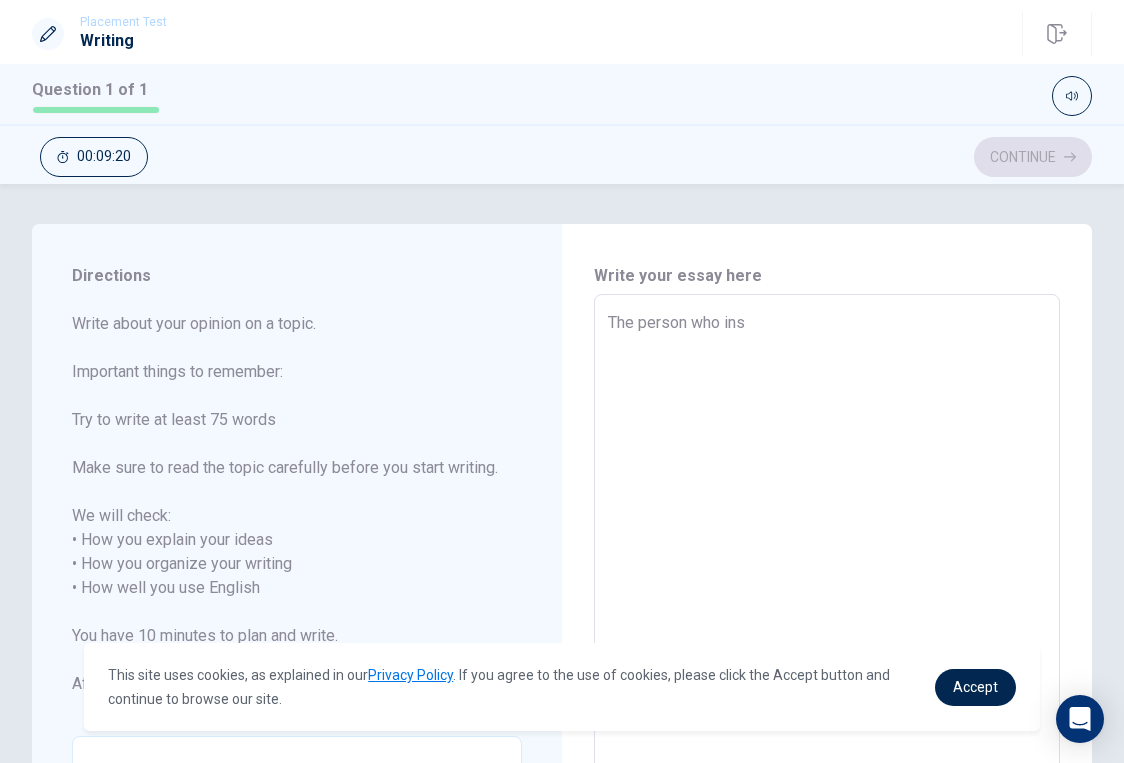 type on "x" 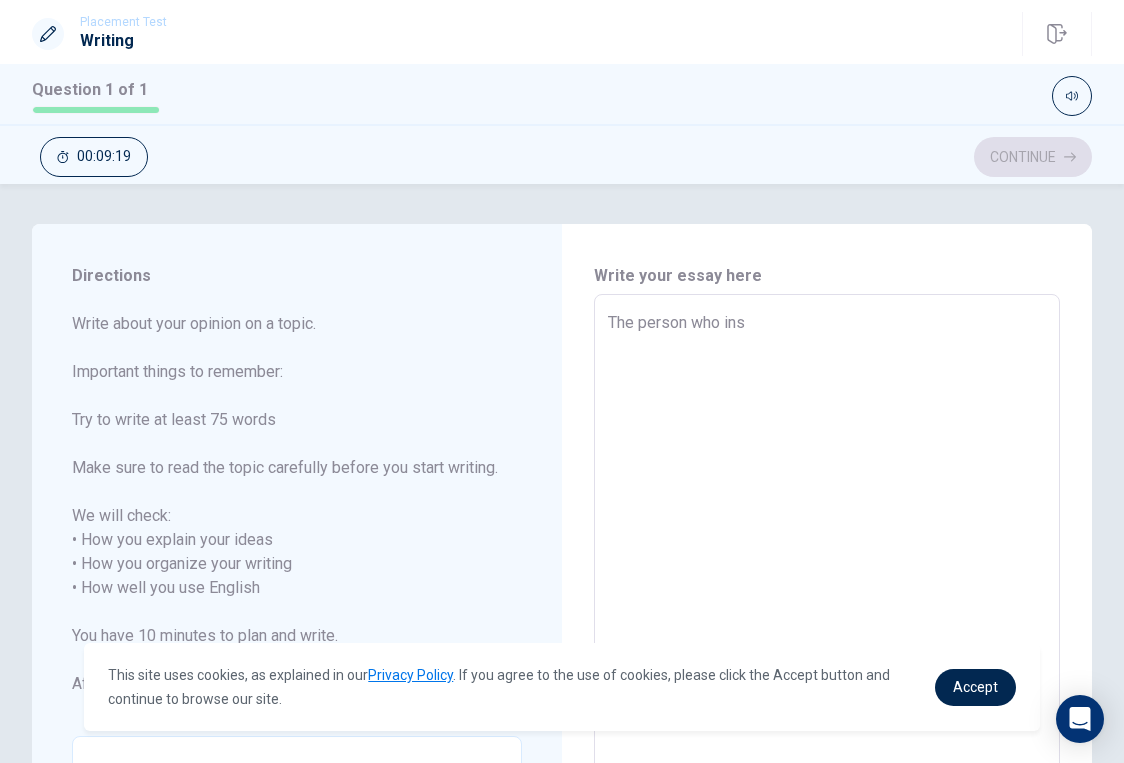 type on "The person who insp" 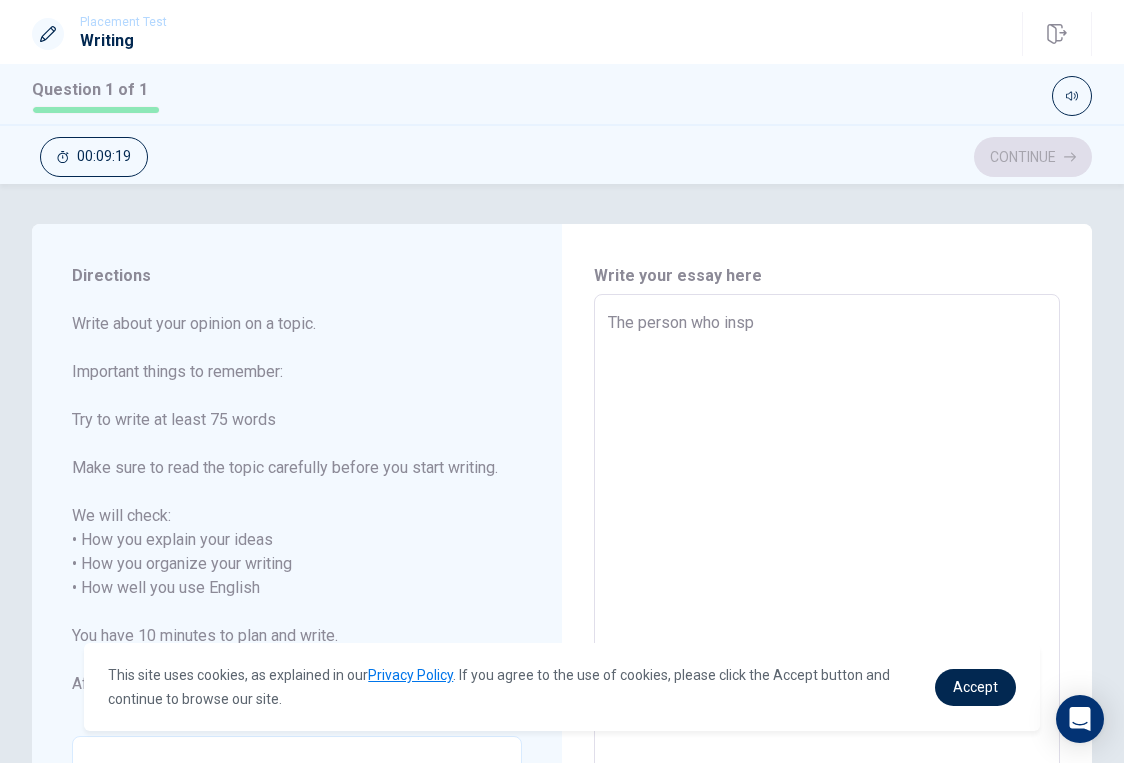 type on "x" 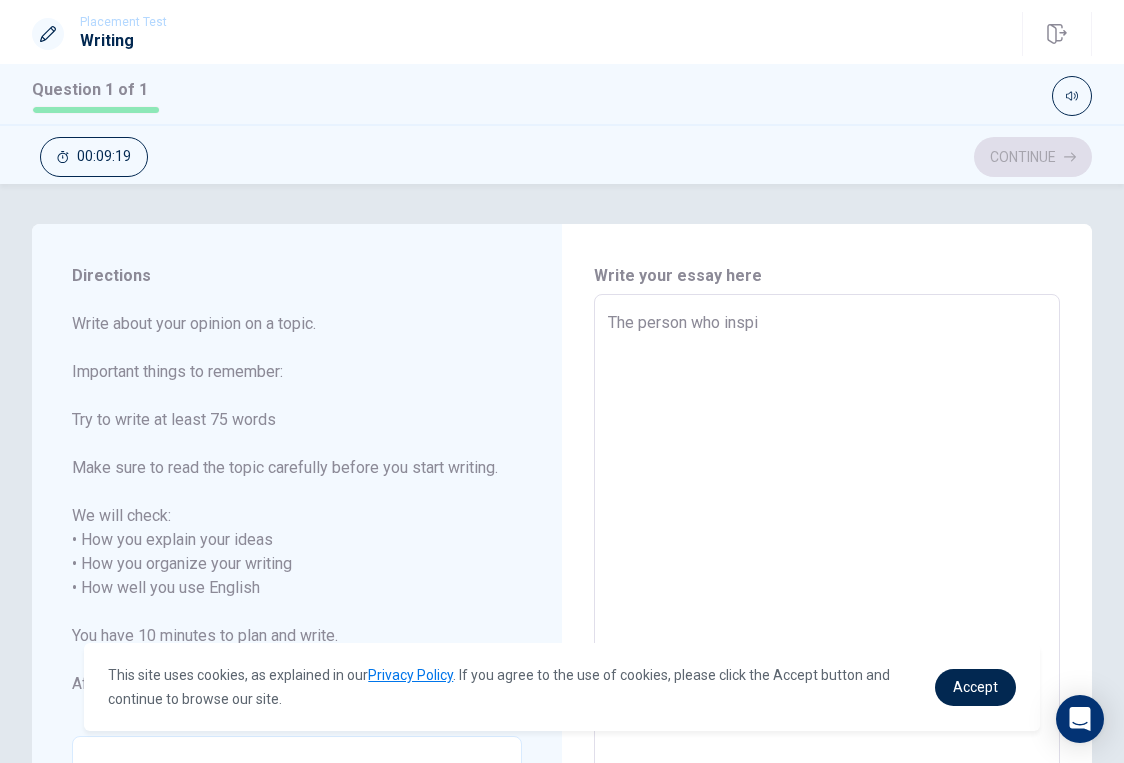 type on "x" 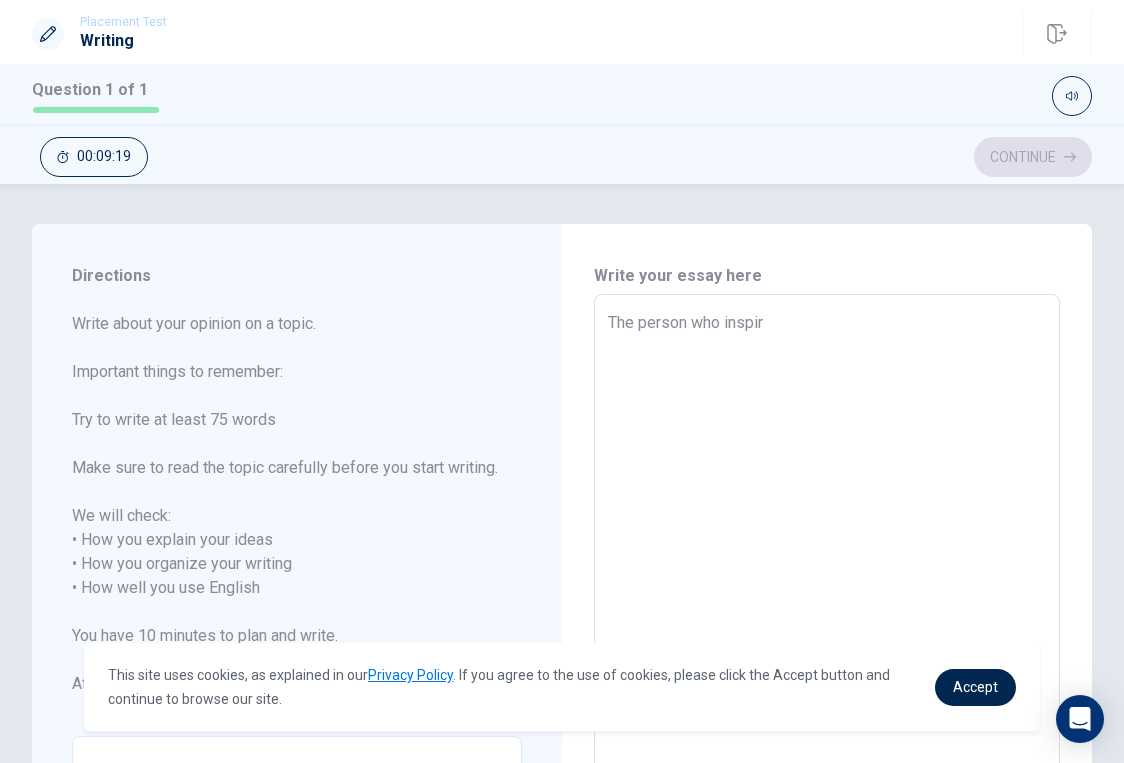 type on "x" 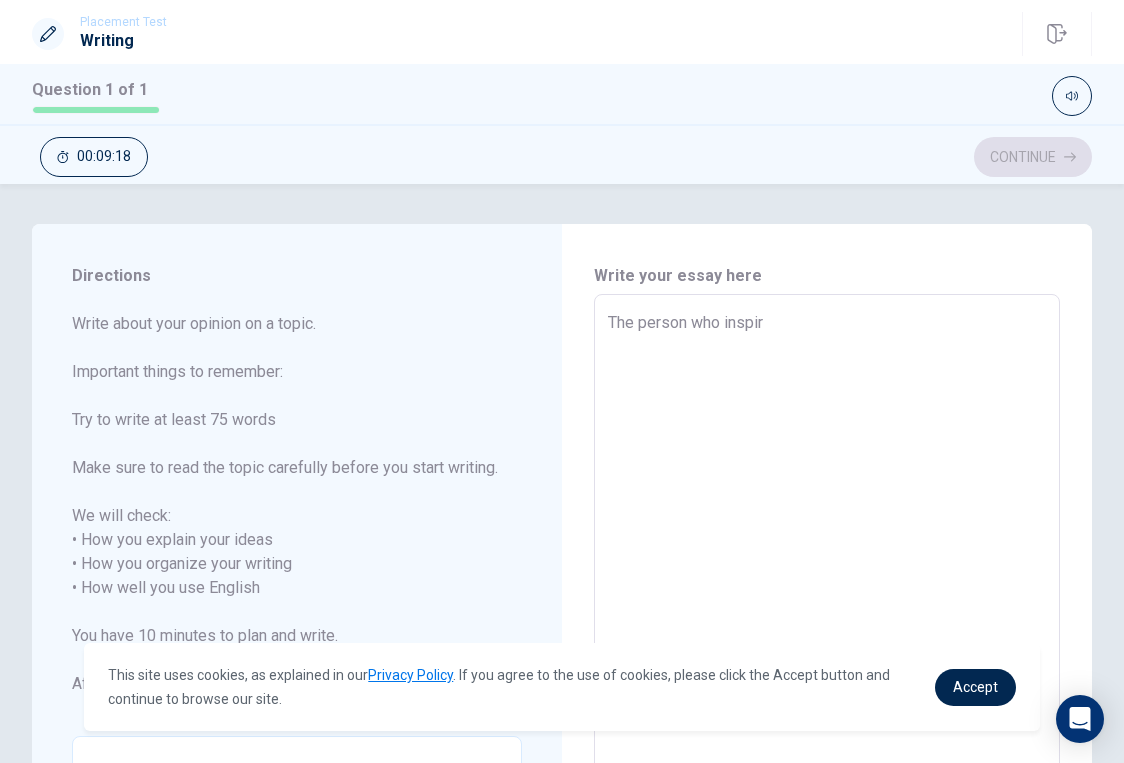 type on "The person who inspire" 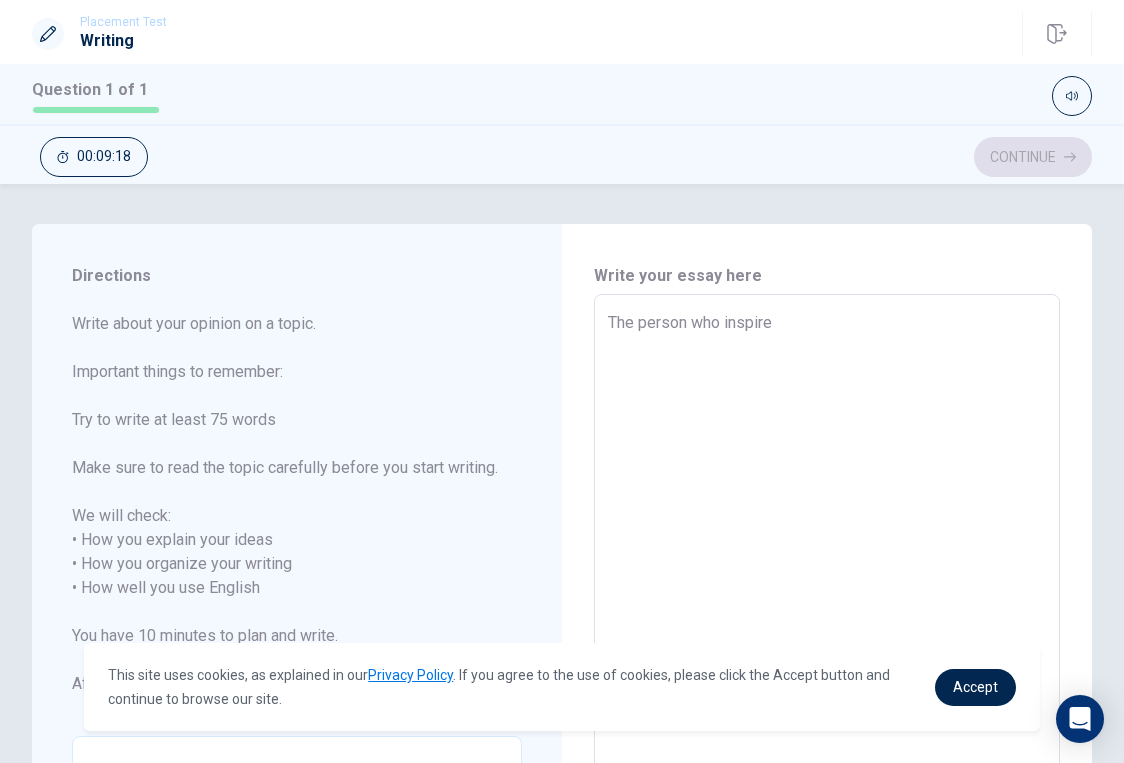 type on "x" 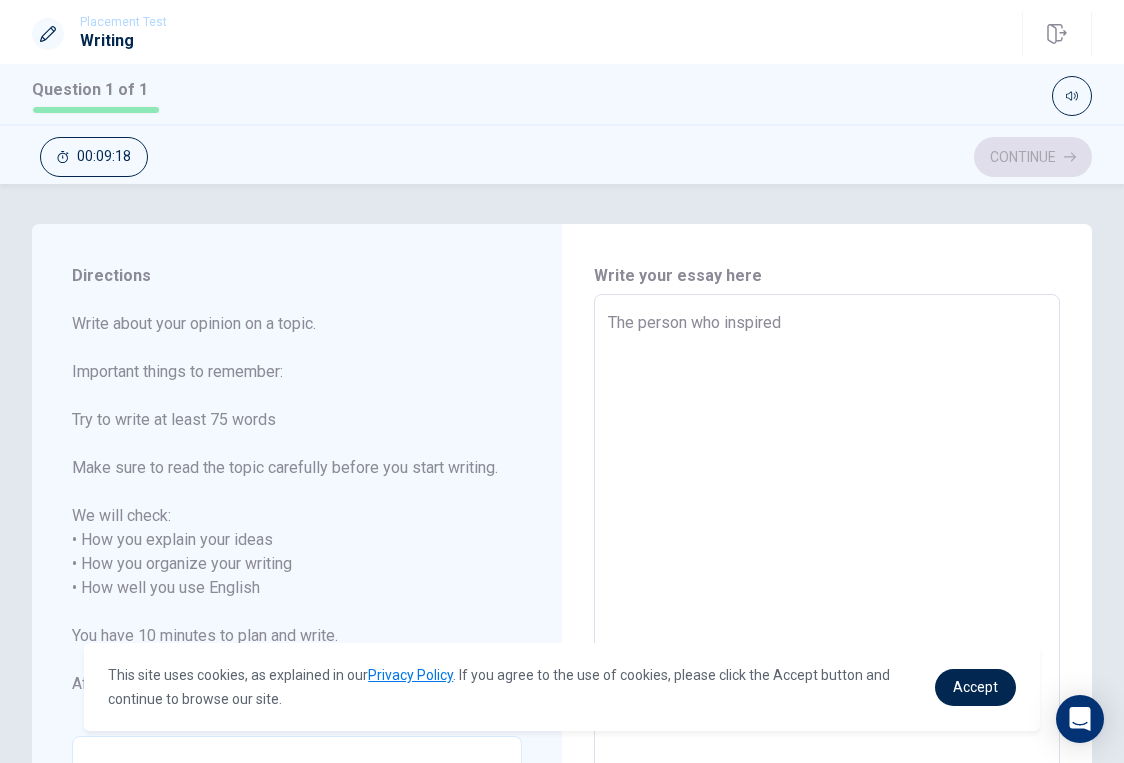type on "x" 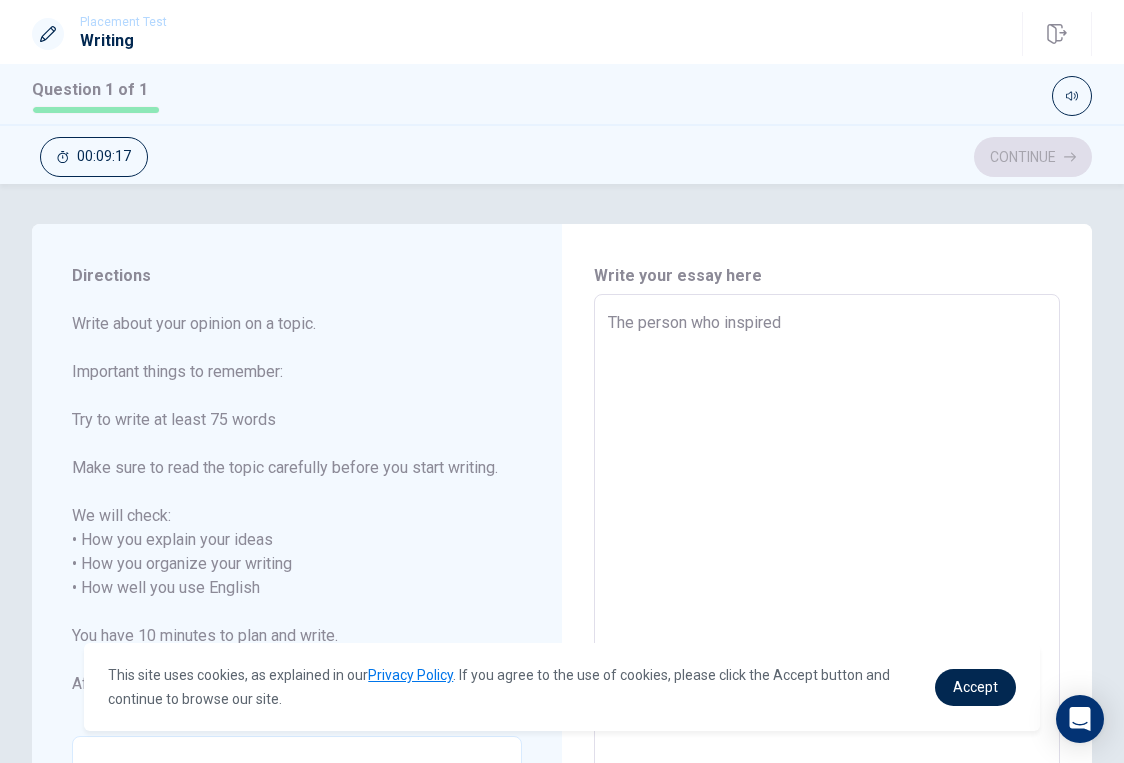 type on "The person who inspired m" 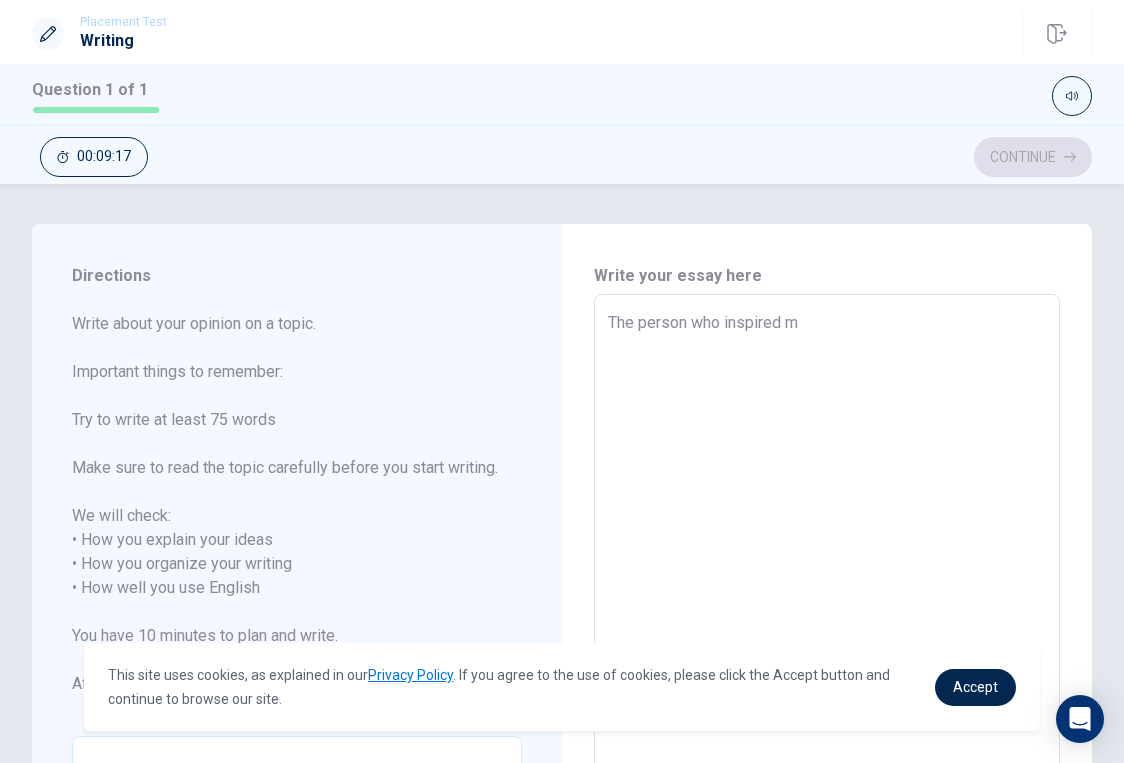 type on "x" 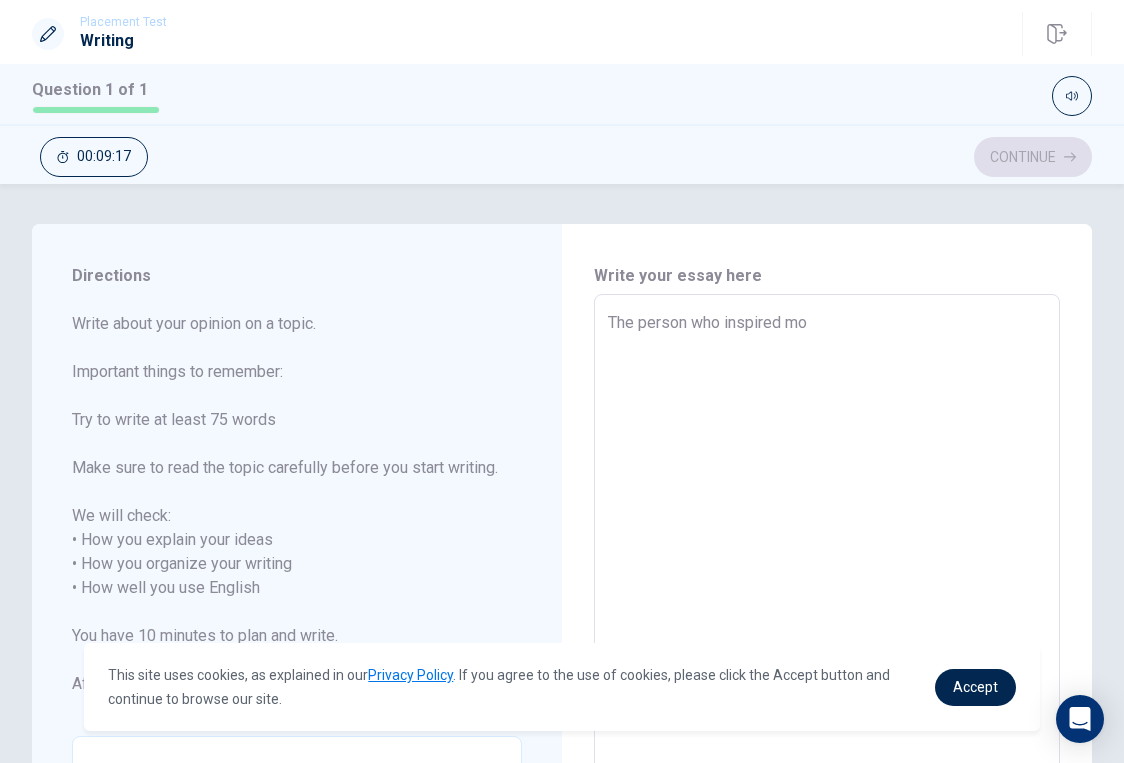 type on "x" 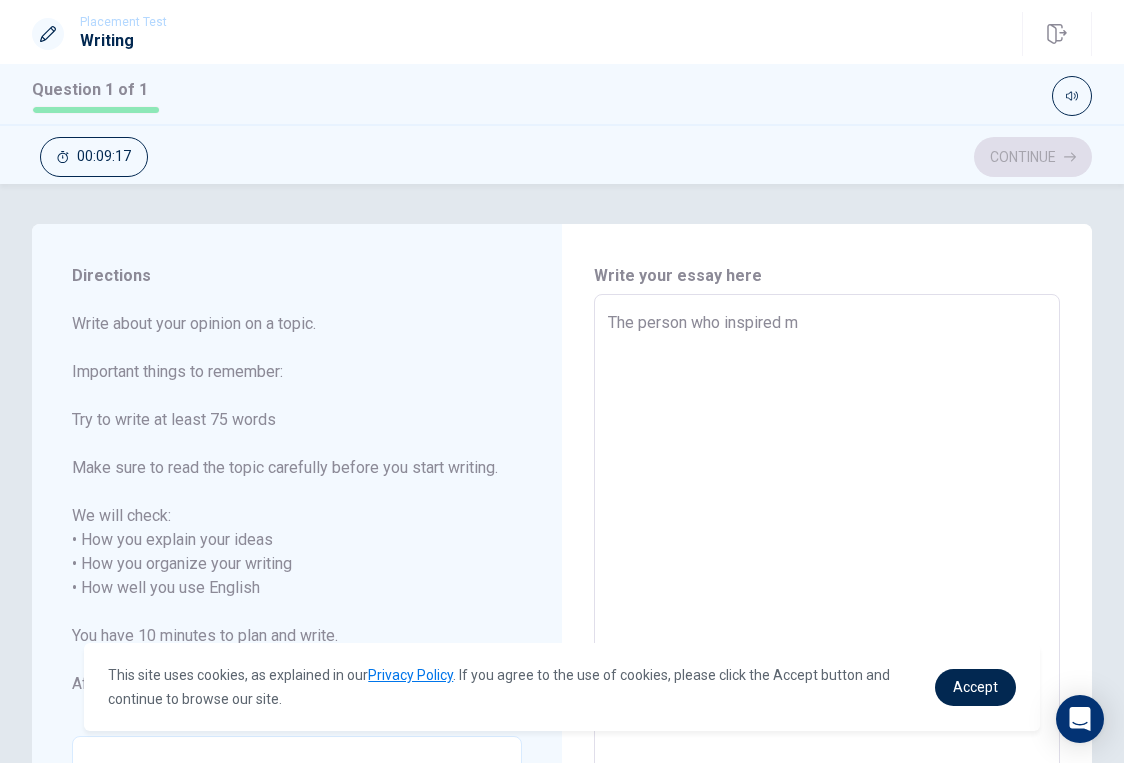 type on "x" 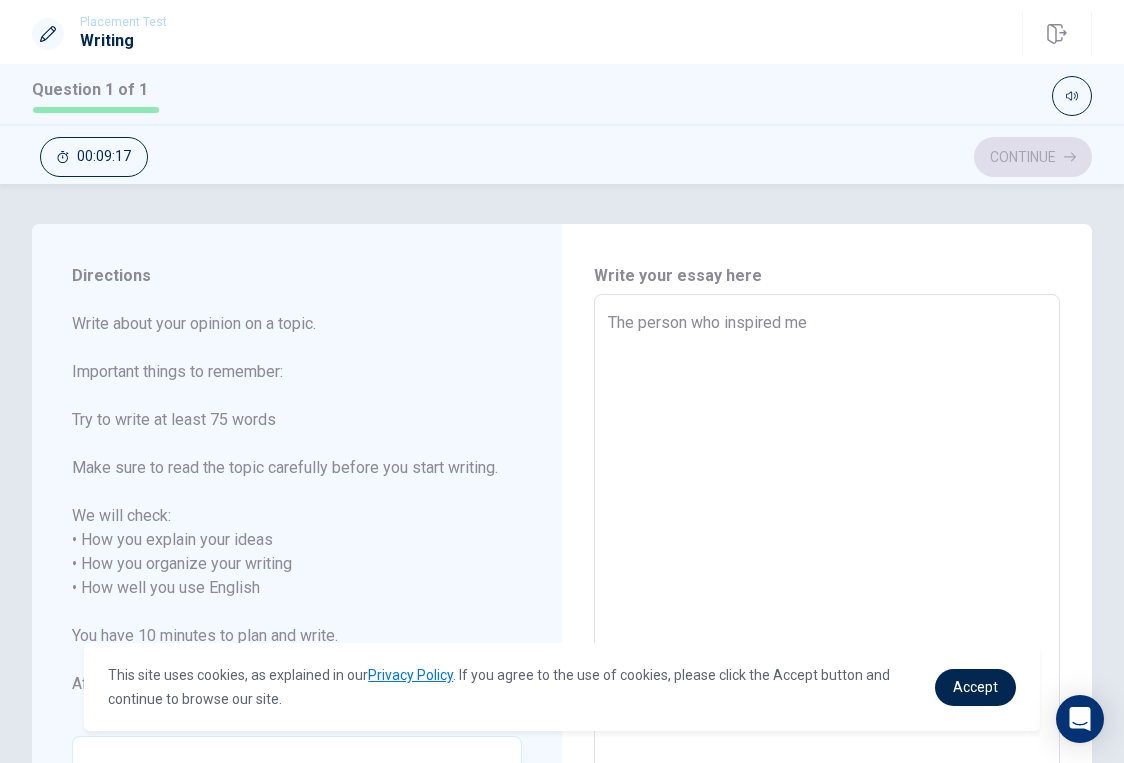 type on "x" 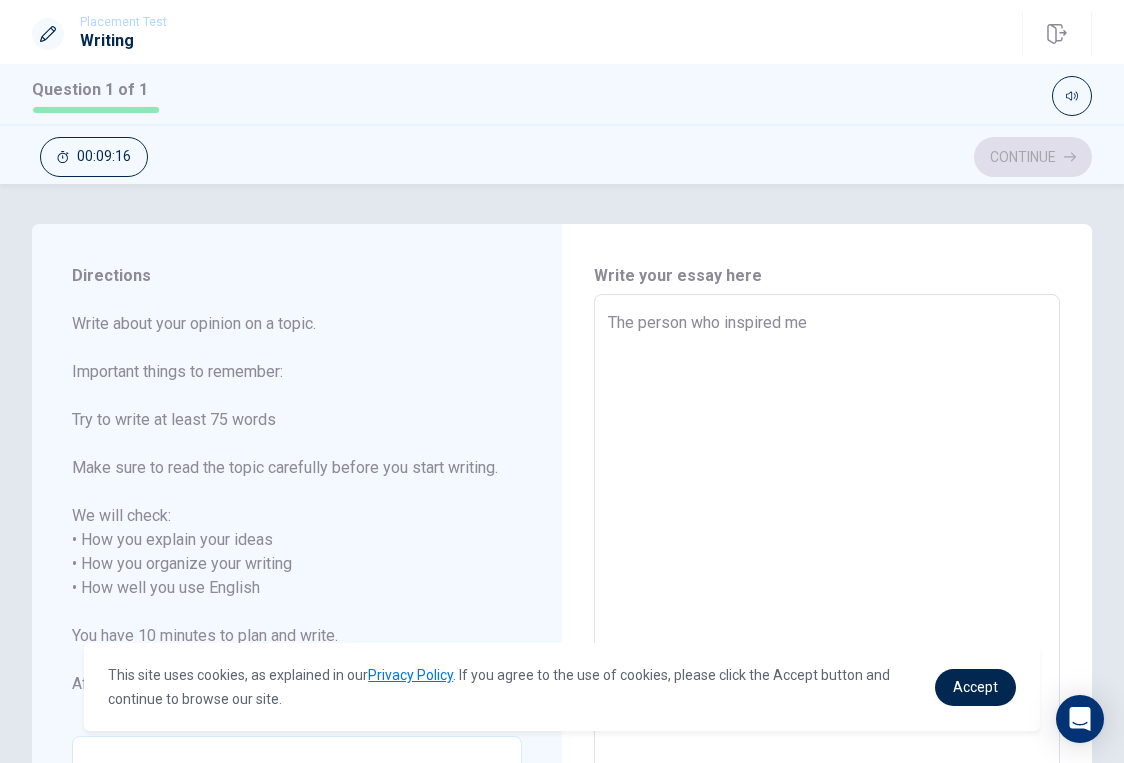 type on "x" 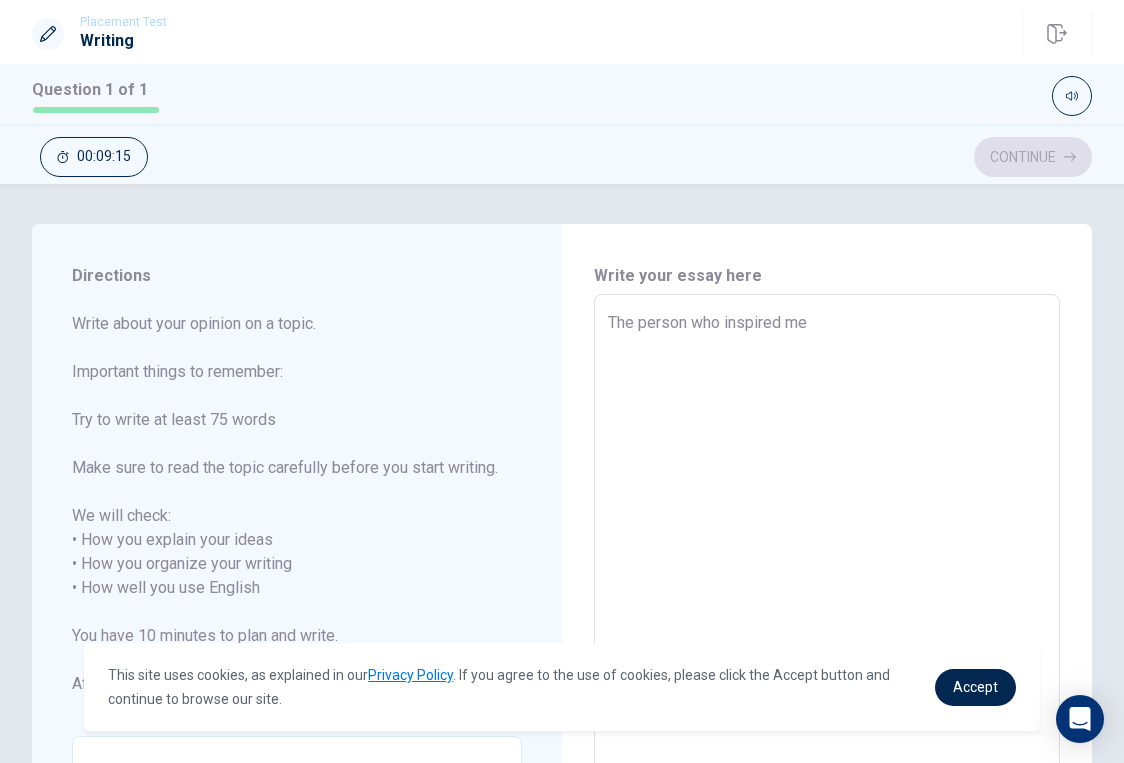 type on "The person who inspired me i" 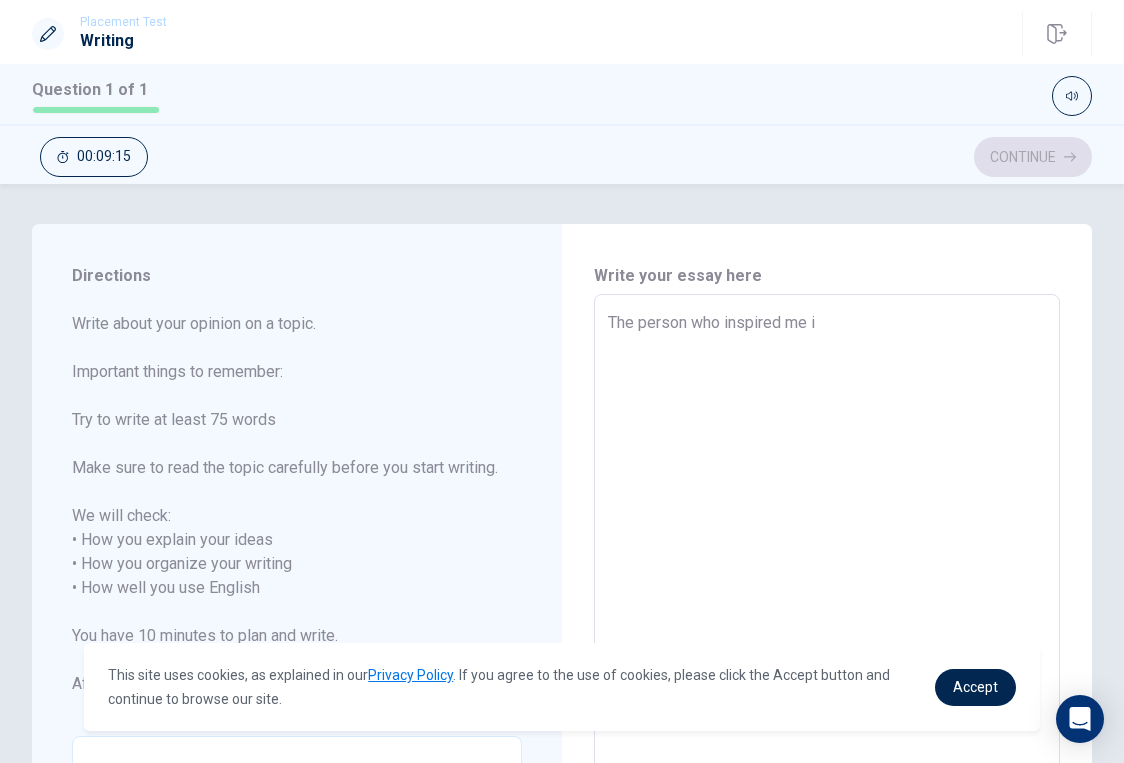 type on "x" 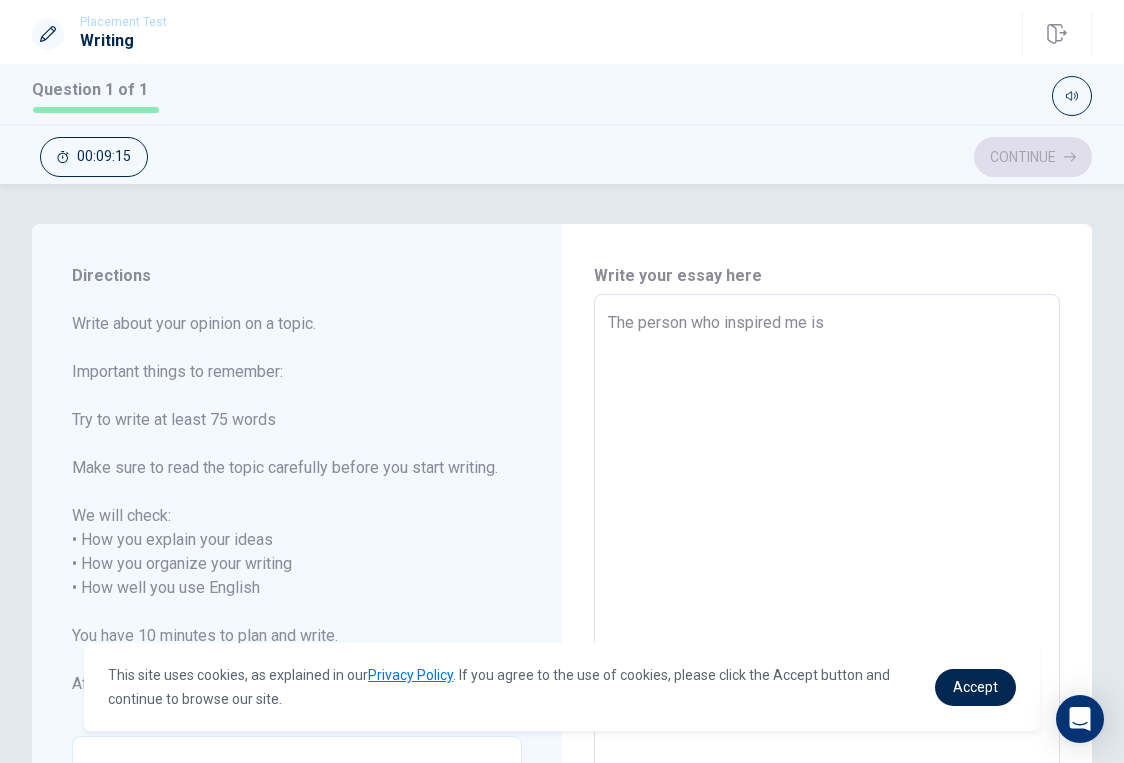type on "x" 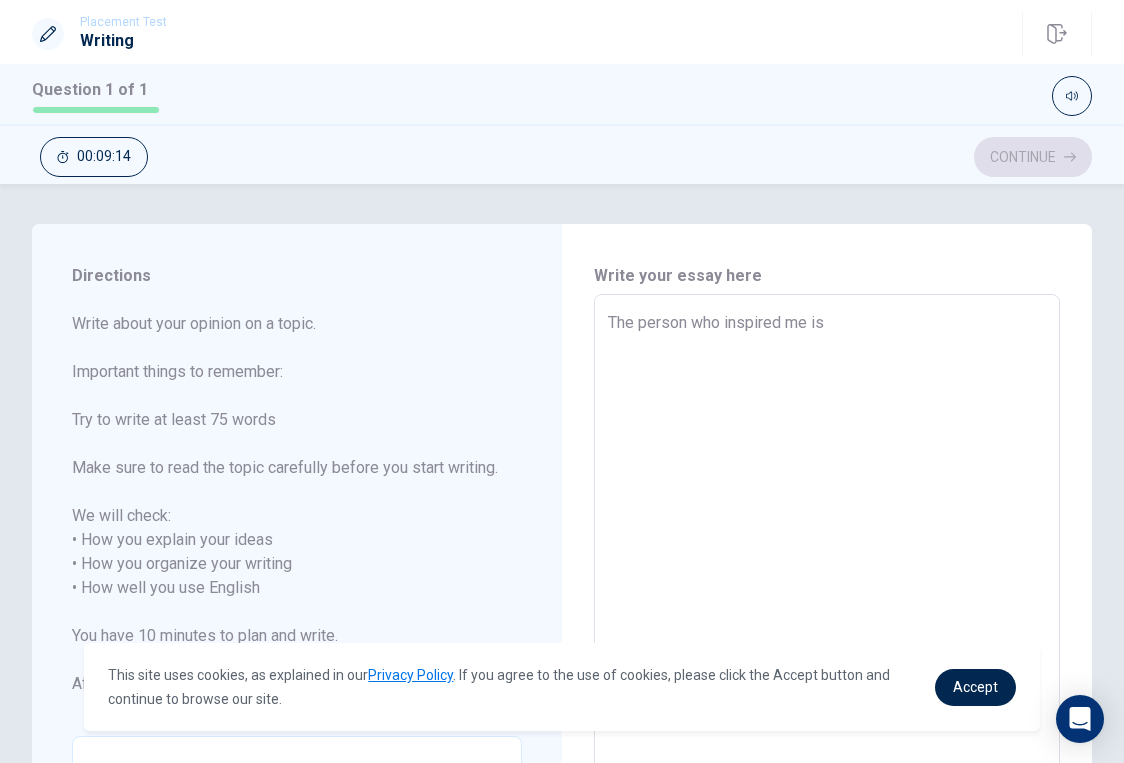type on "The person who inspired me is m" 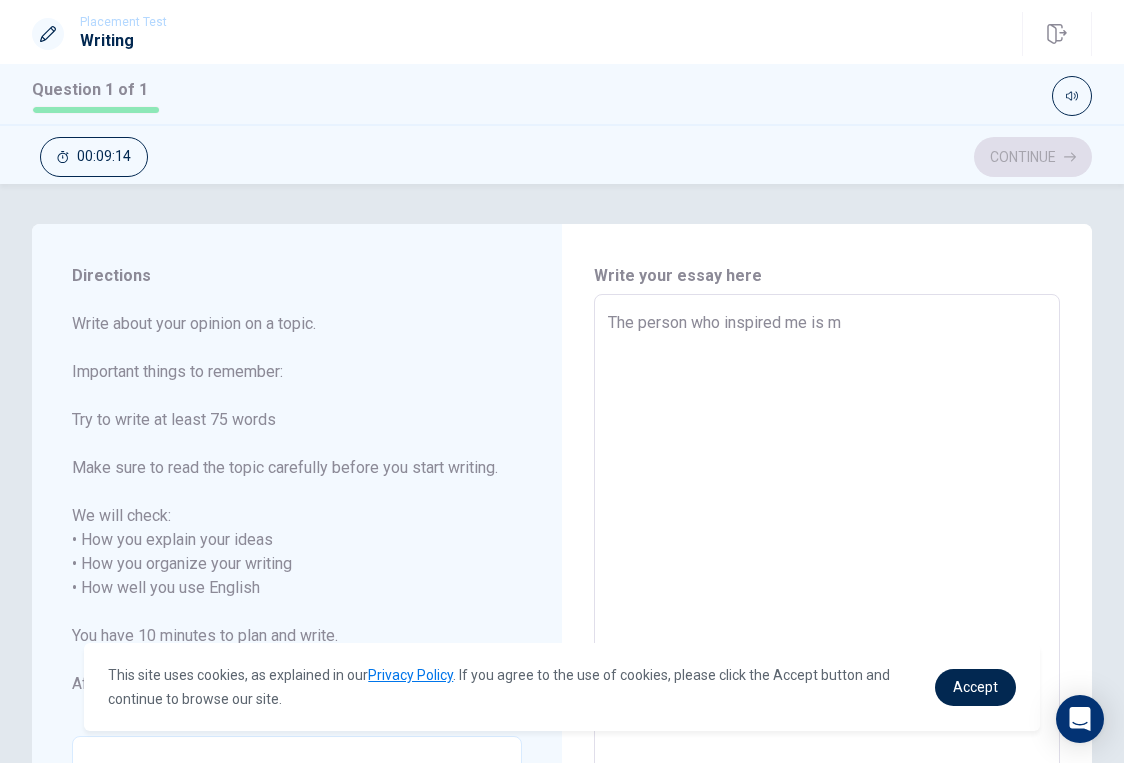 type on "x" 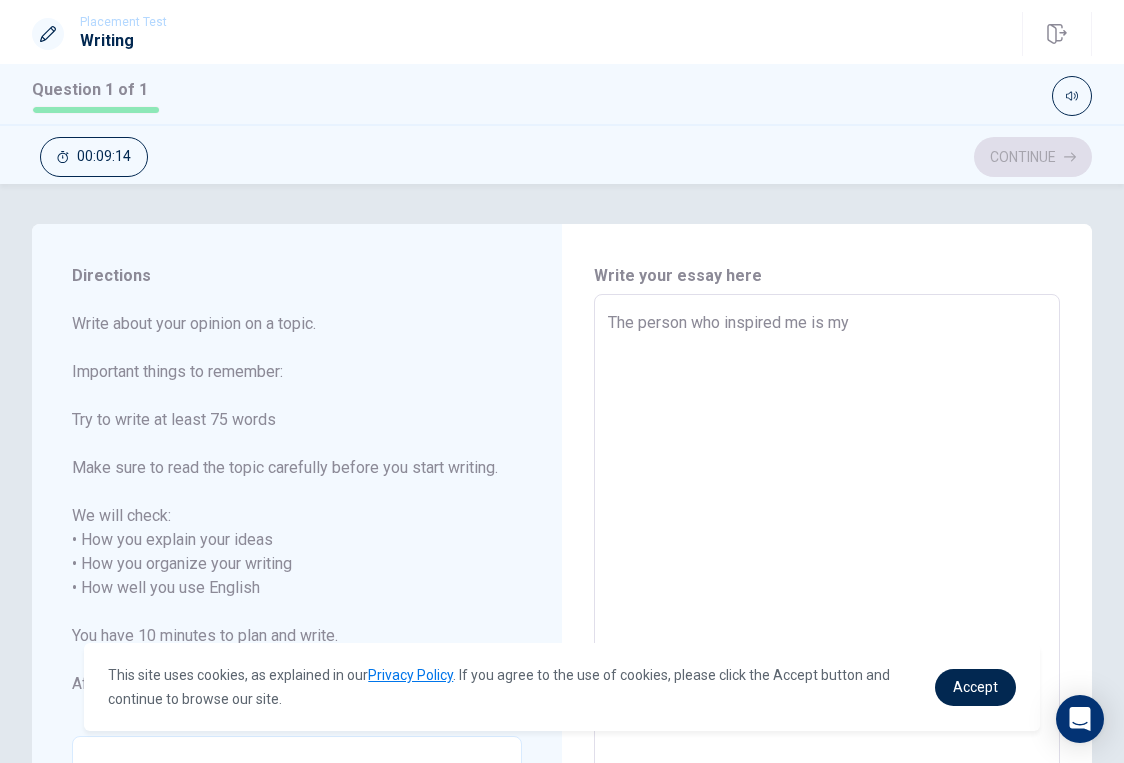 type on "x" 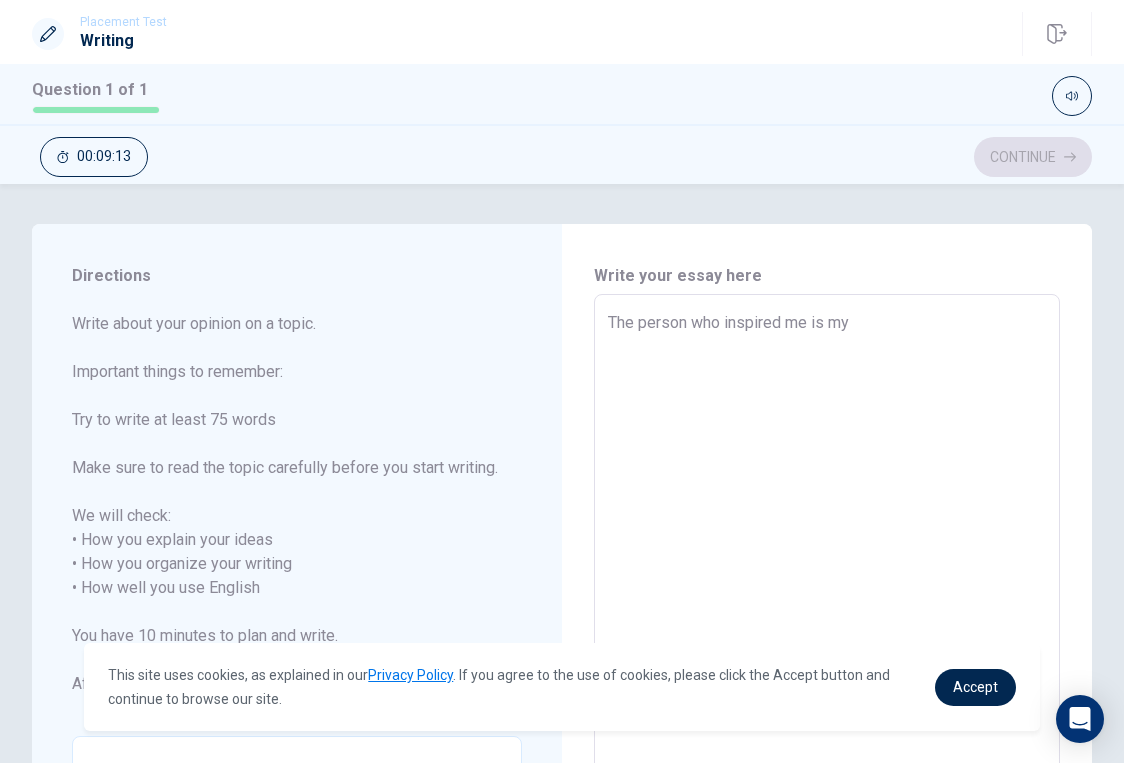 type on "The person who inspired me is my" 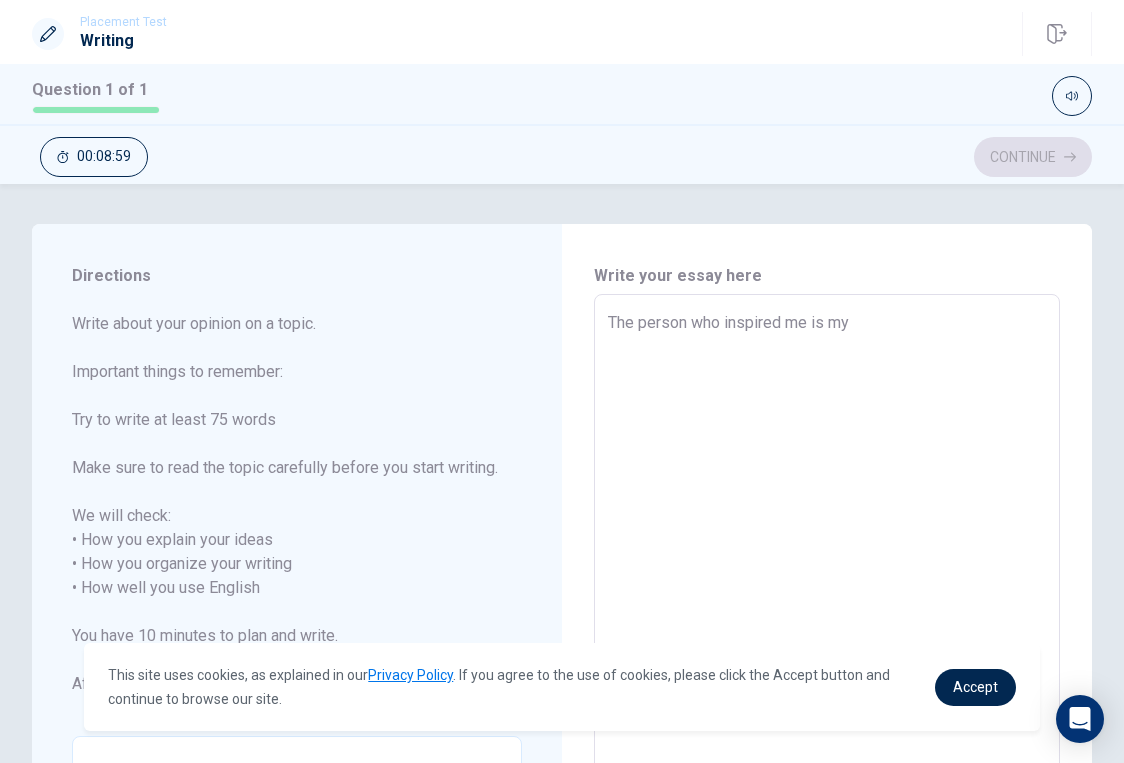 type on "x" 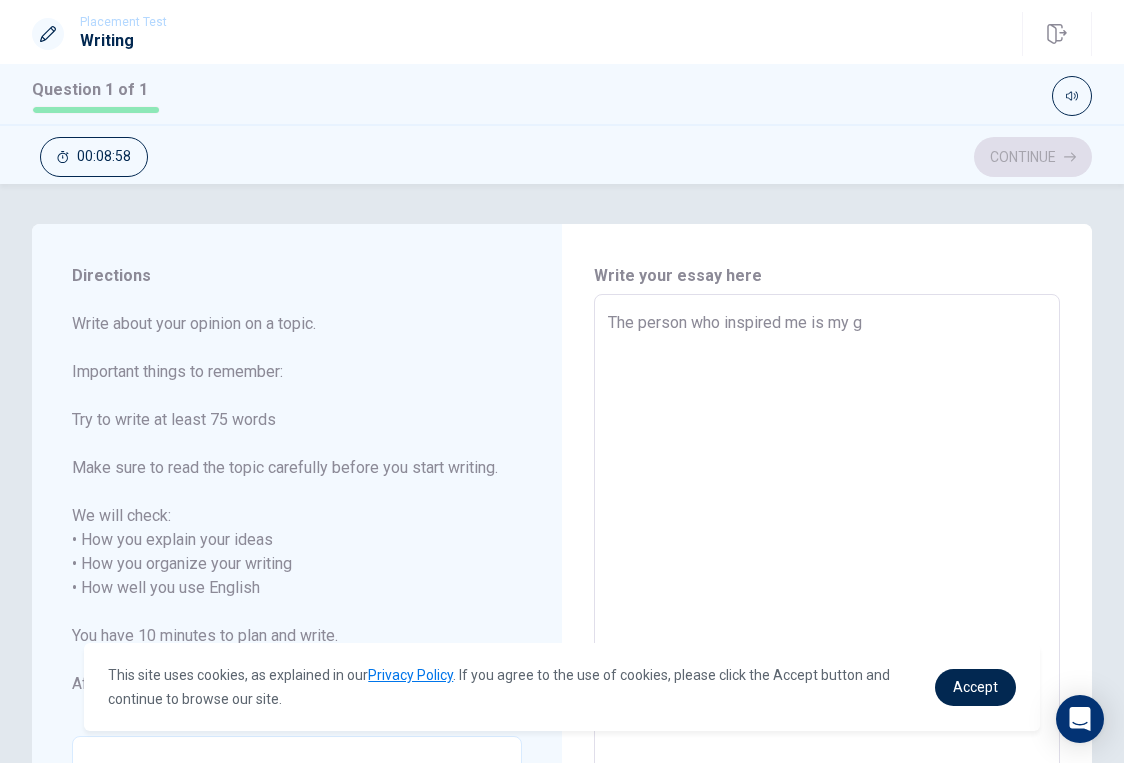 type on "The person who inspired me is my gr" 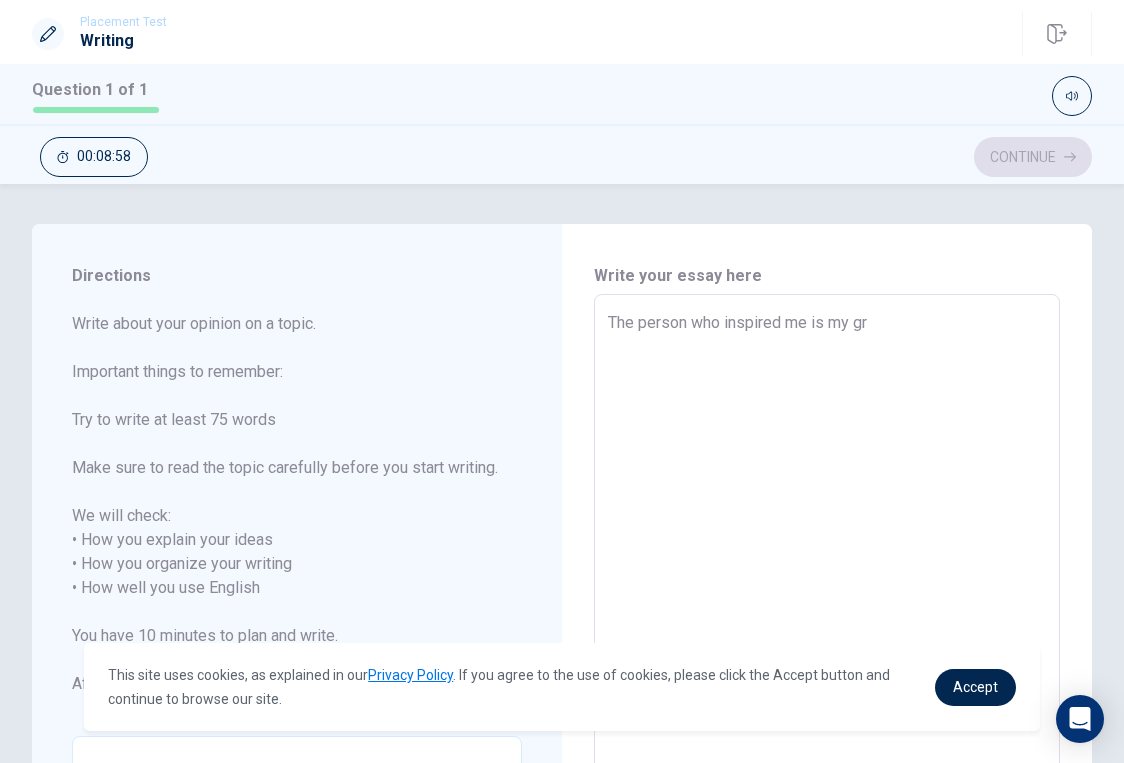 type on "x" 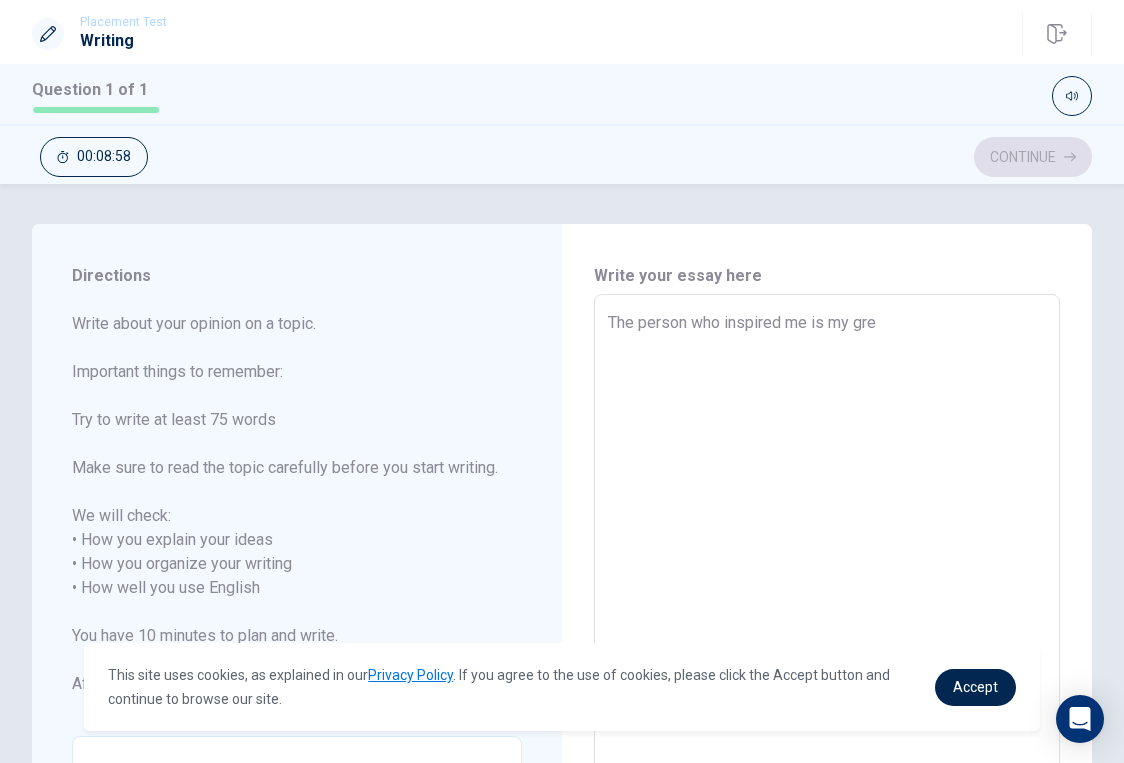 type on "x" 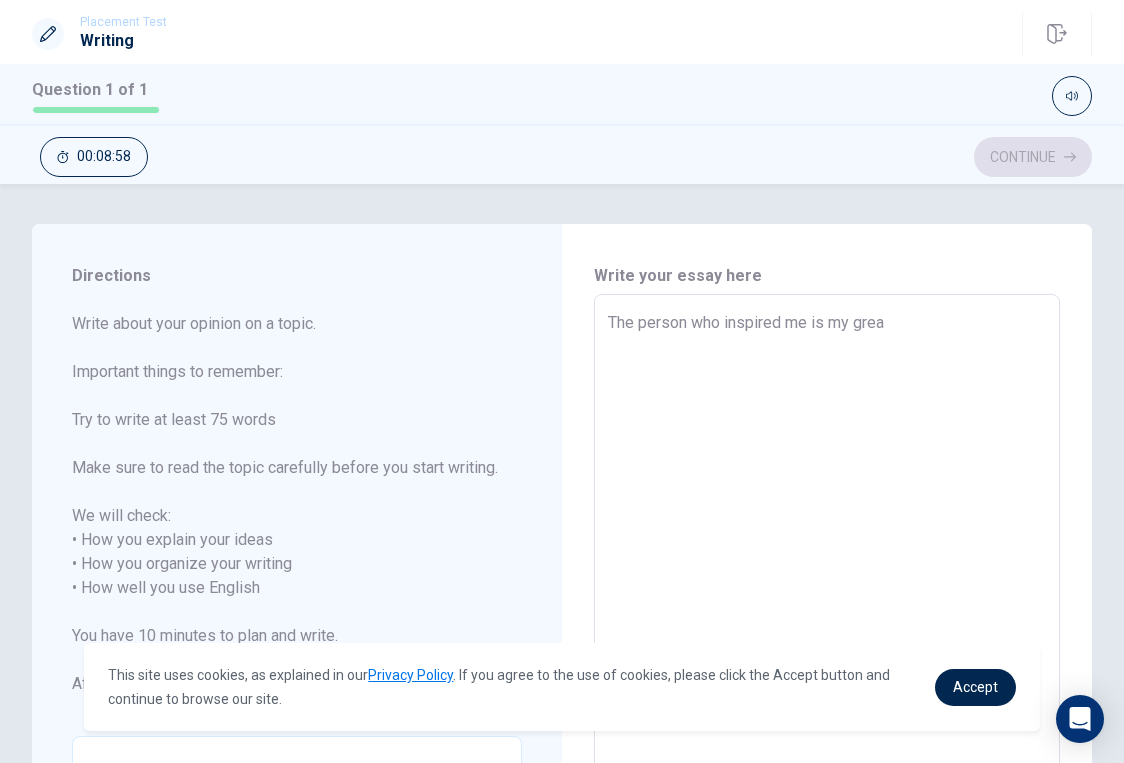 type on "x" 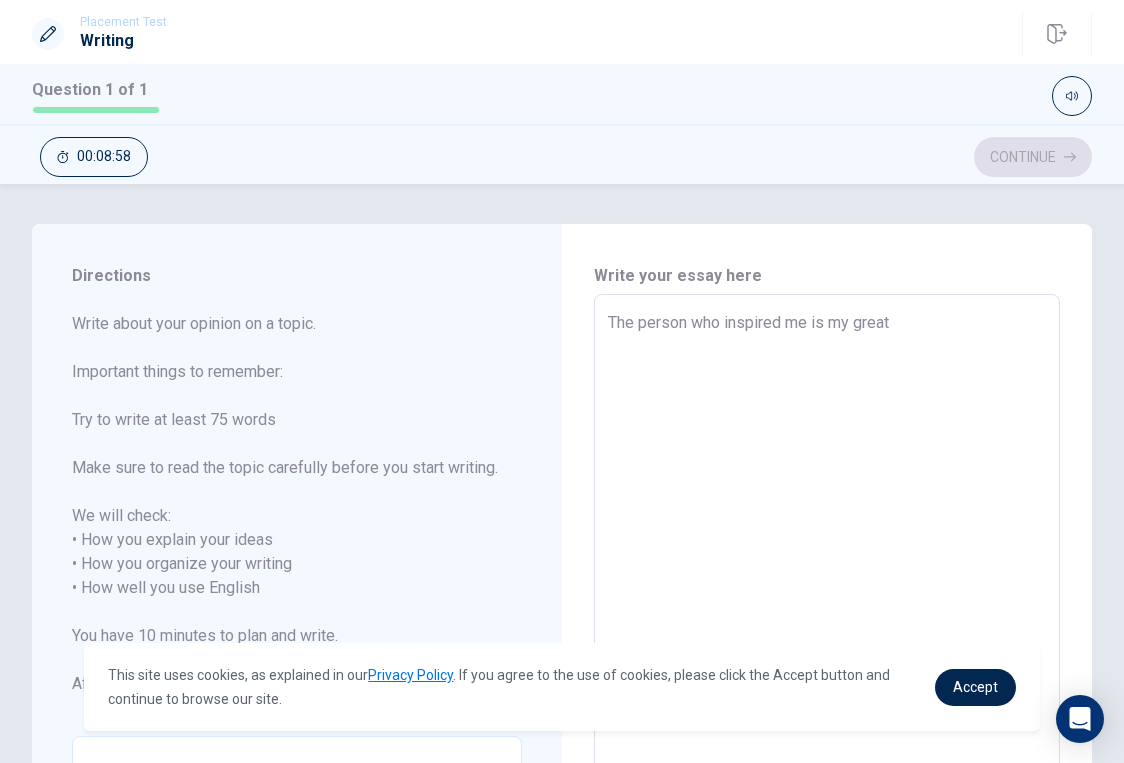 type on "x" 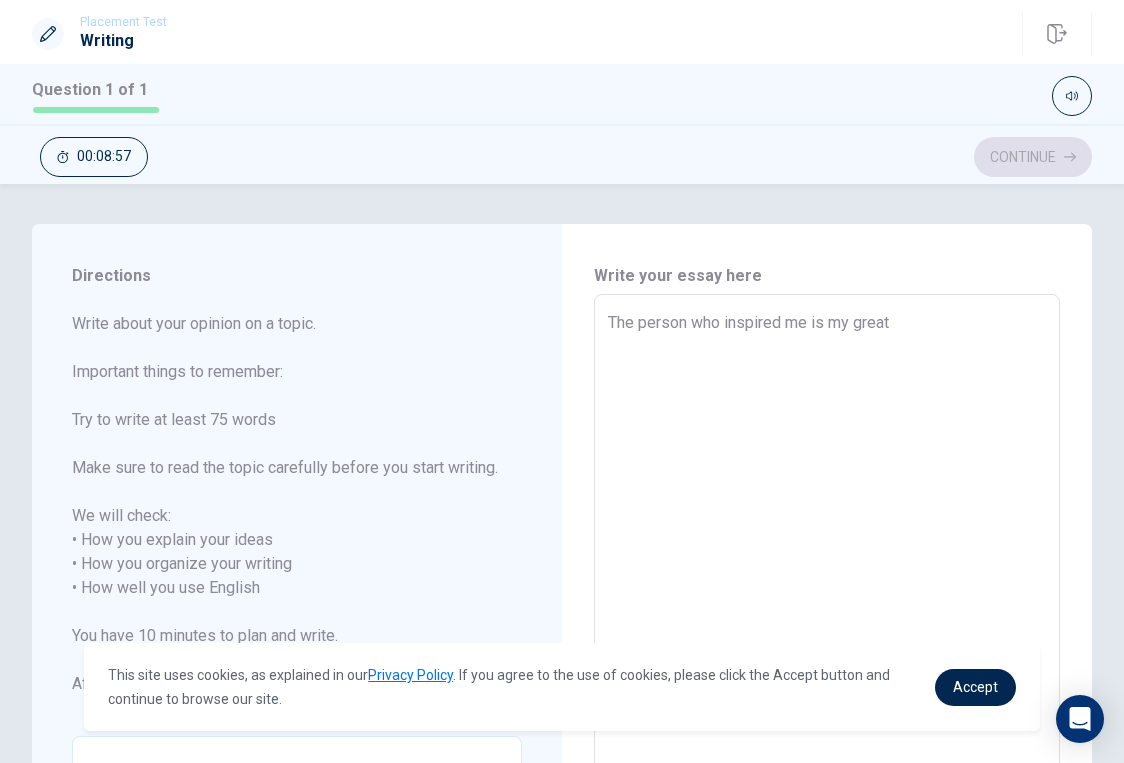 type on "The person who inspired me is my great-" 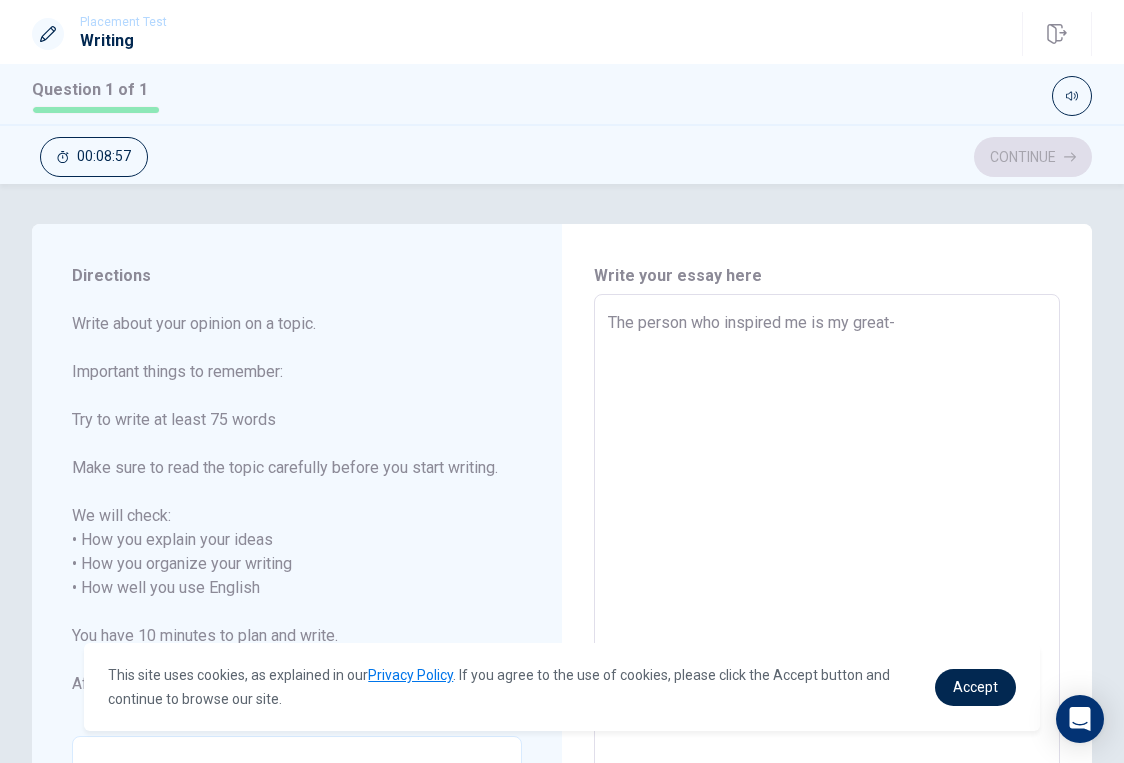 type on "x" 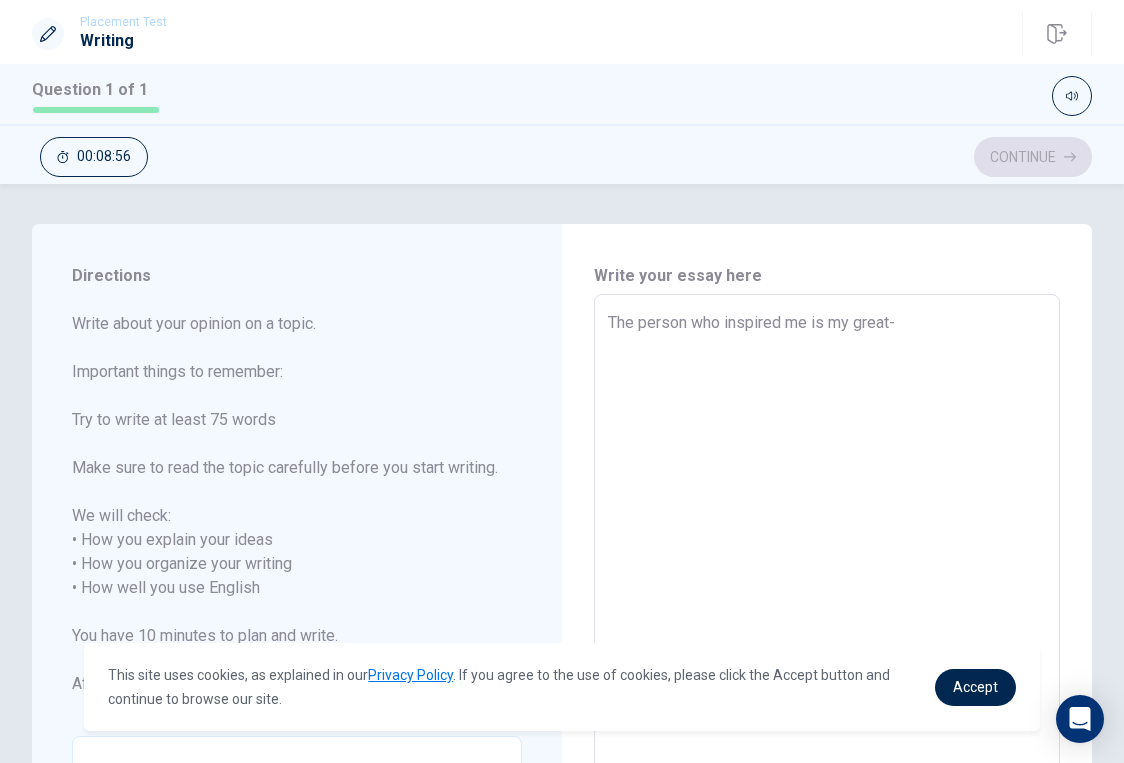 type on "The person who inspired me is my great-g" 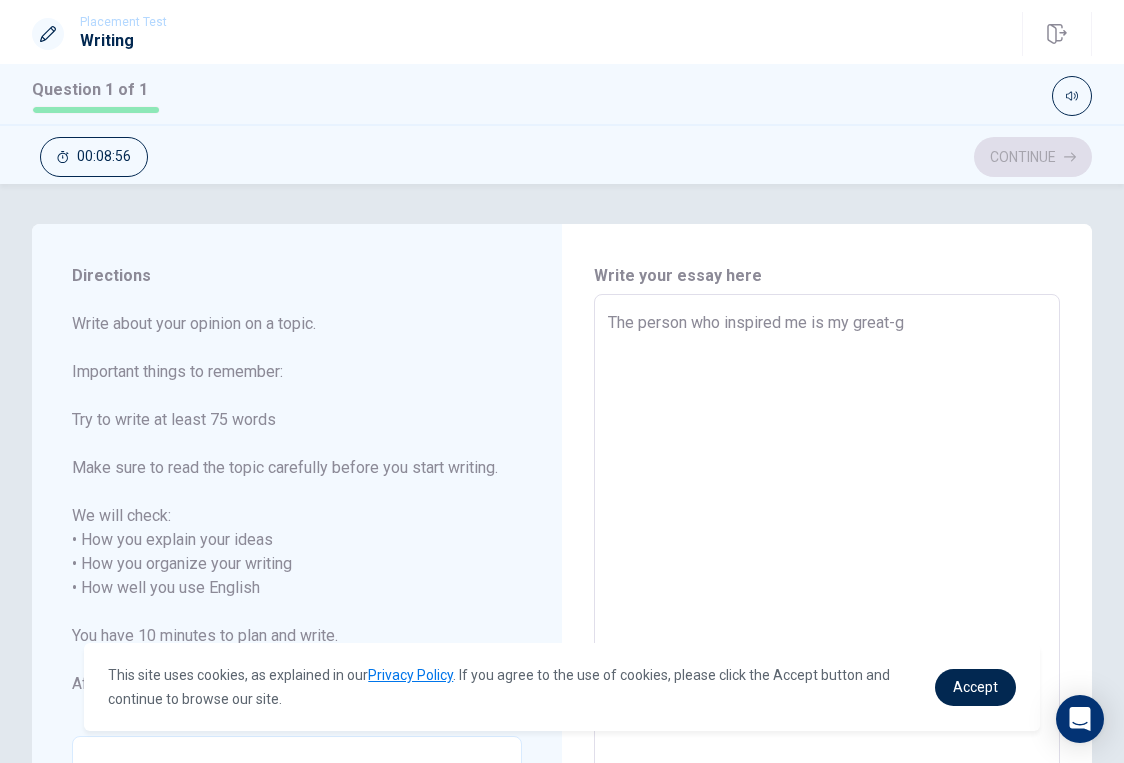 type on "x" 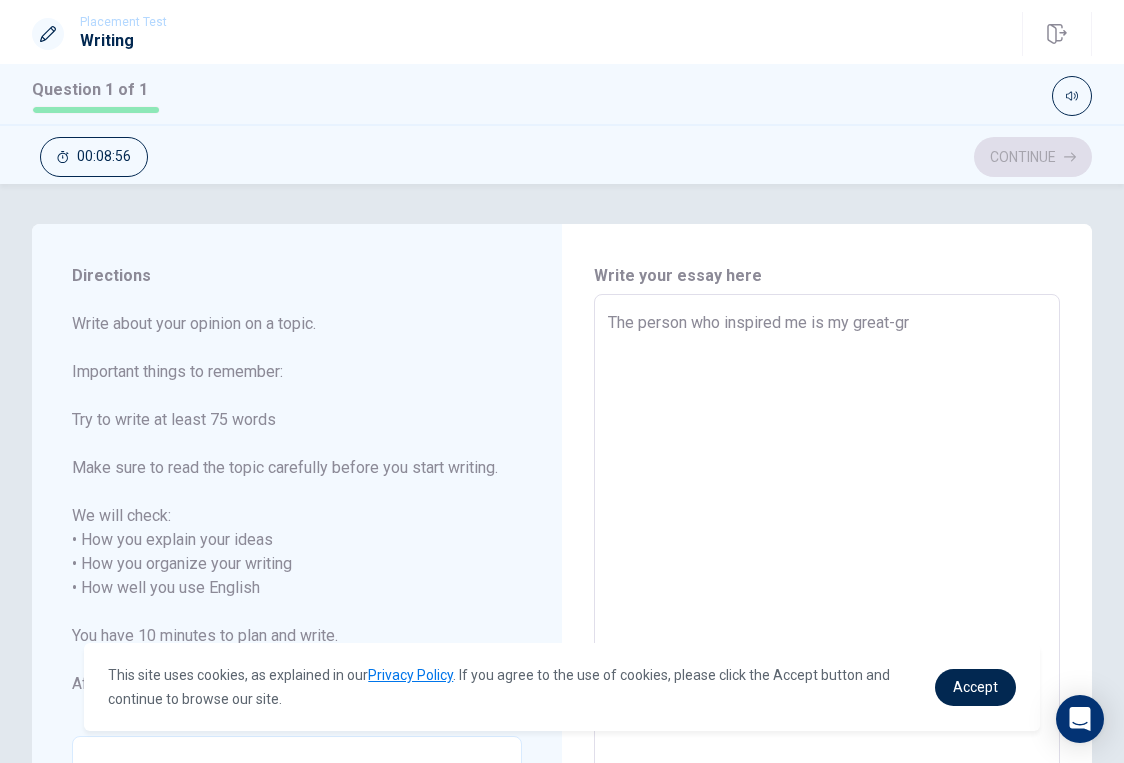 type on "x" 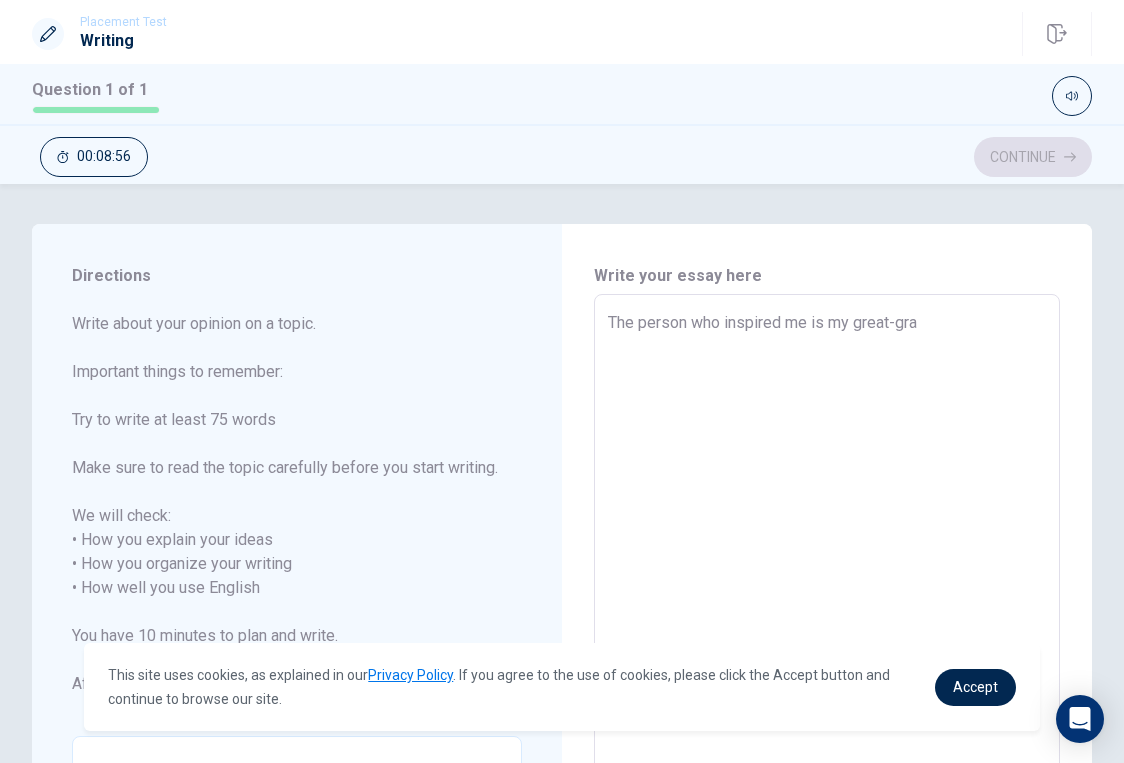 type on "x" 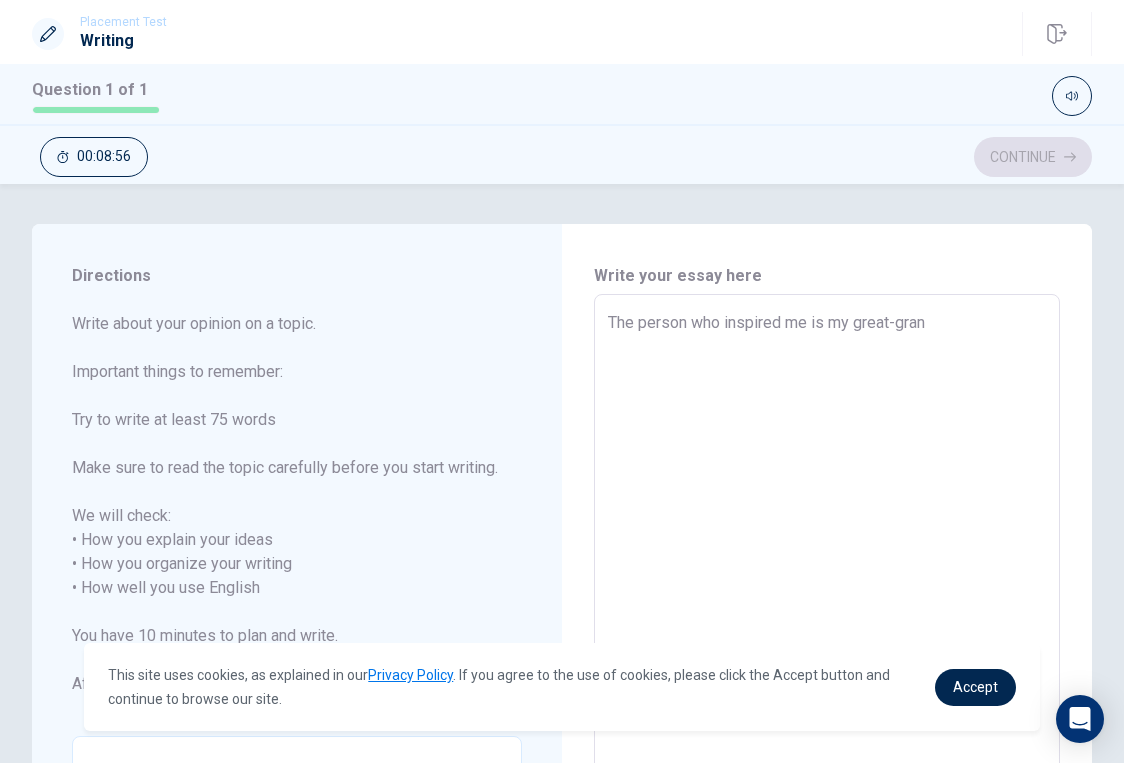 type on "x" 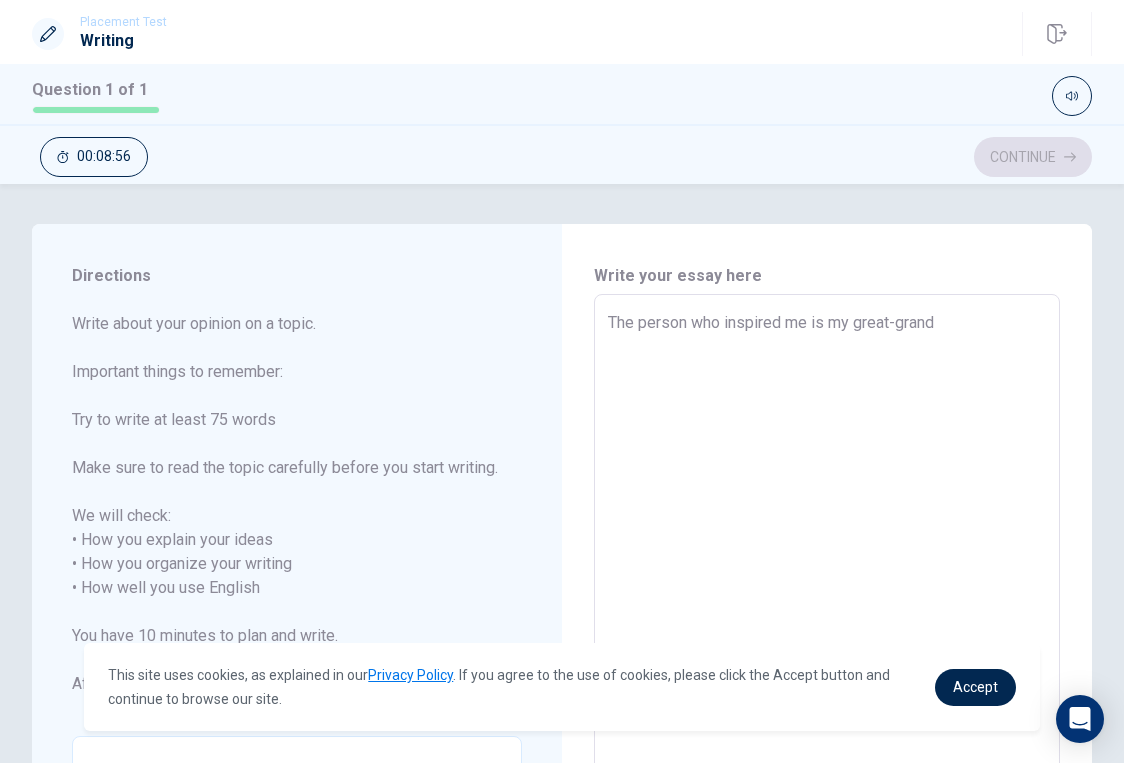 type on "x" 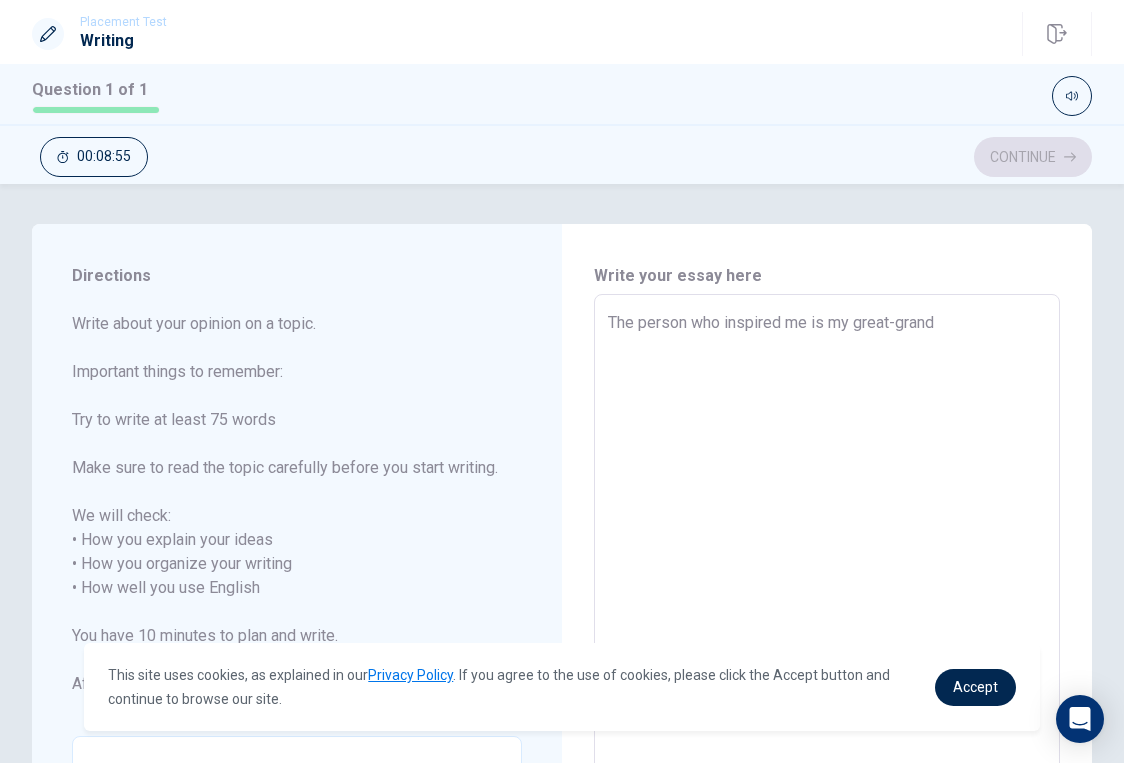 type on "The person who inspired me is my great-grand m" 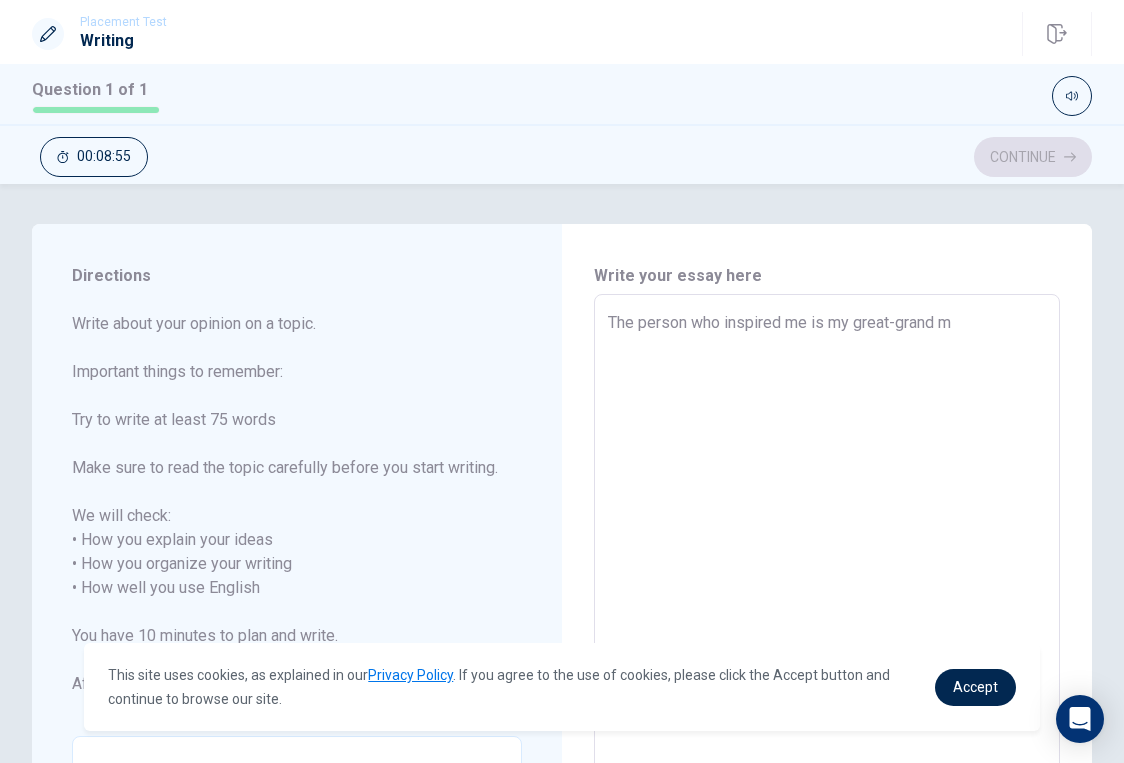 type on "x" 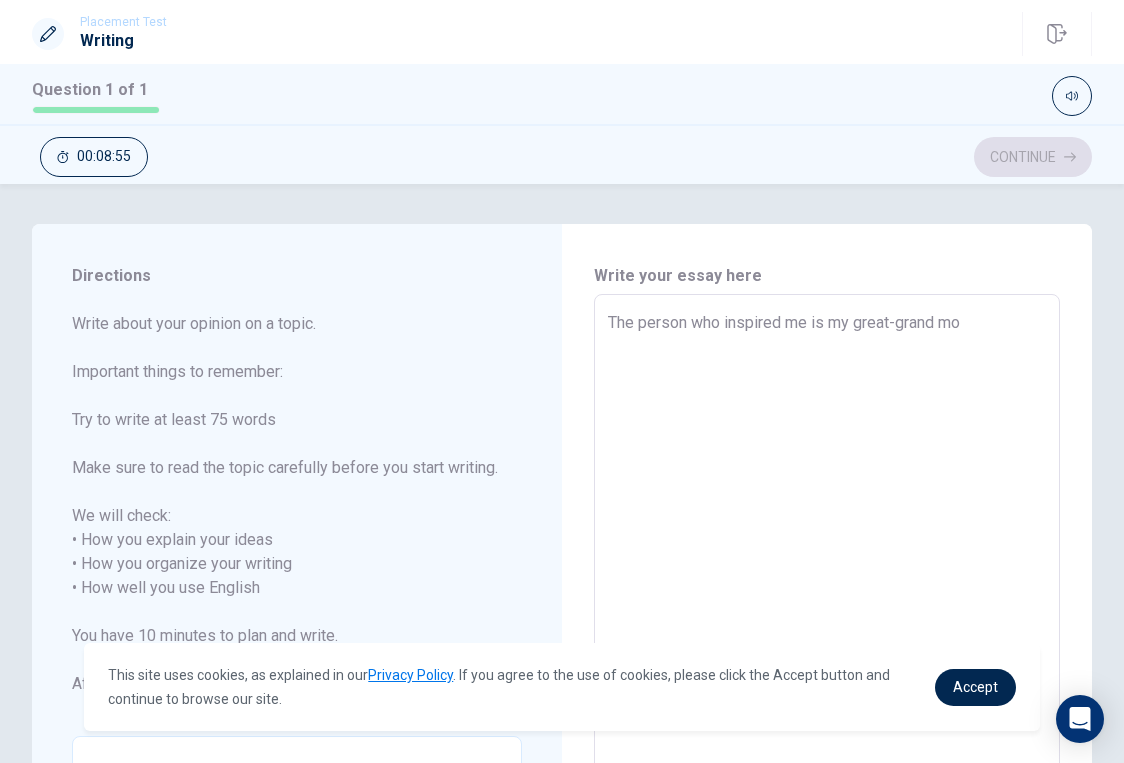 type on "x" 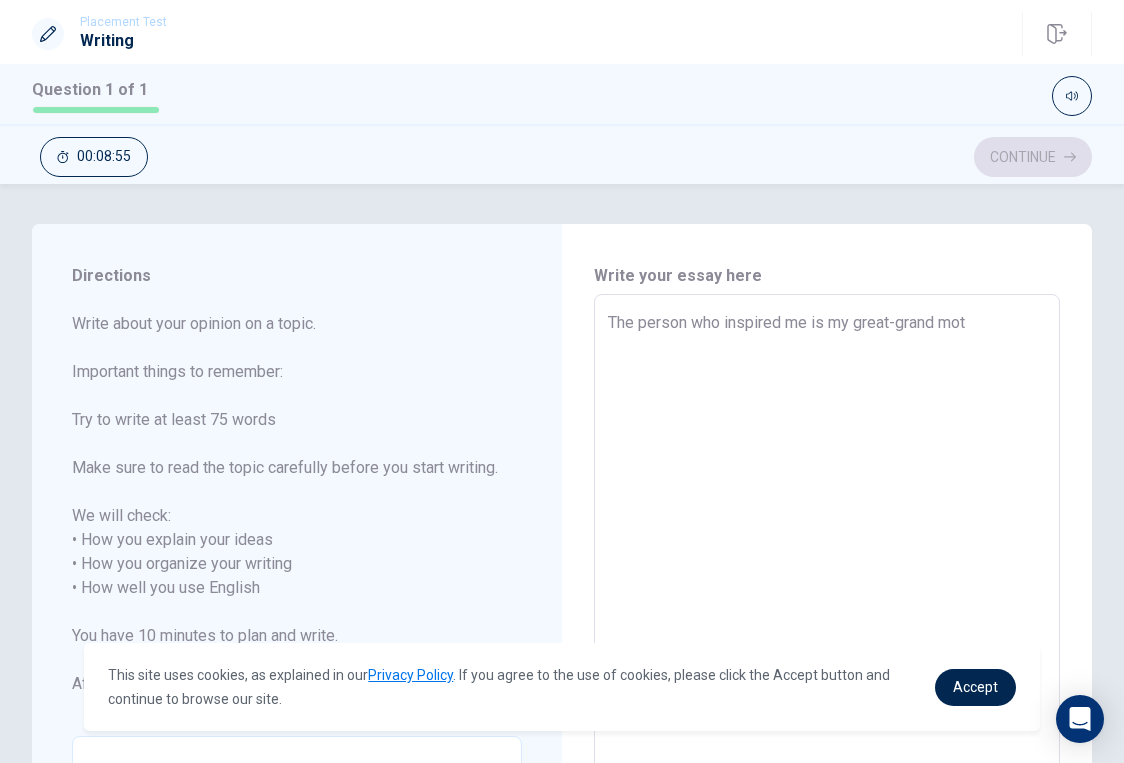 type on "x" 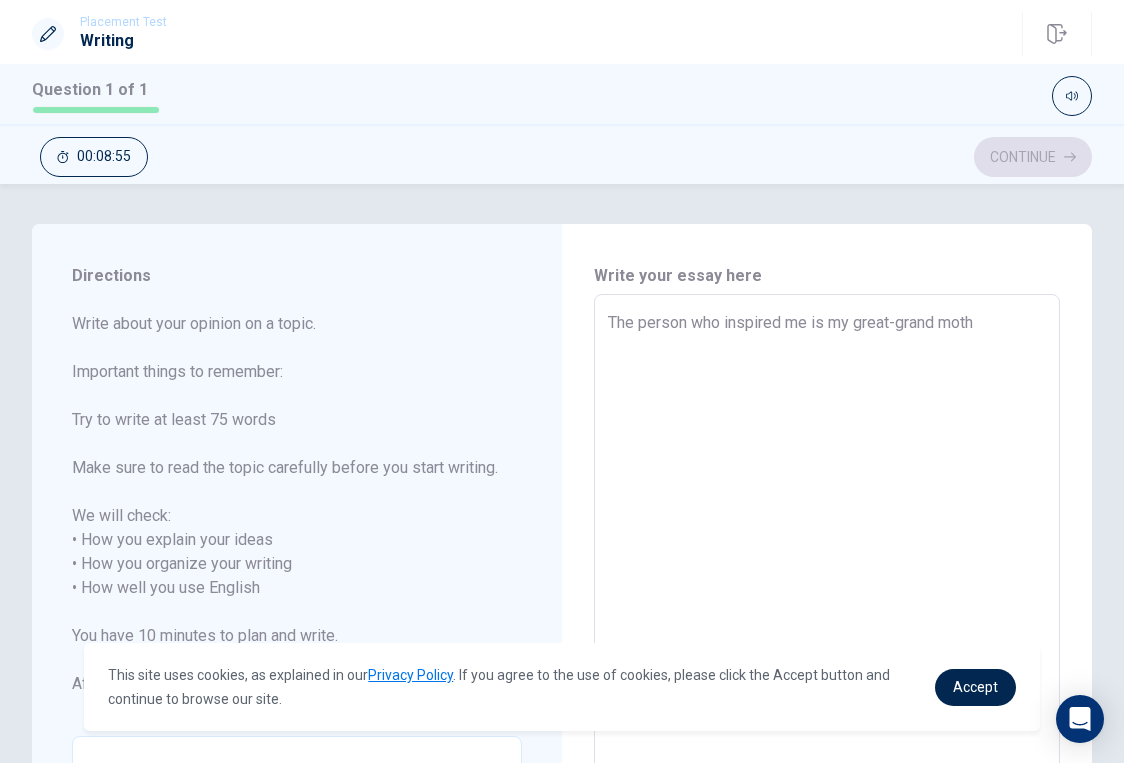 type on "x" 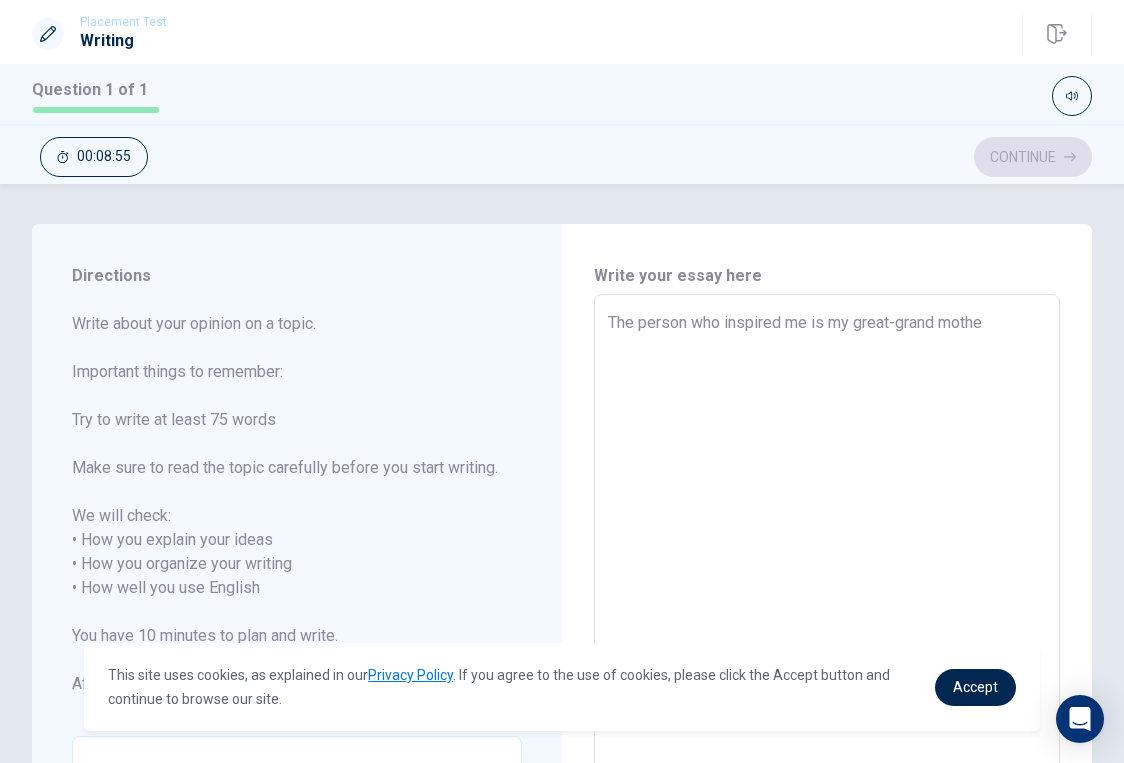 type on "x" 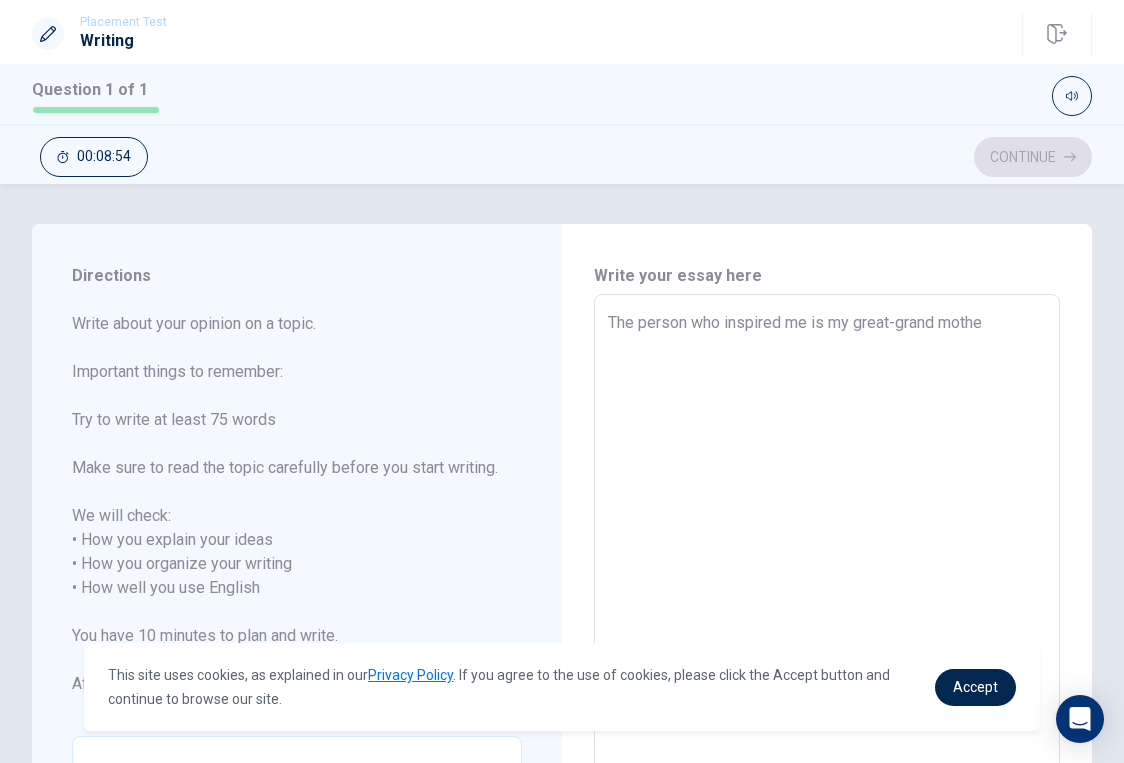 type on "The person who inspired me is my great-grand mother" 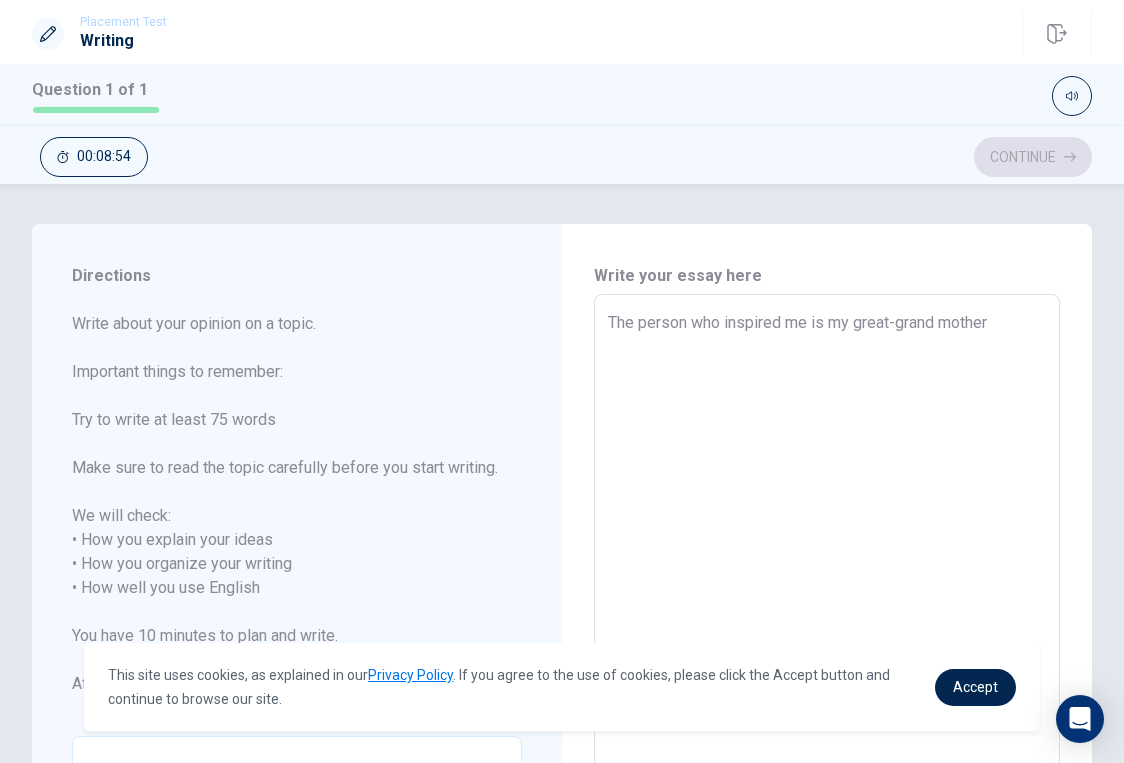 type on "x" 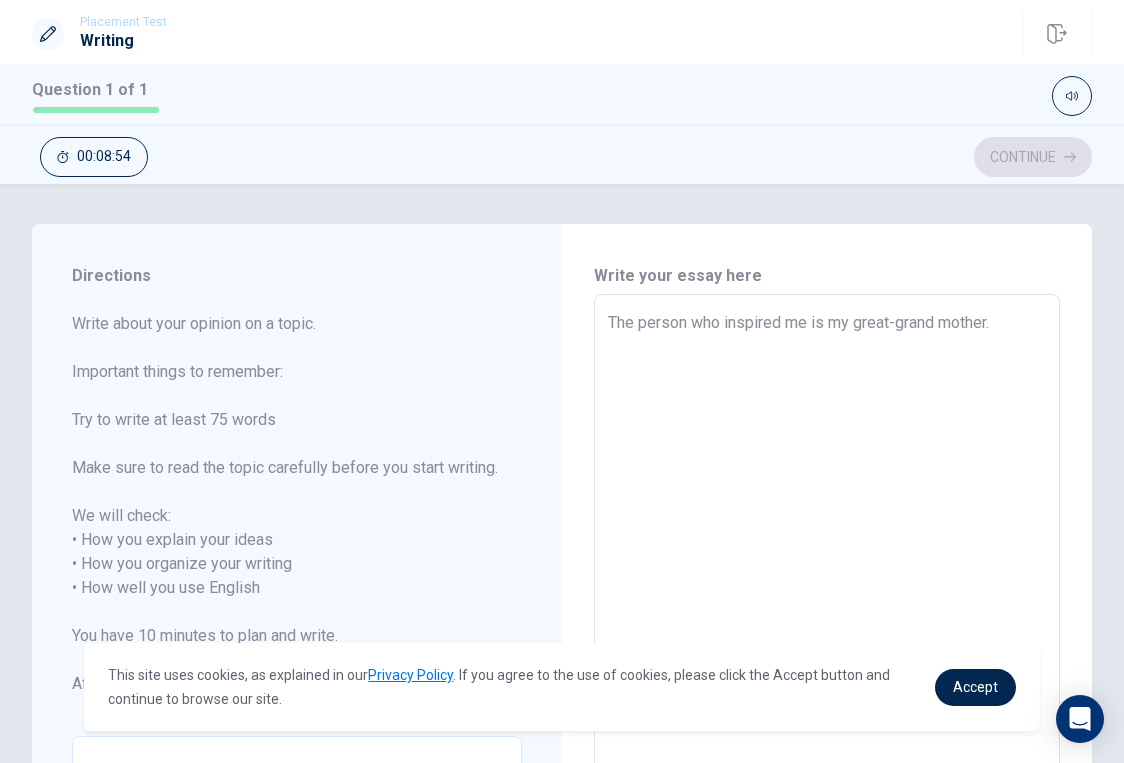 type on "x" 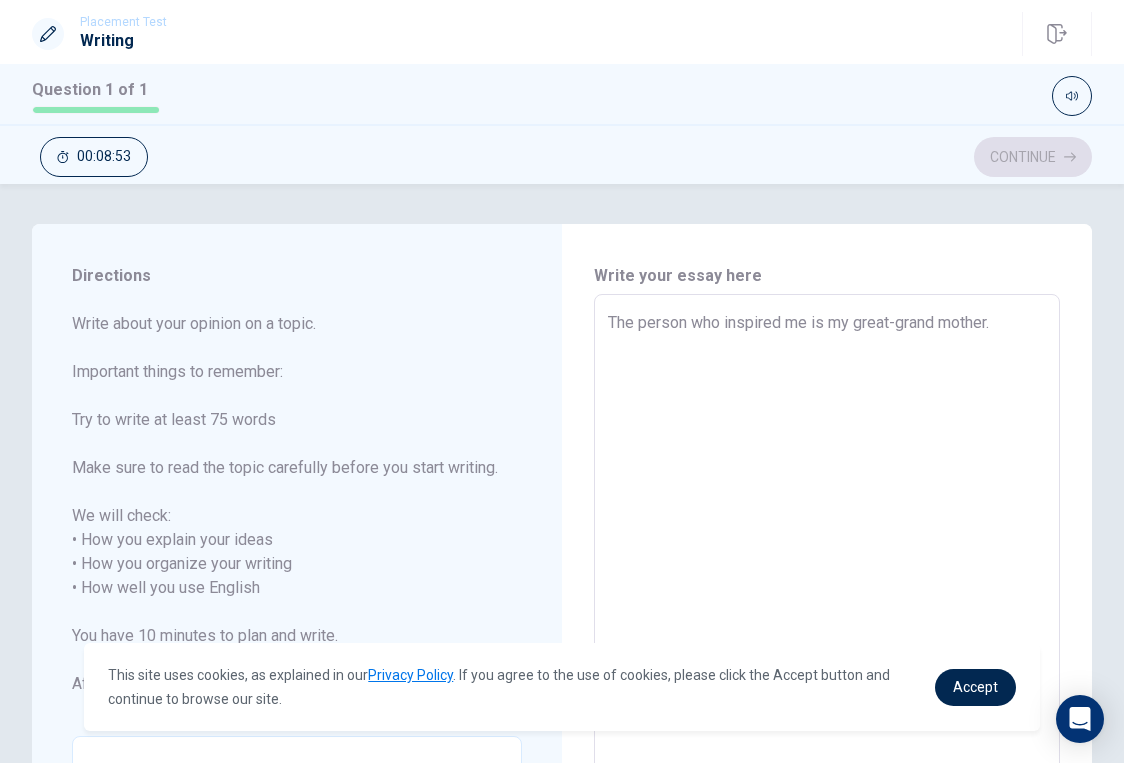 type on "The person who inspired me is my great-grand mother. S" 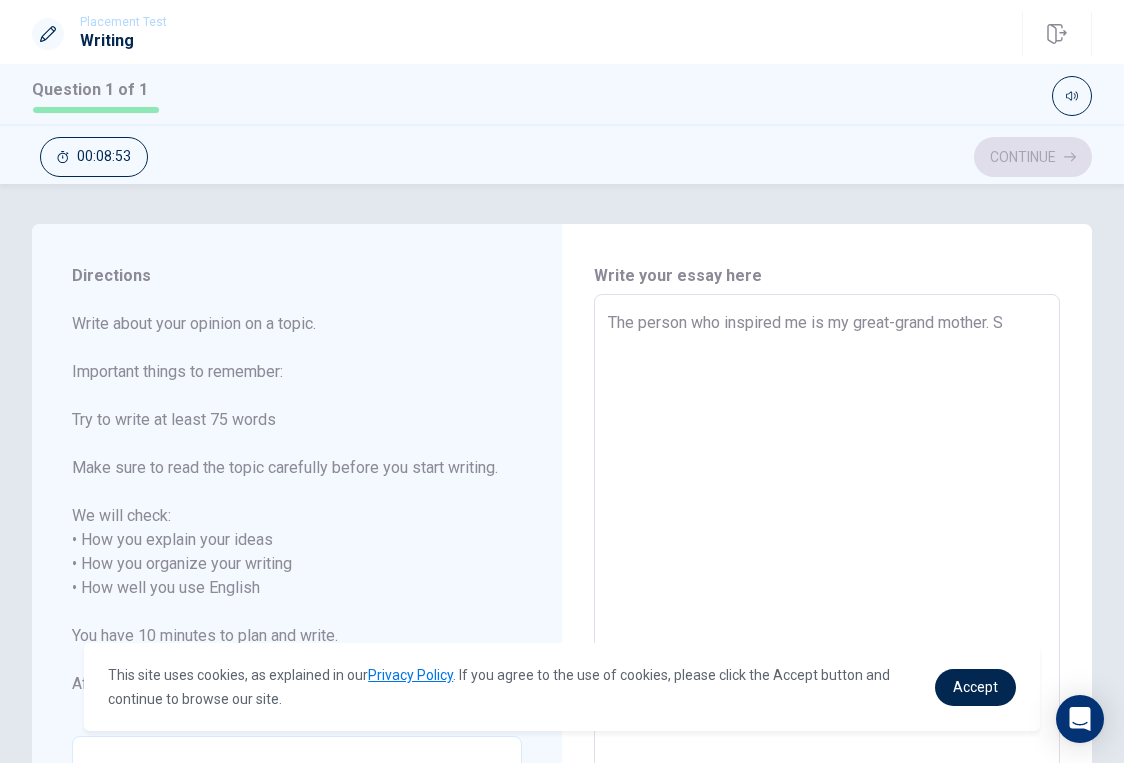 type on "x" 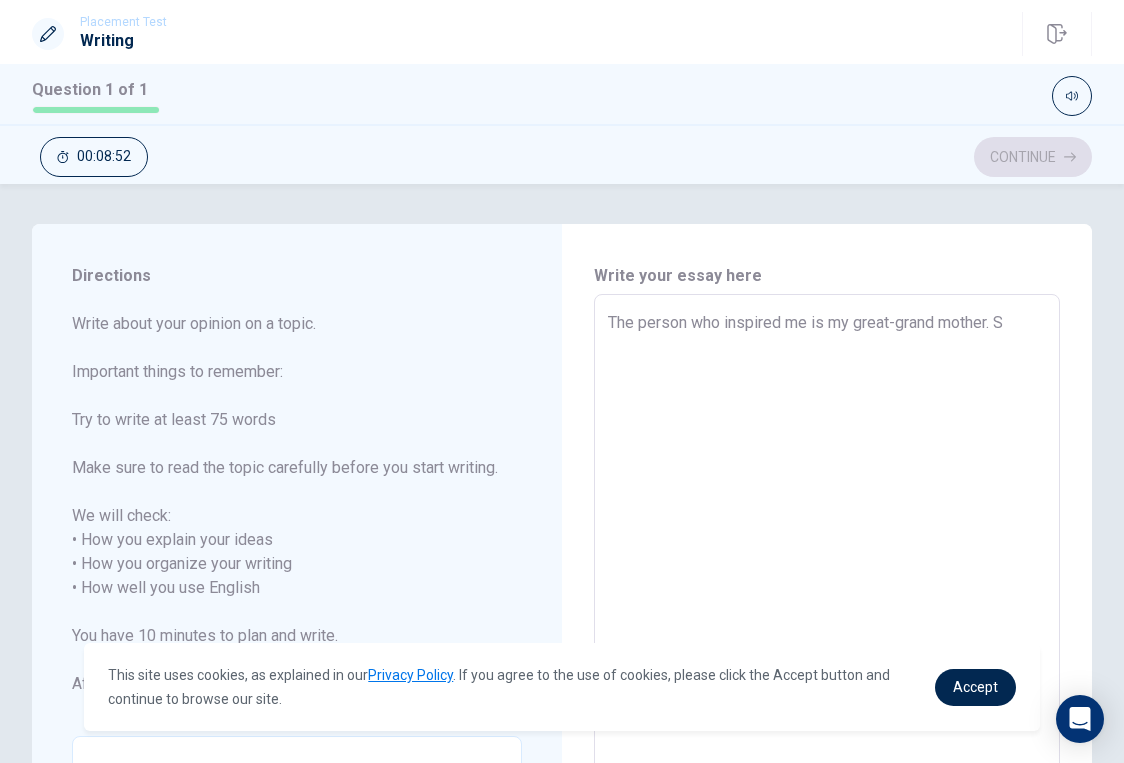 type on "The person who inspired me is my great-grand mother. Sh" 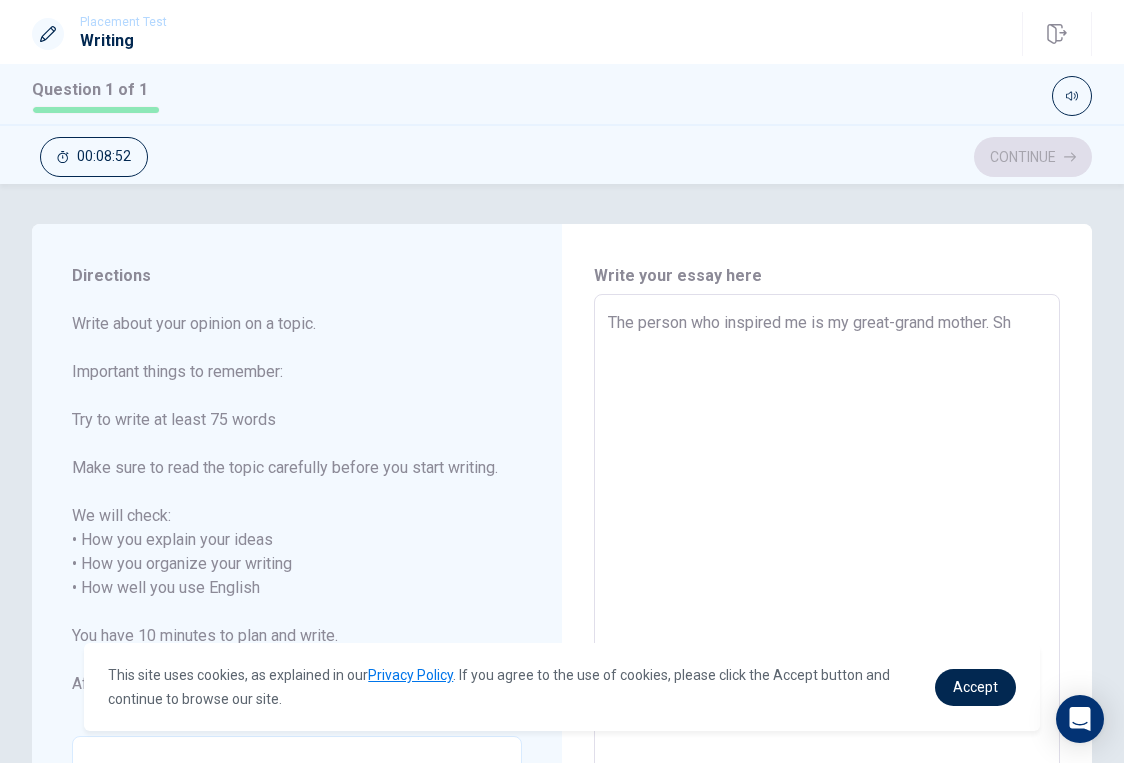 type on "x" 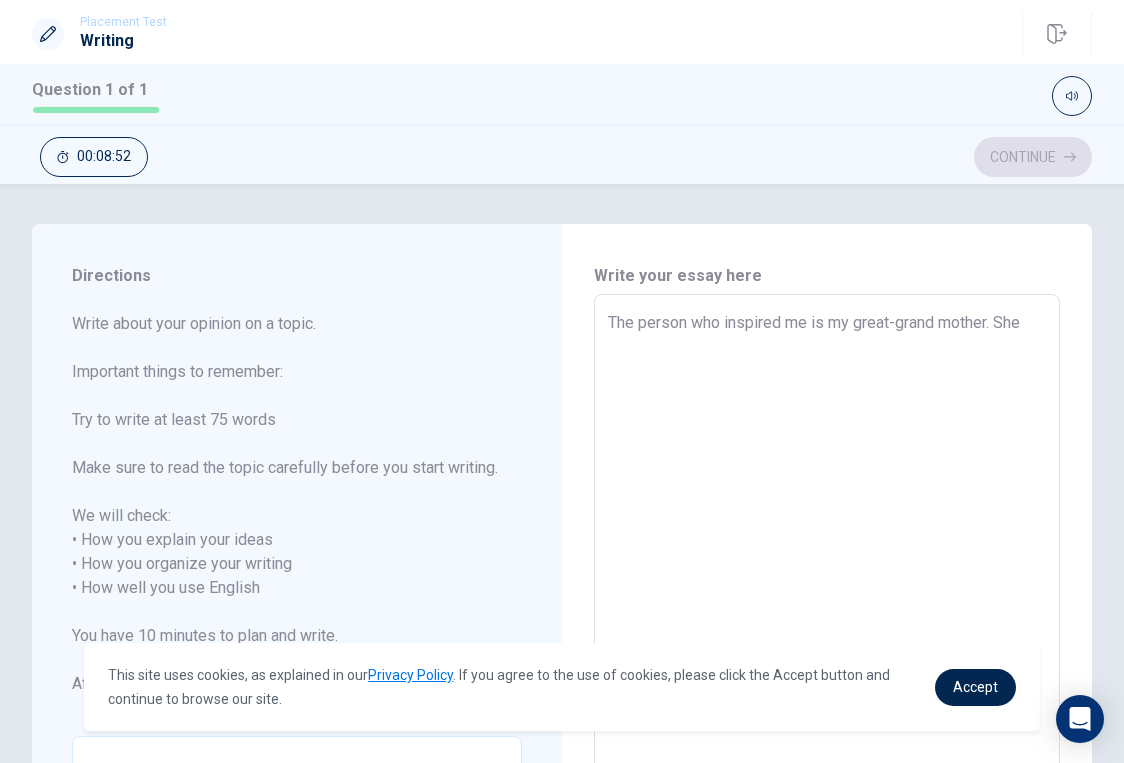 type on "x" 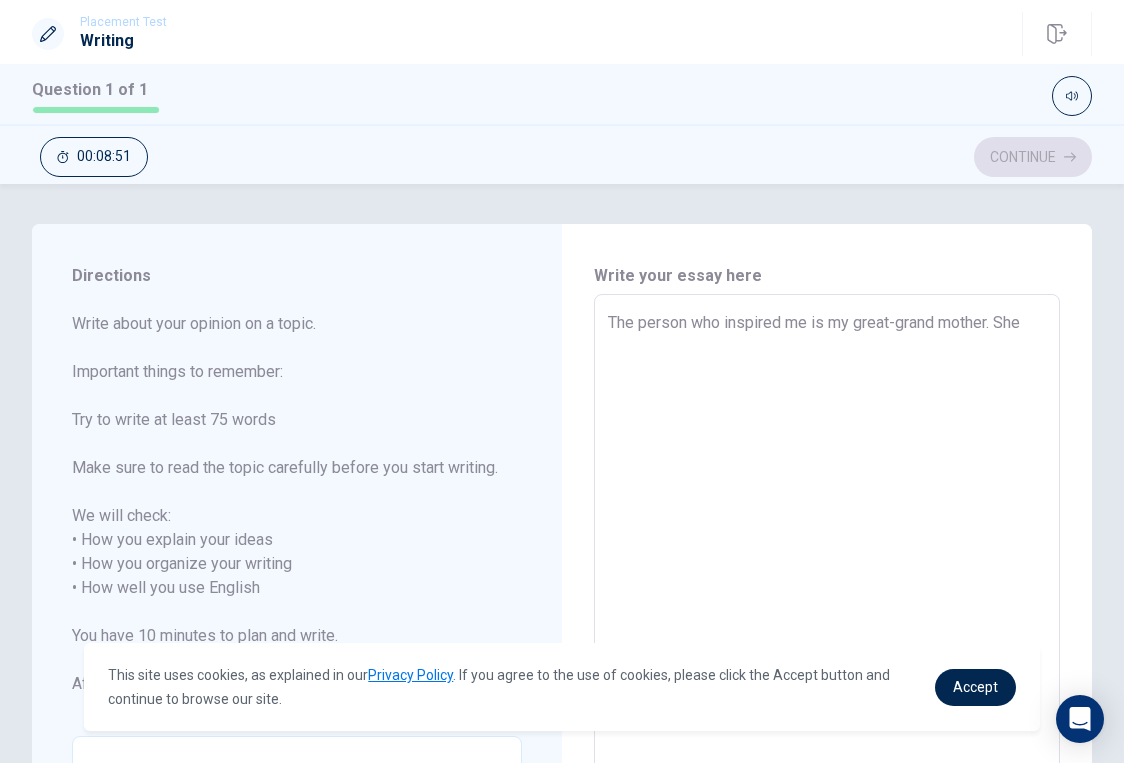 type on "The person who inspired me is my great-grand mother. Shei" 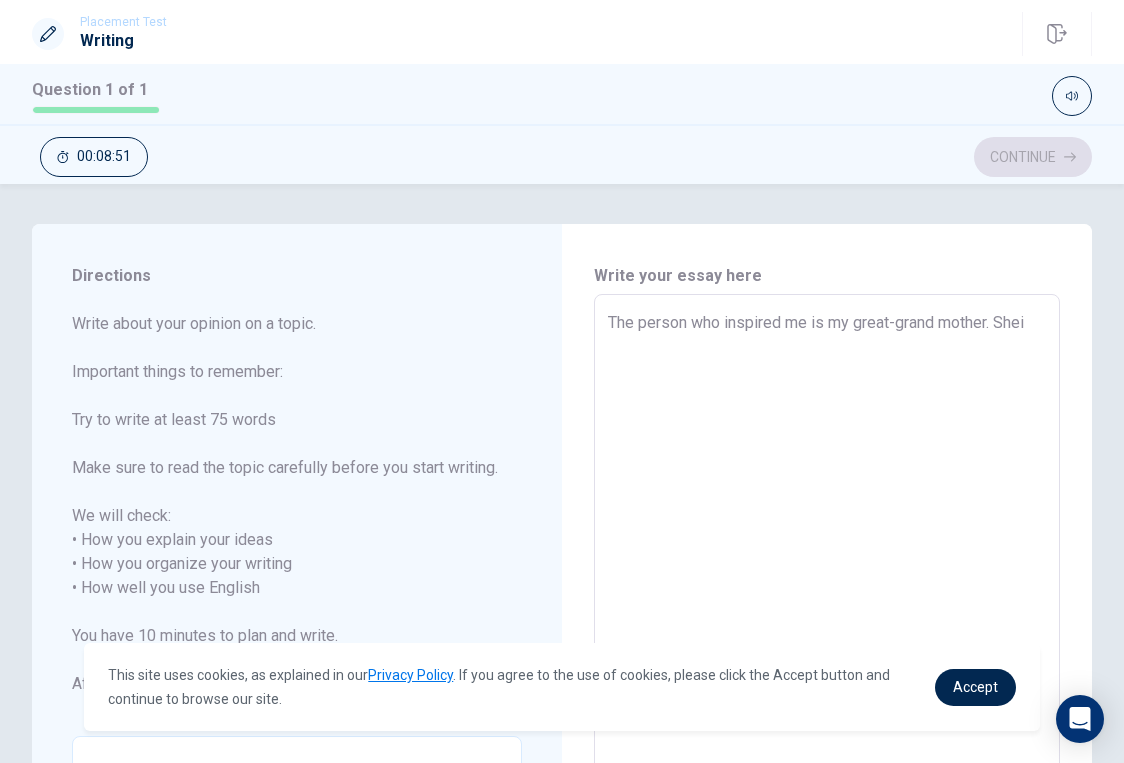 type on "x" 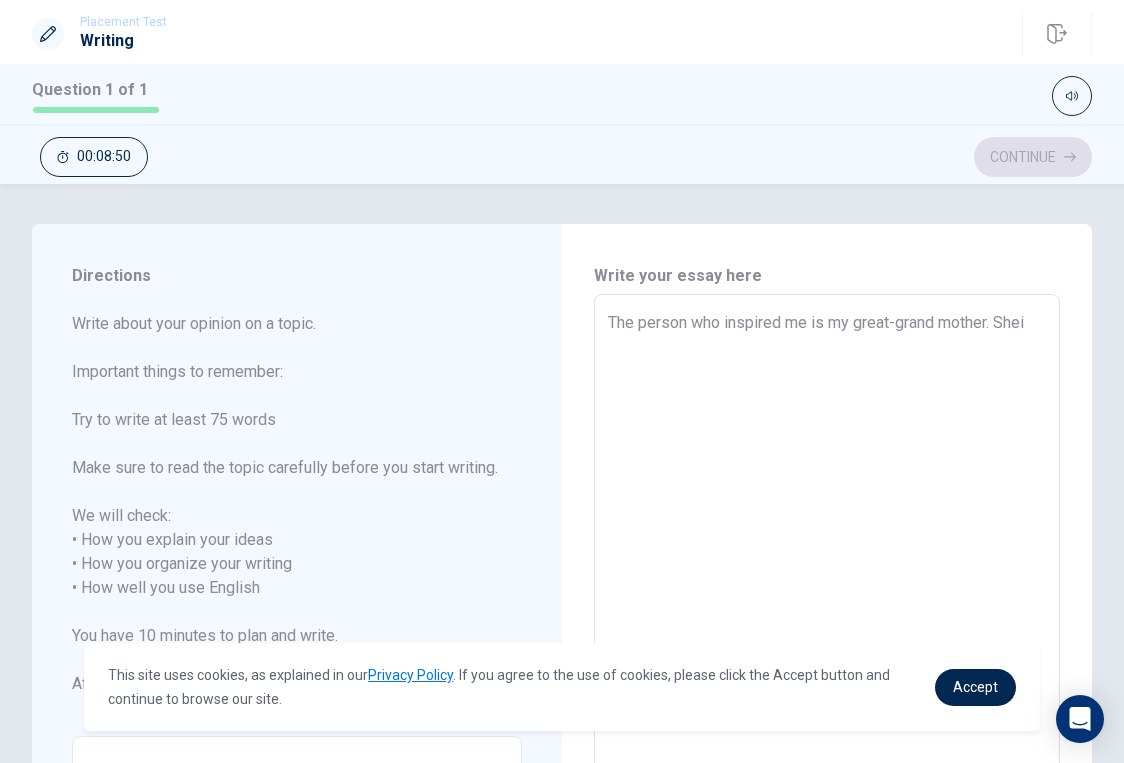 type on "The person who inspired me is my great-grand mother. She" 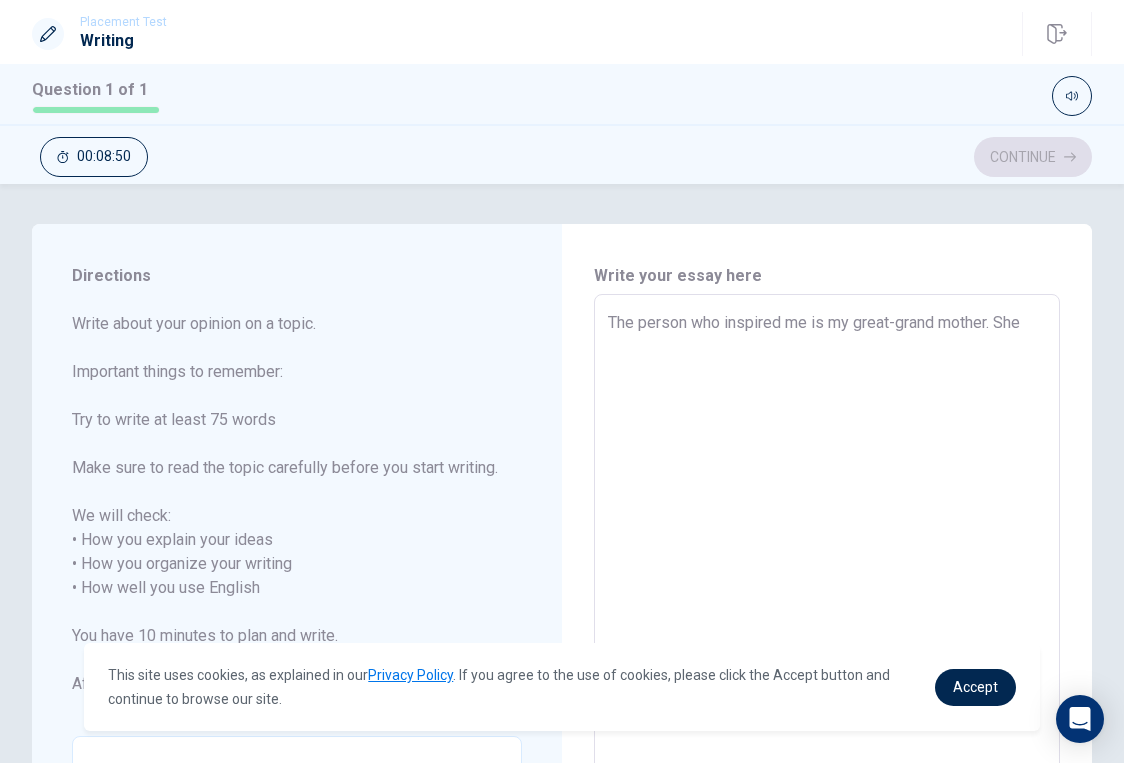 type on "x" 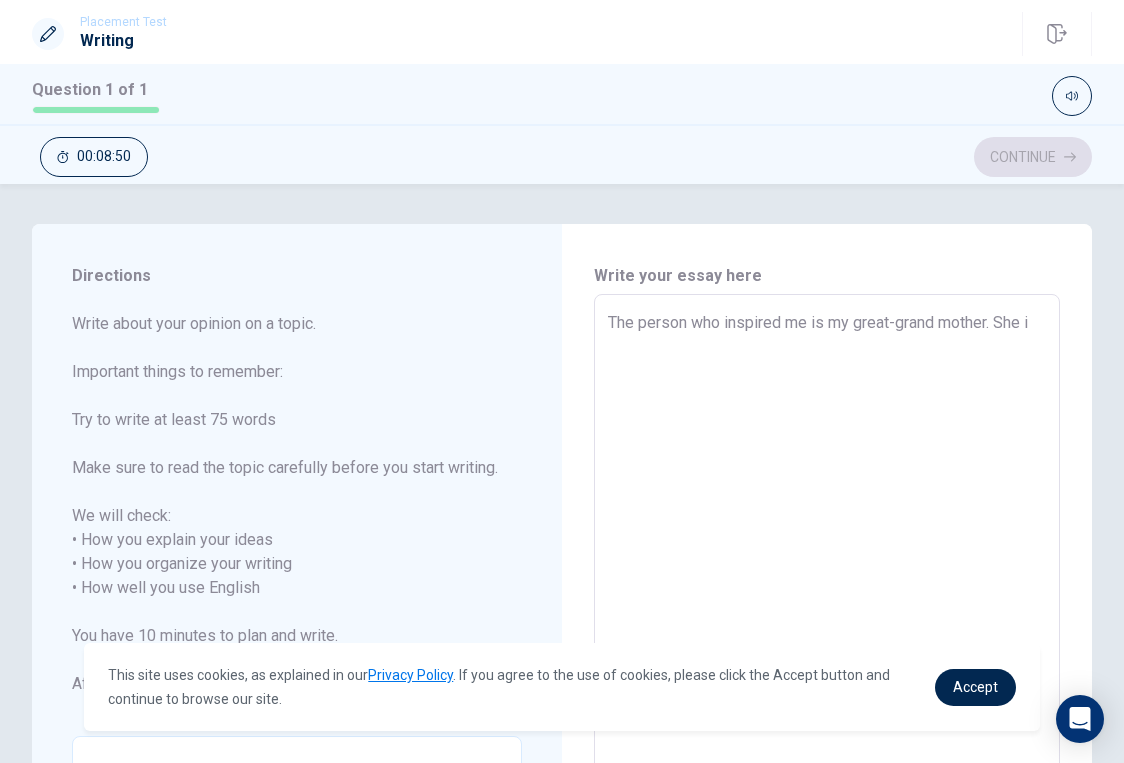 type on "x" 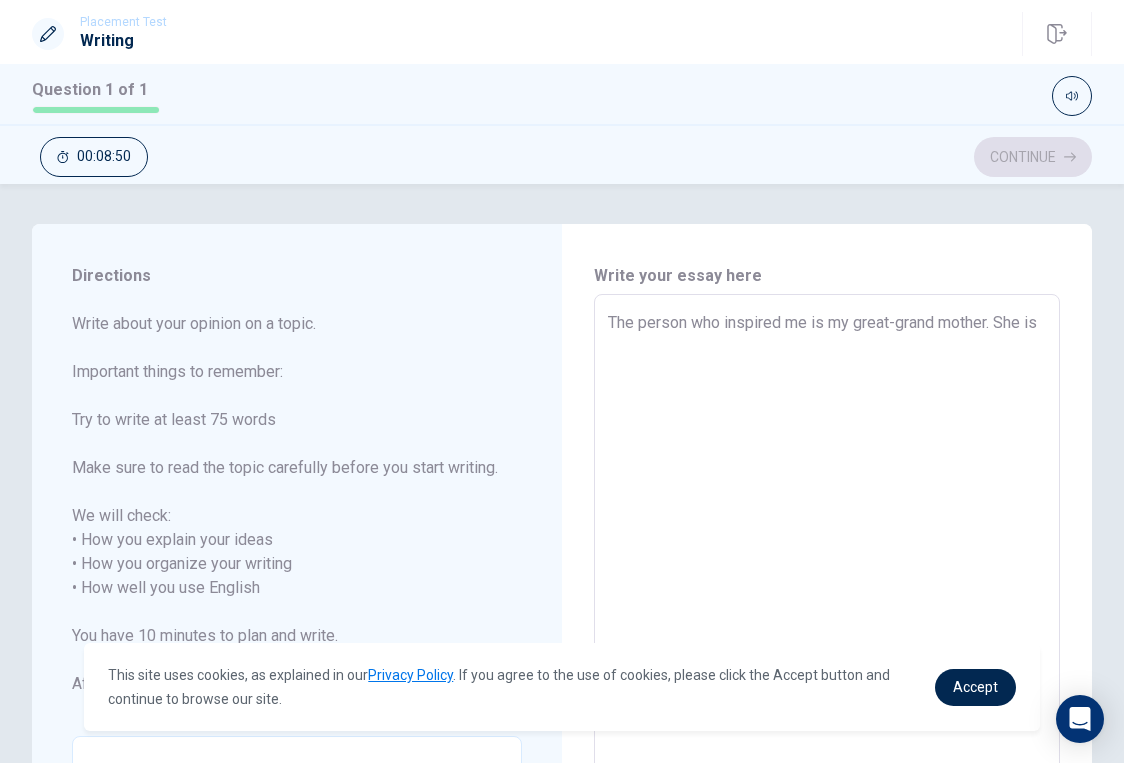 type on "x" 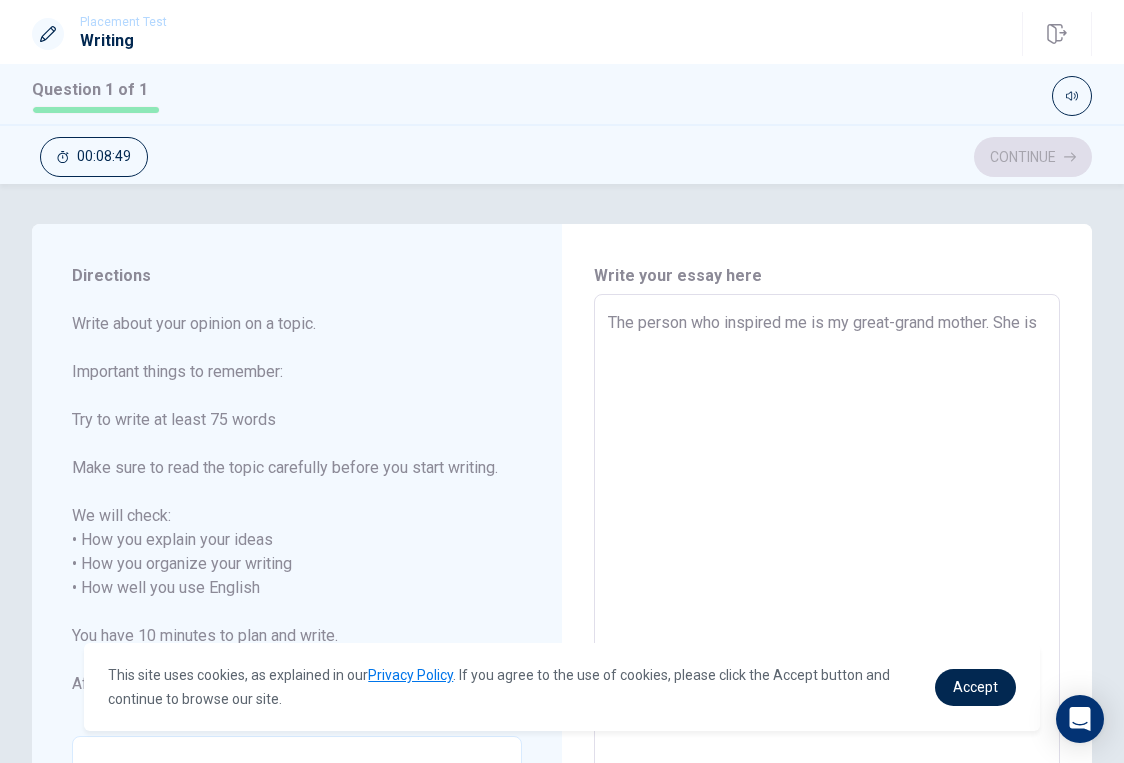 type on "The person who inspired me is my great-grand mother. She is" 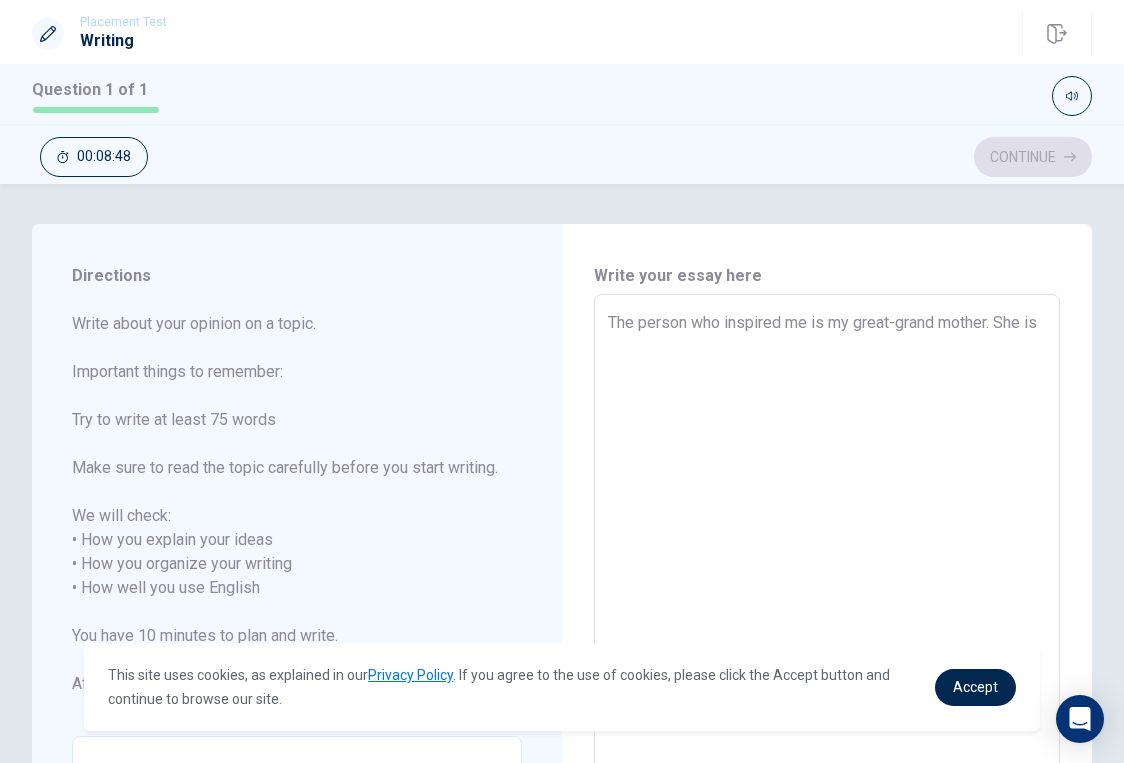 type on "The person who inspired me is my great-grand mother. She is s" 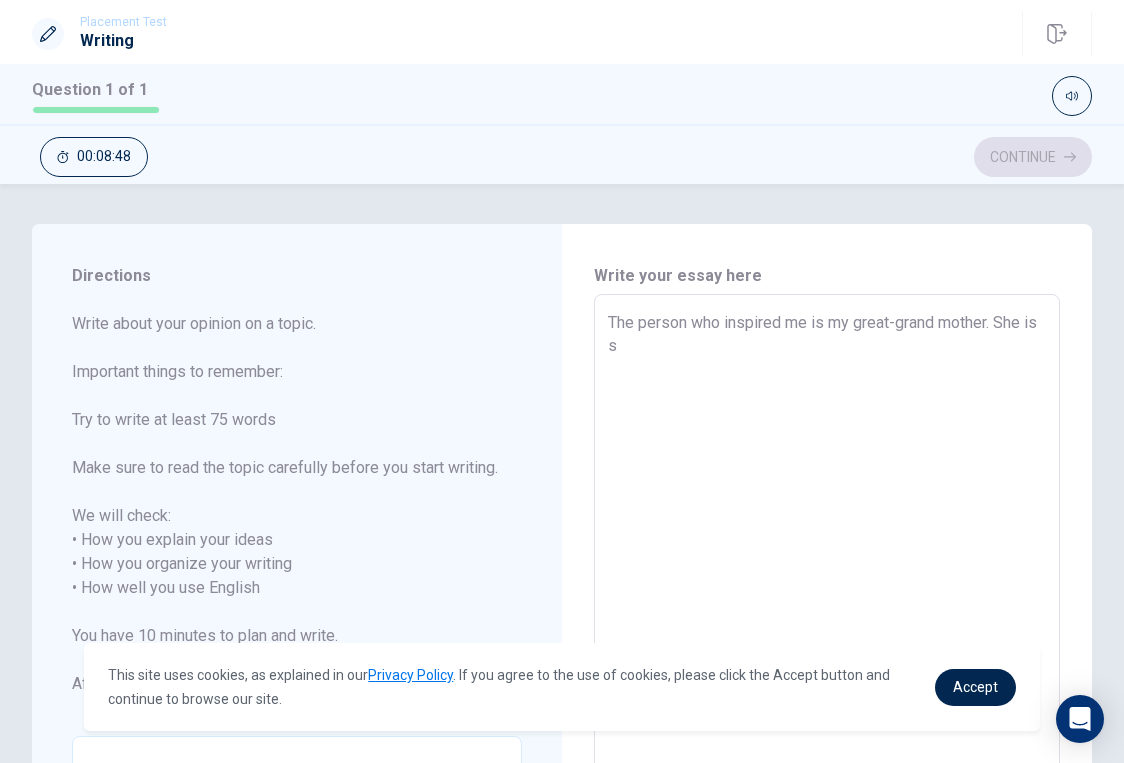 type on "x" 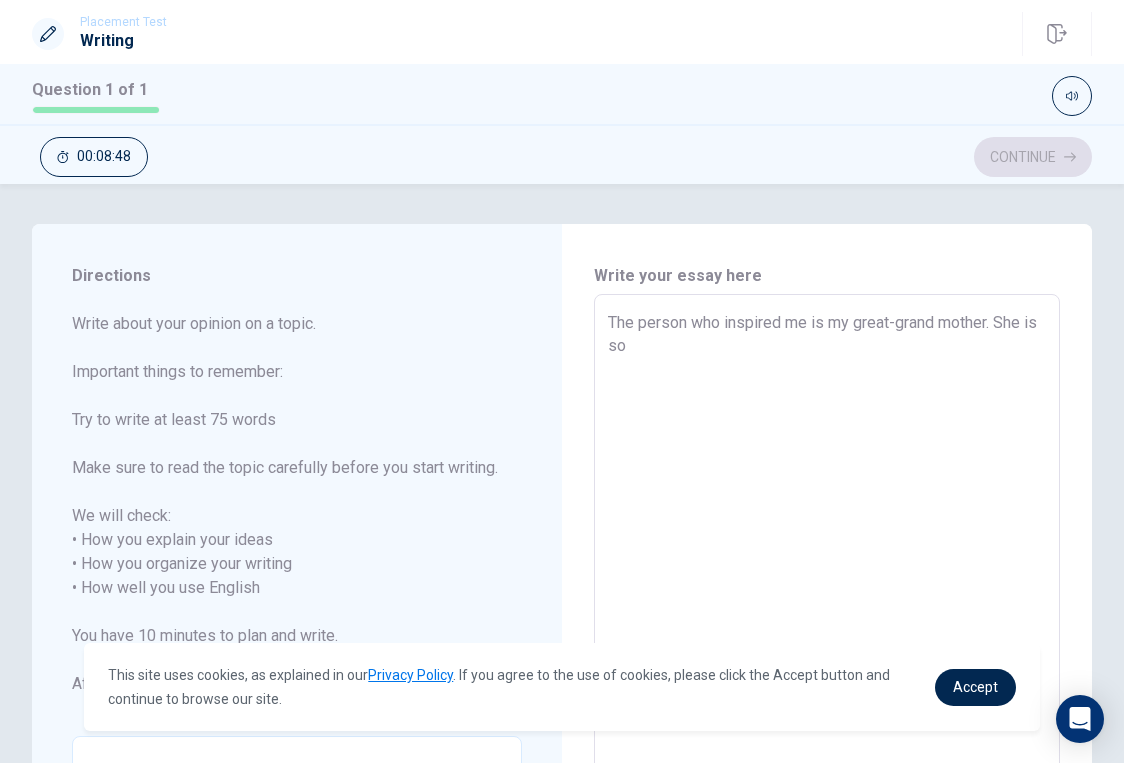 type on "x" 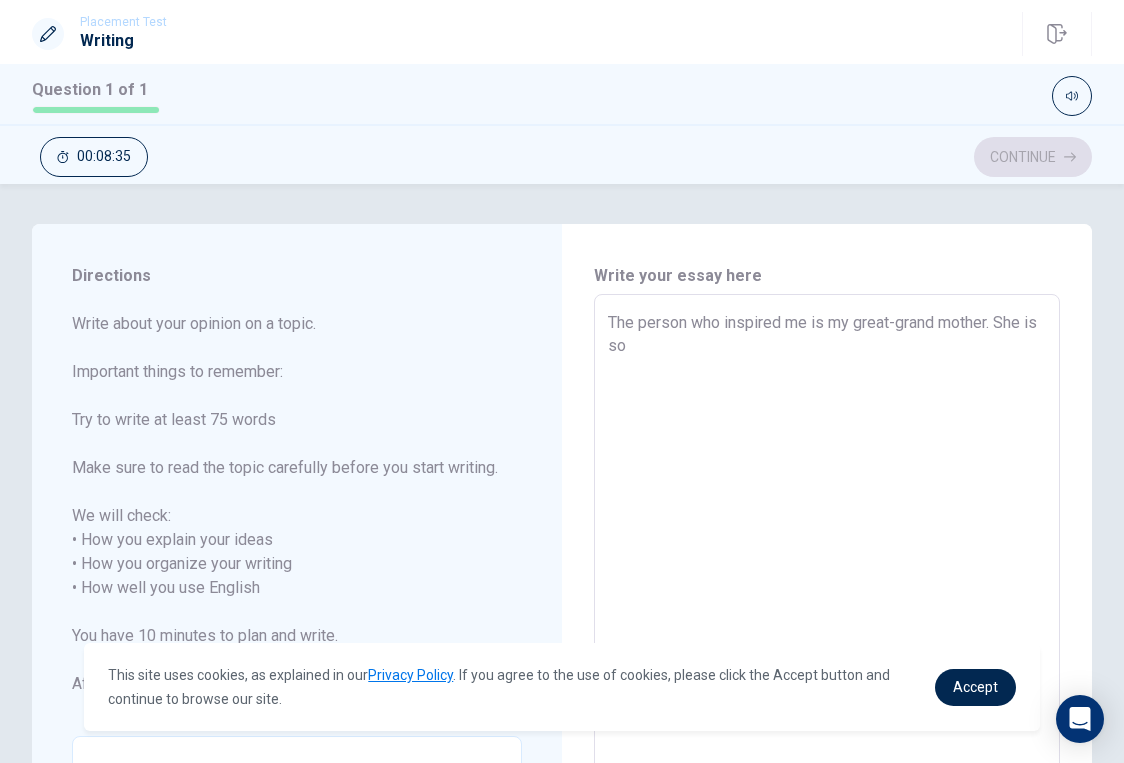 type on "x" 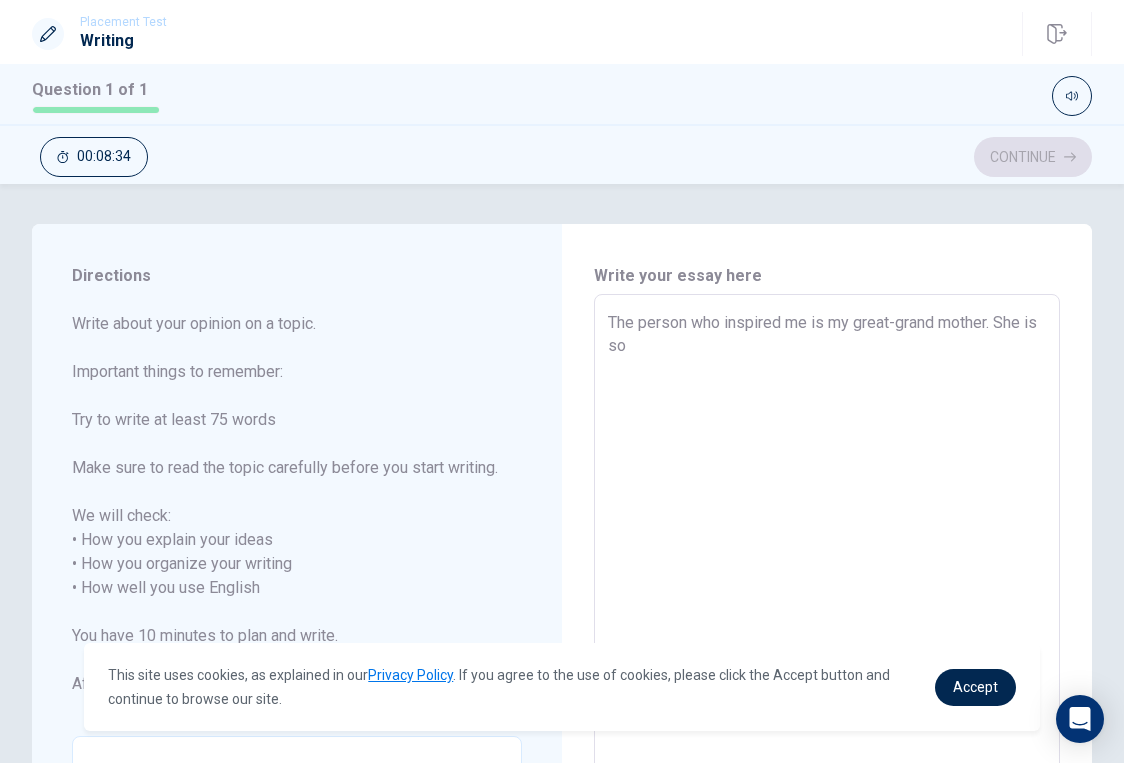 type on "The person who inspired me is my great-grand mother. She is so c" 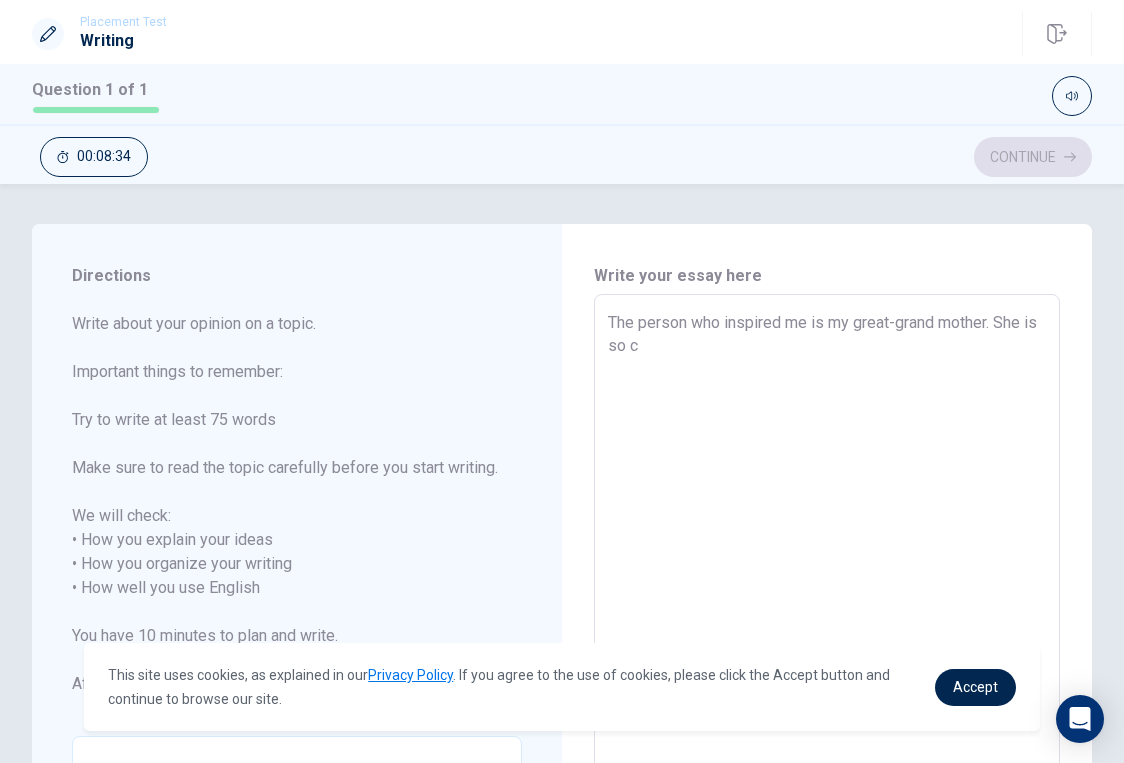 type on "x" 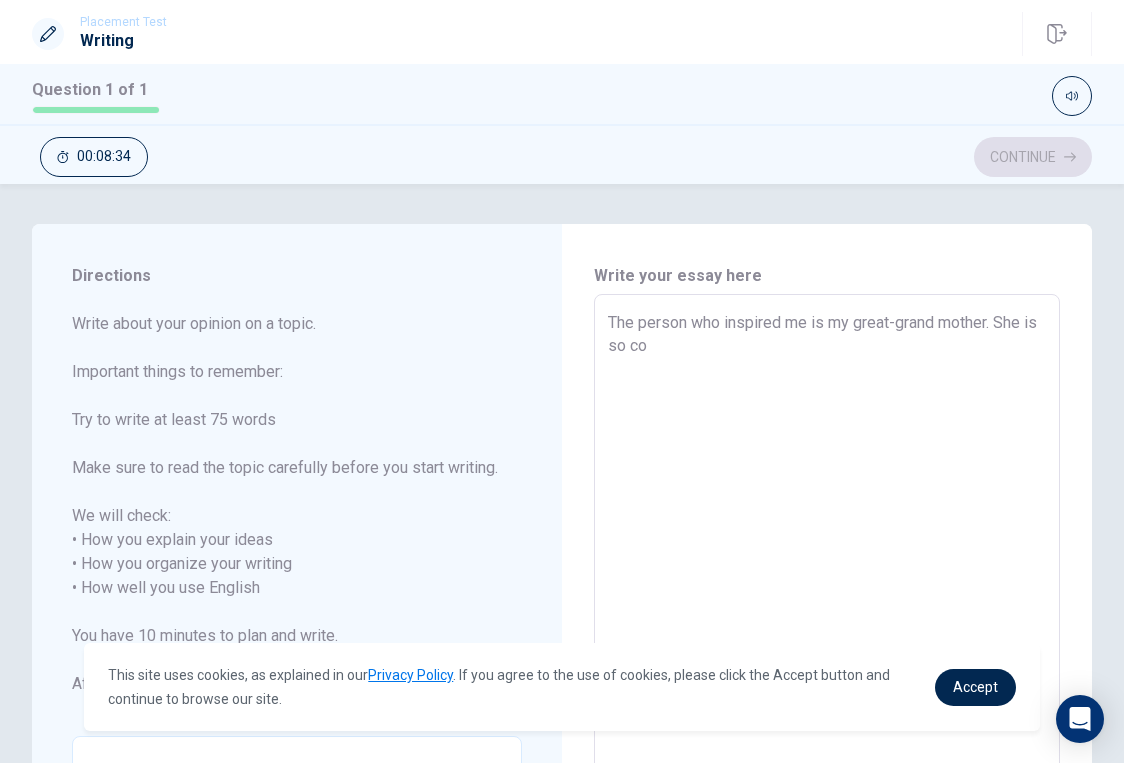 type on "x" 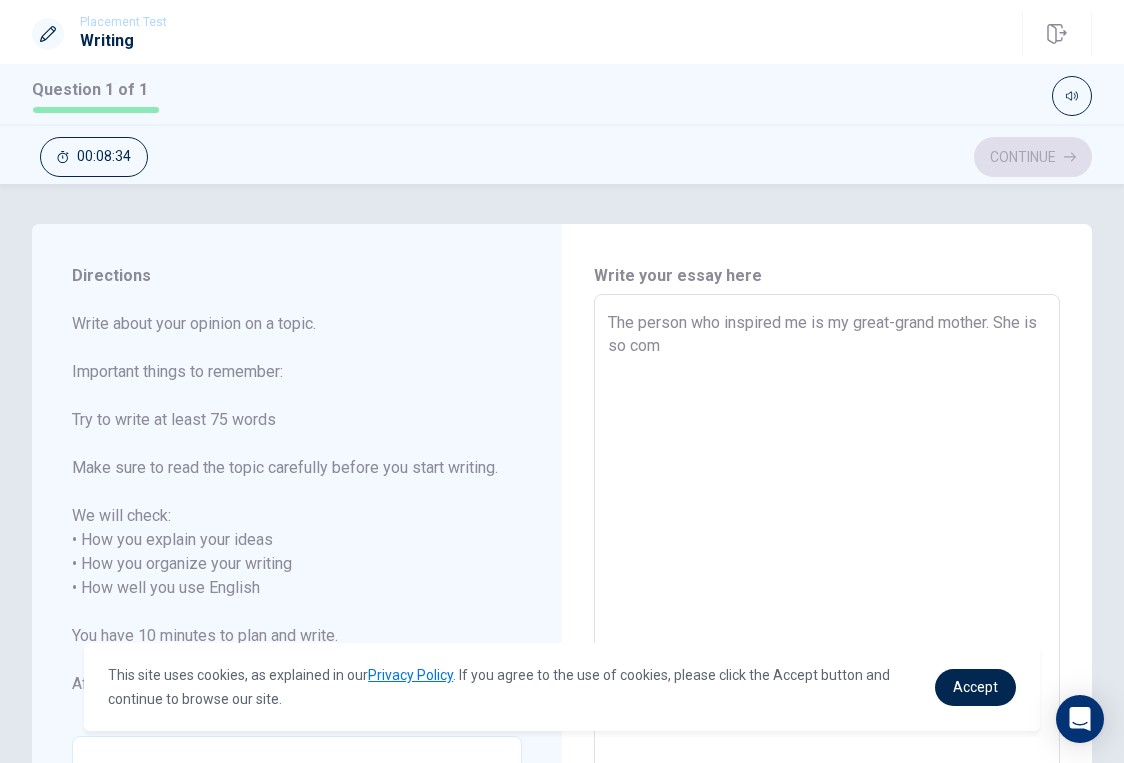 type on "x" 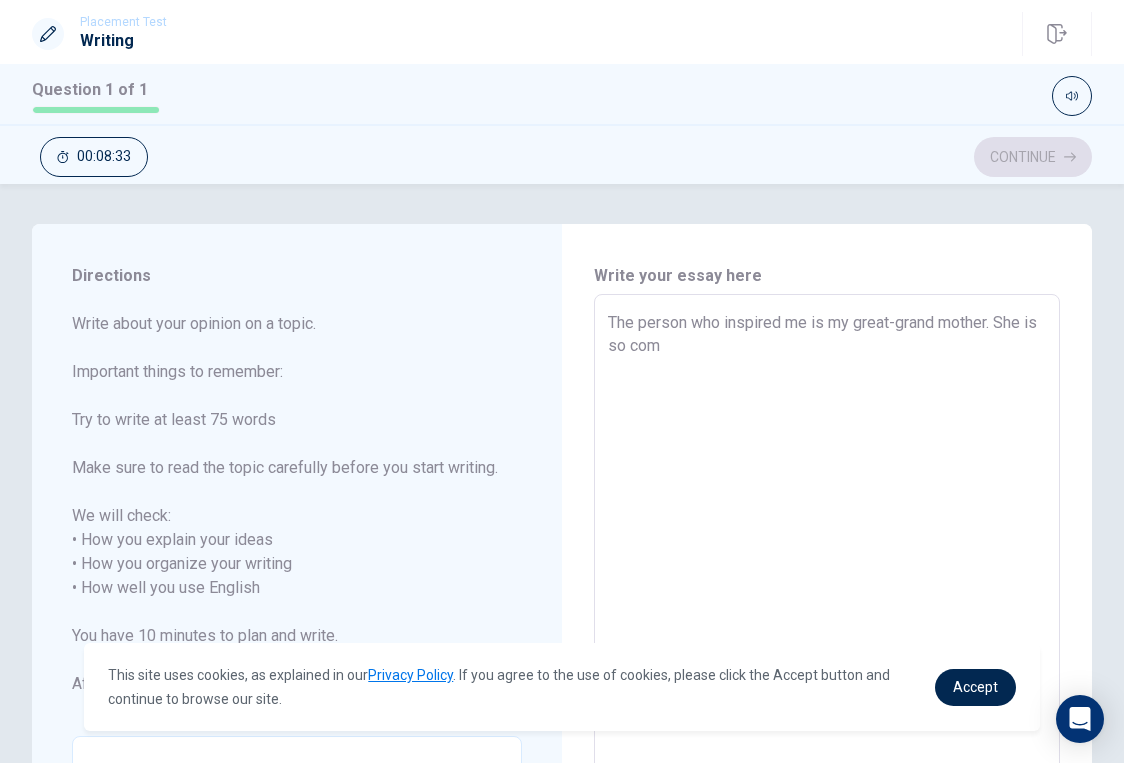 type on "The person who inspired me is my great-grand mother. She is so comp" 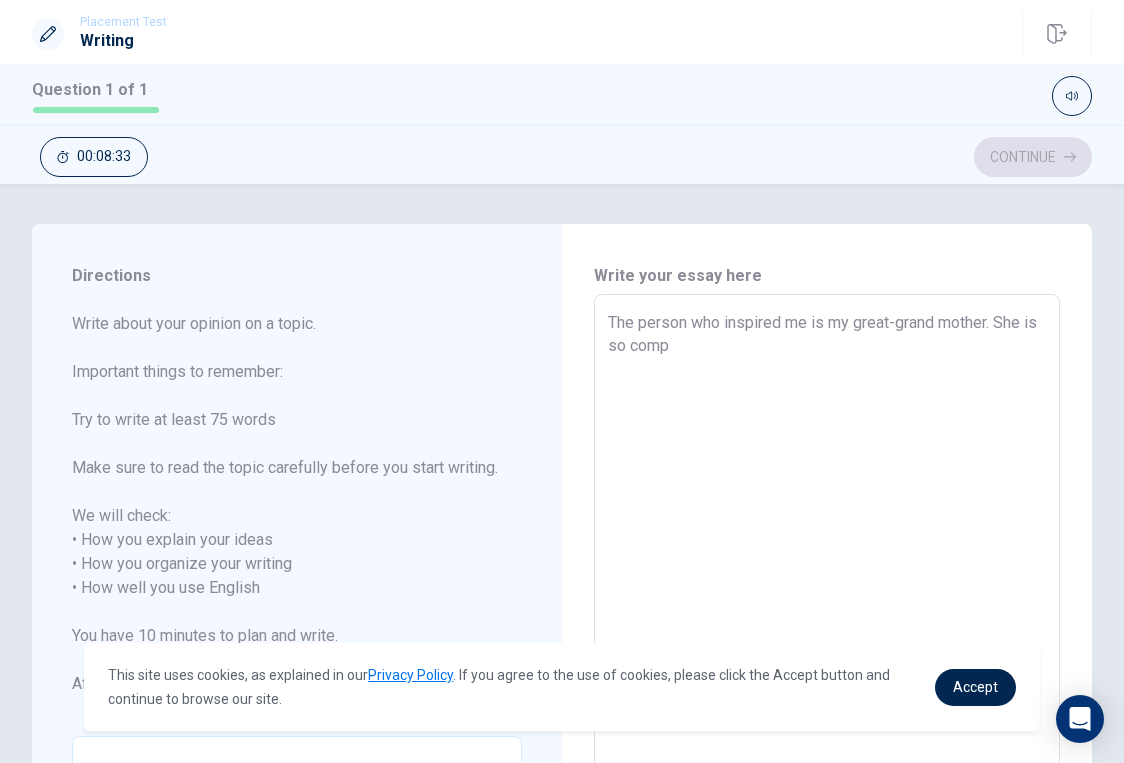 type on "x" 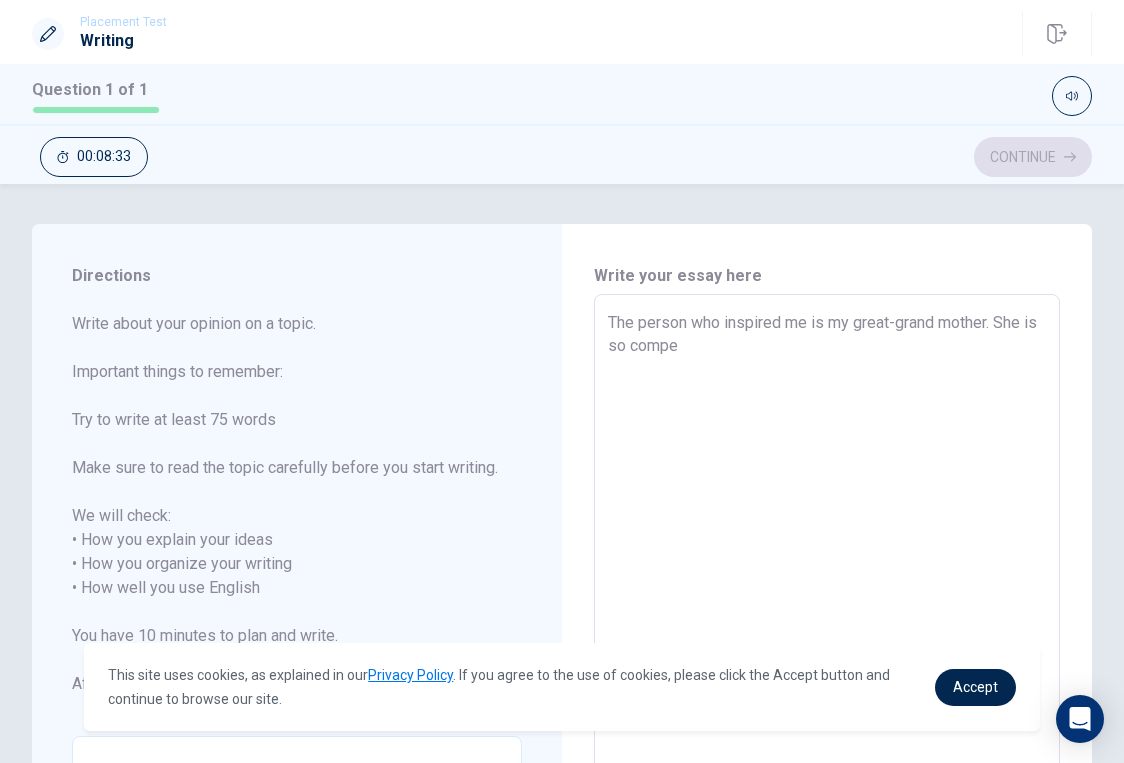 type on "x" 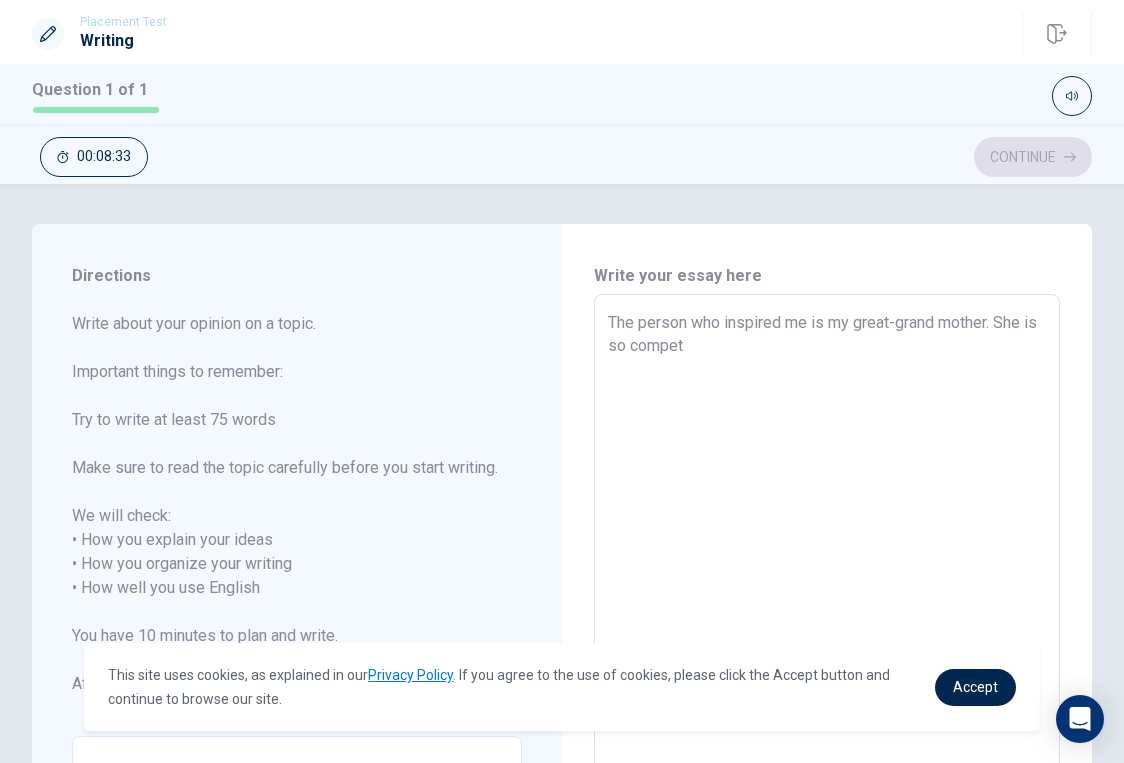 type on "x" 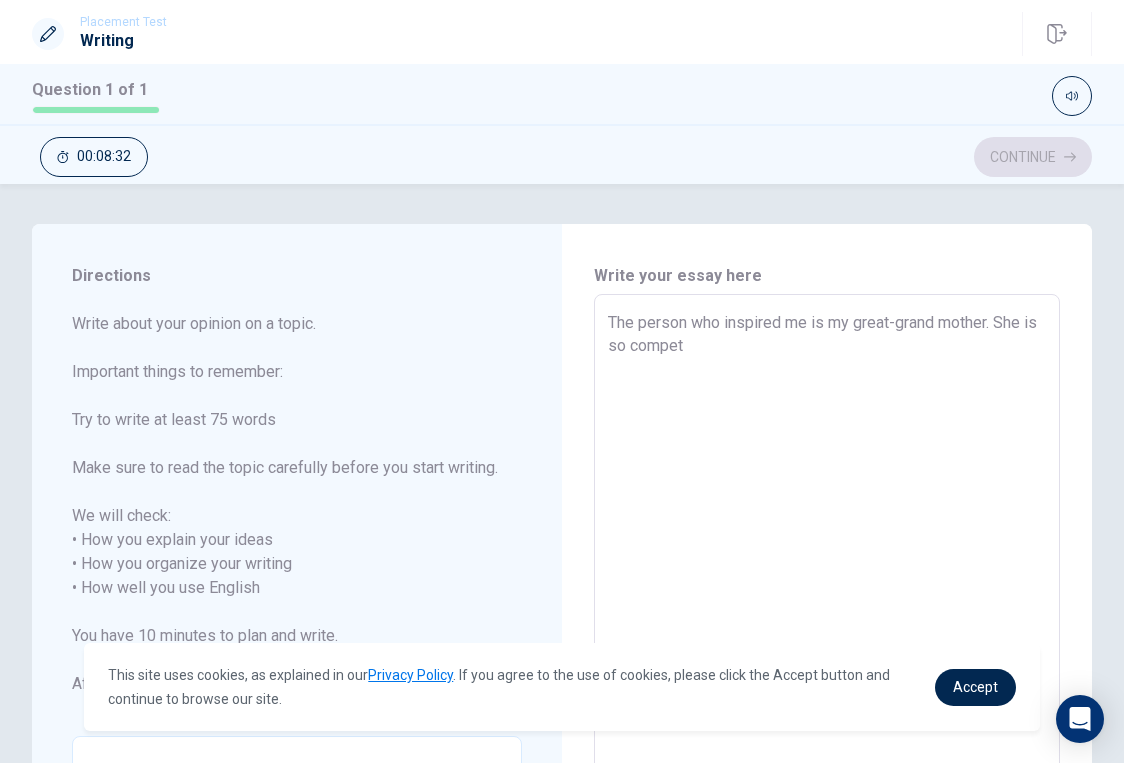 type on "The person who inspired me is my great-grand mother. She is so competi" 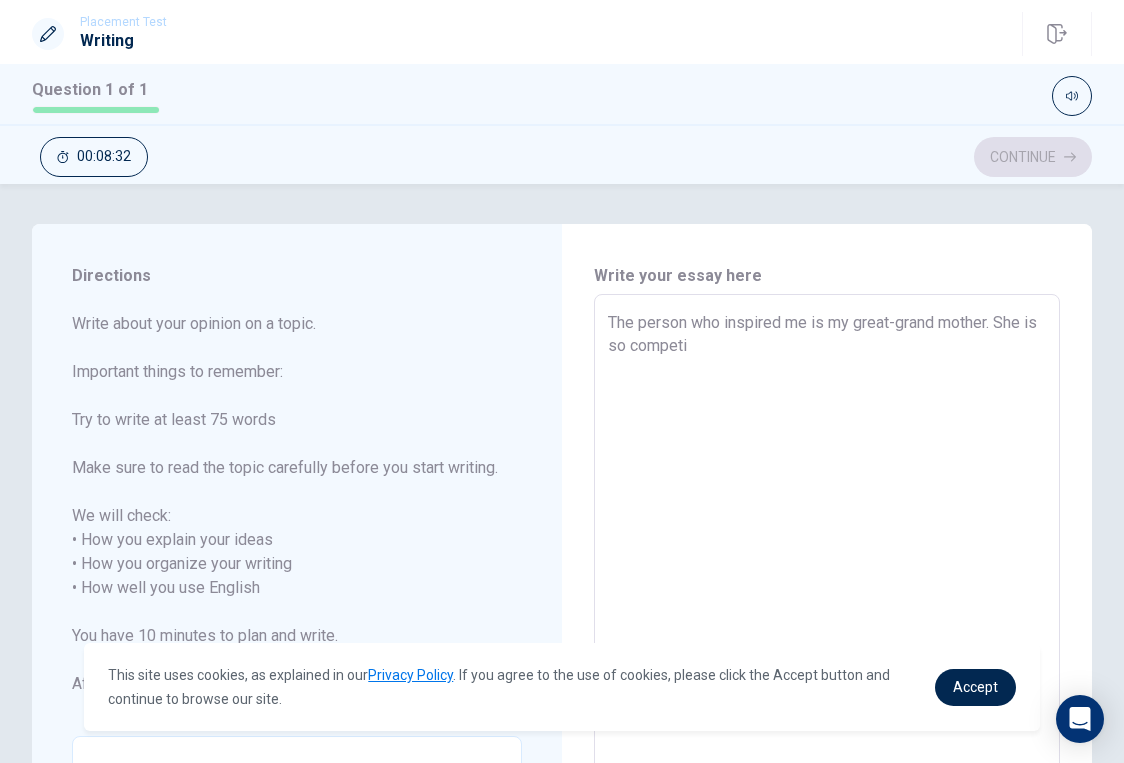 type on "x" 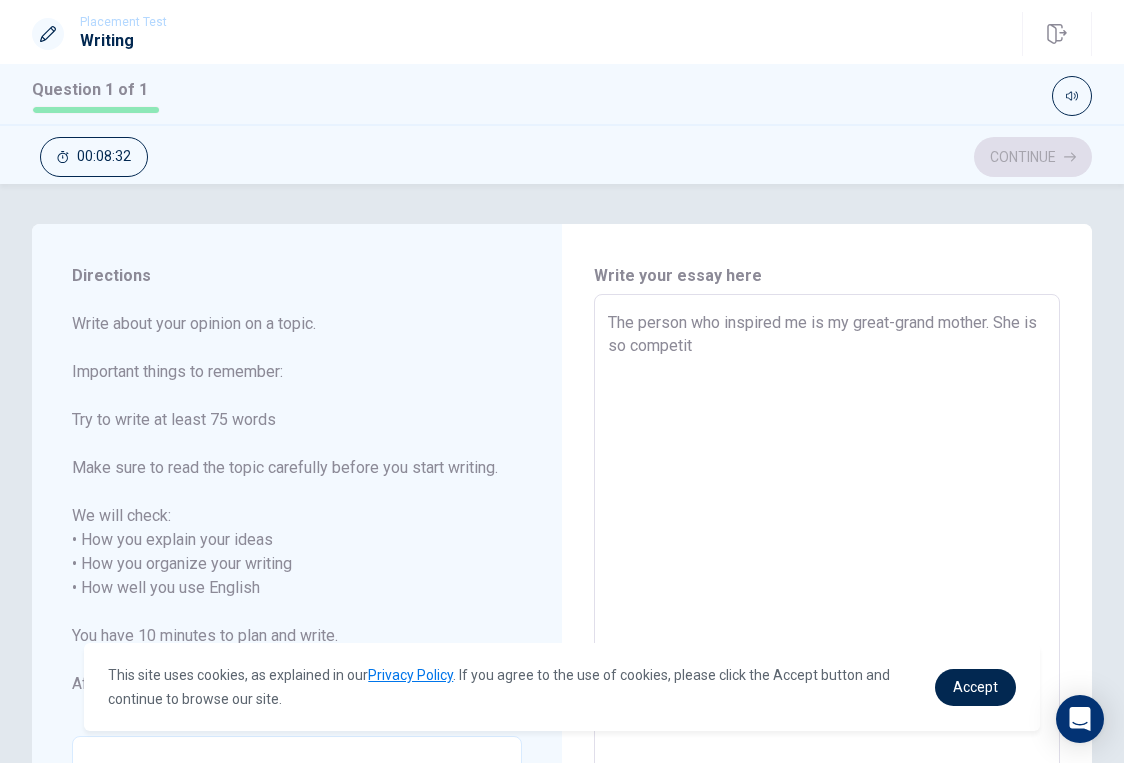 type on "x" 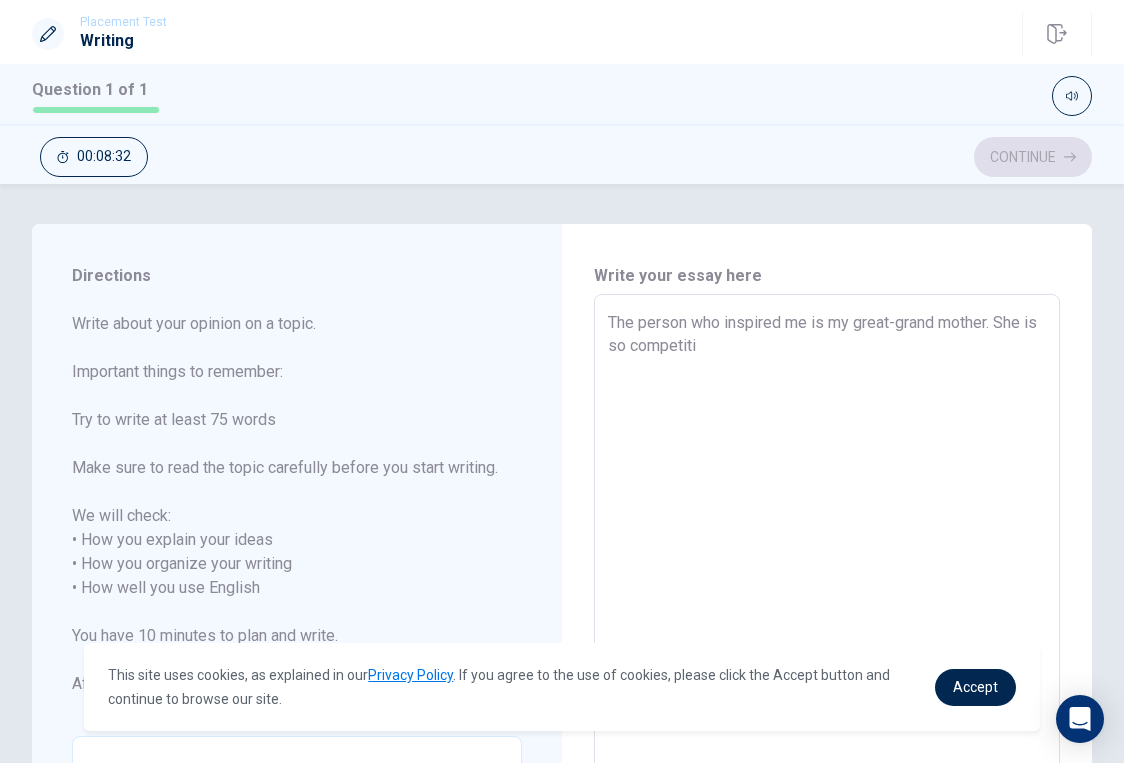 type on "x" 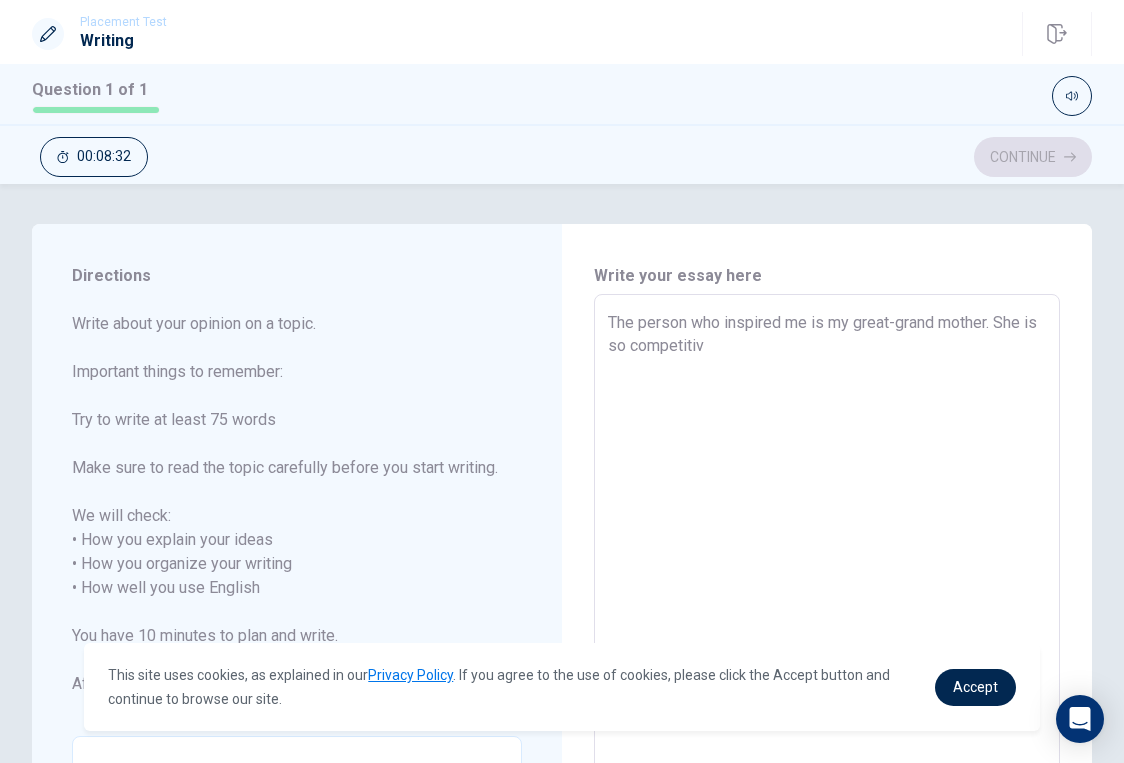 type on "x" 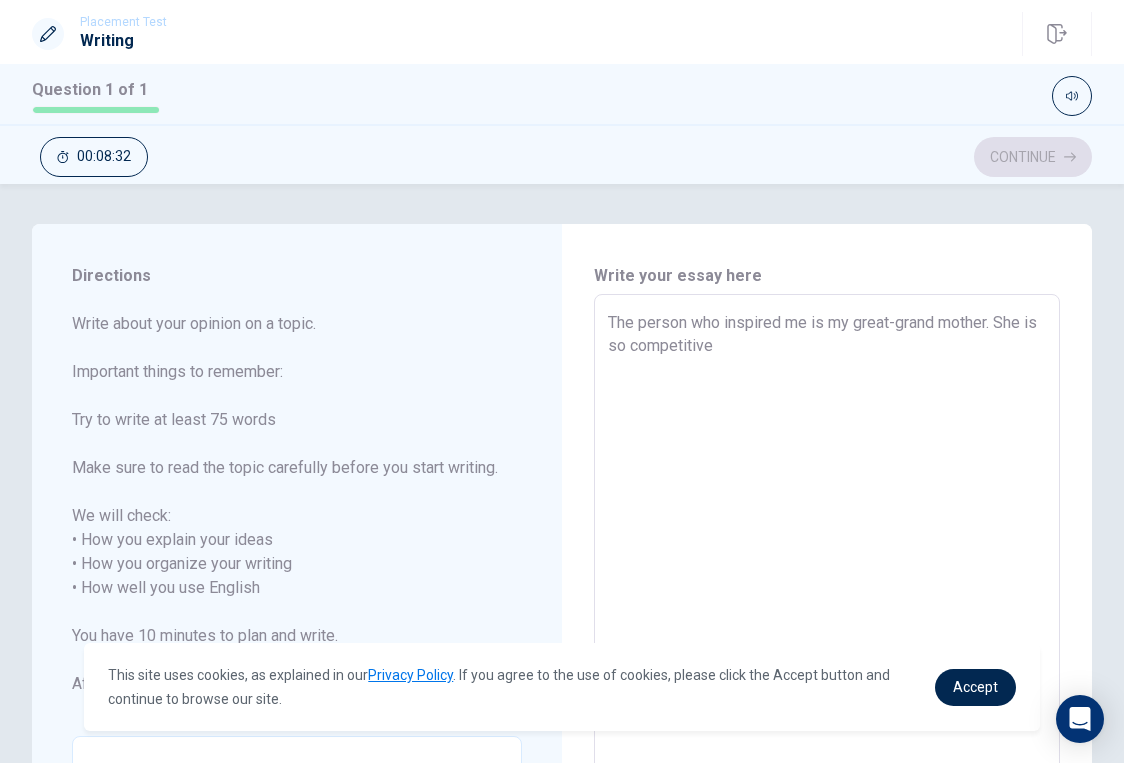 type on "x" 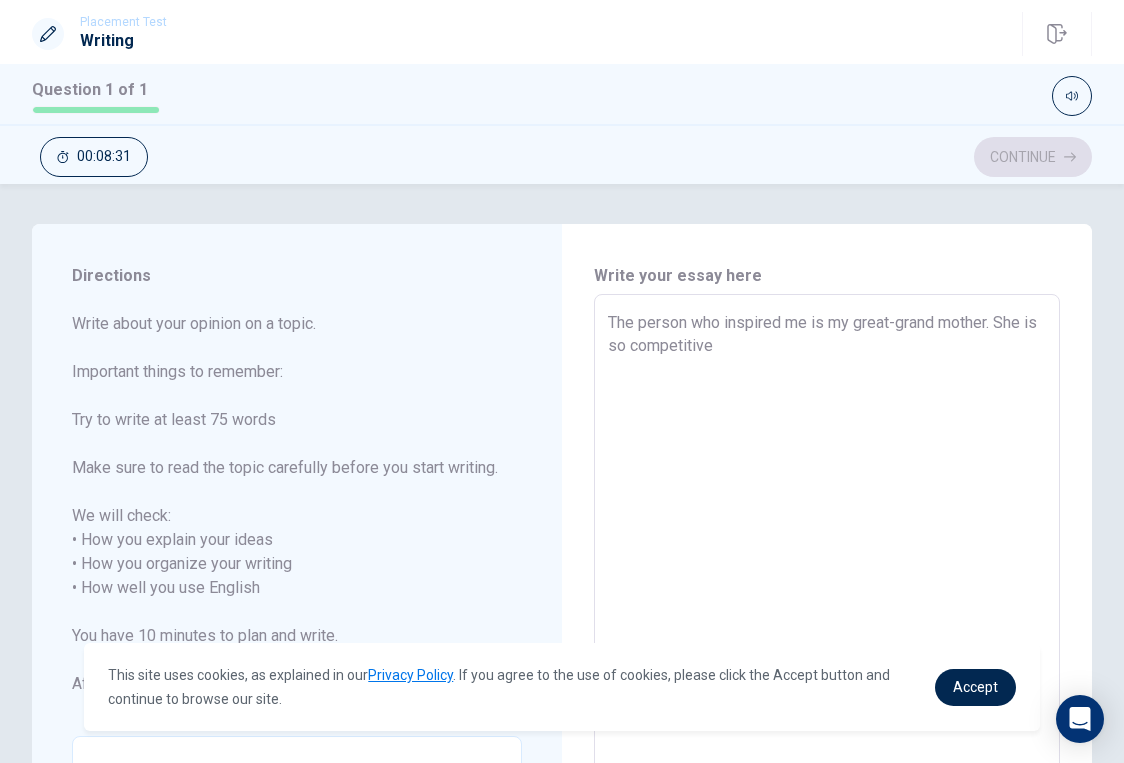 type on "x" 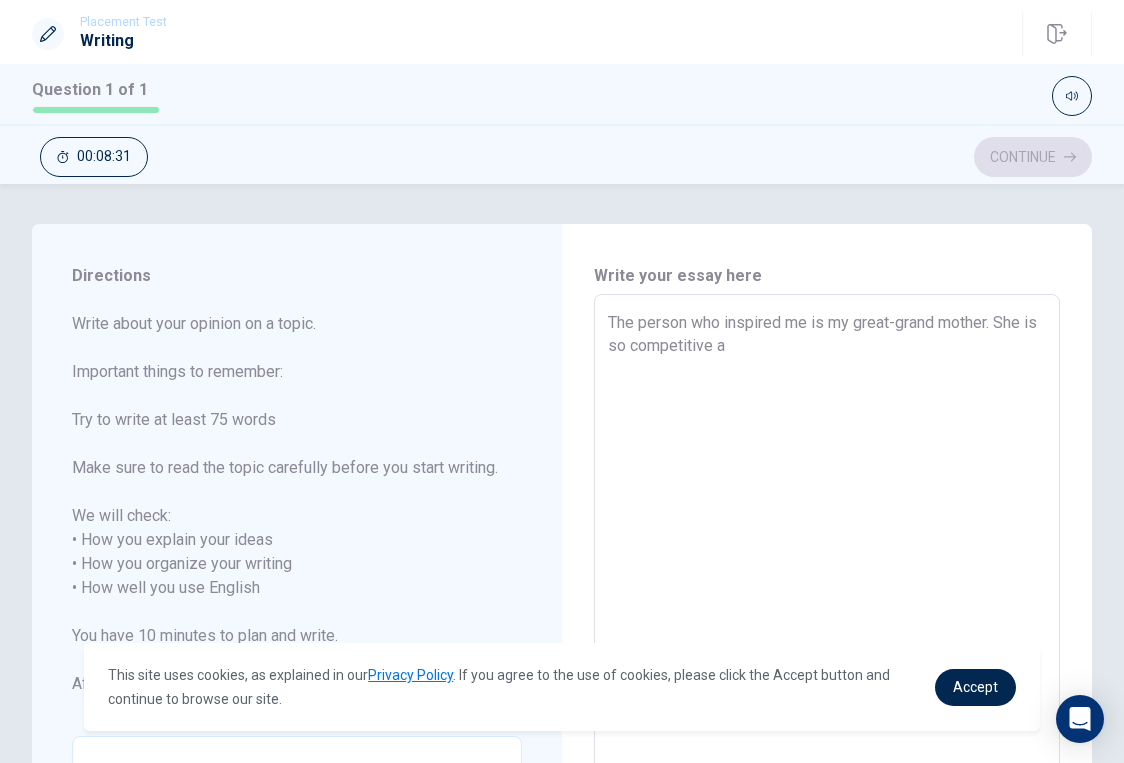 type on "x" 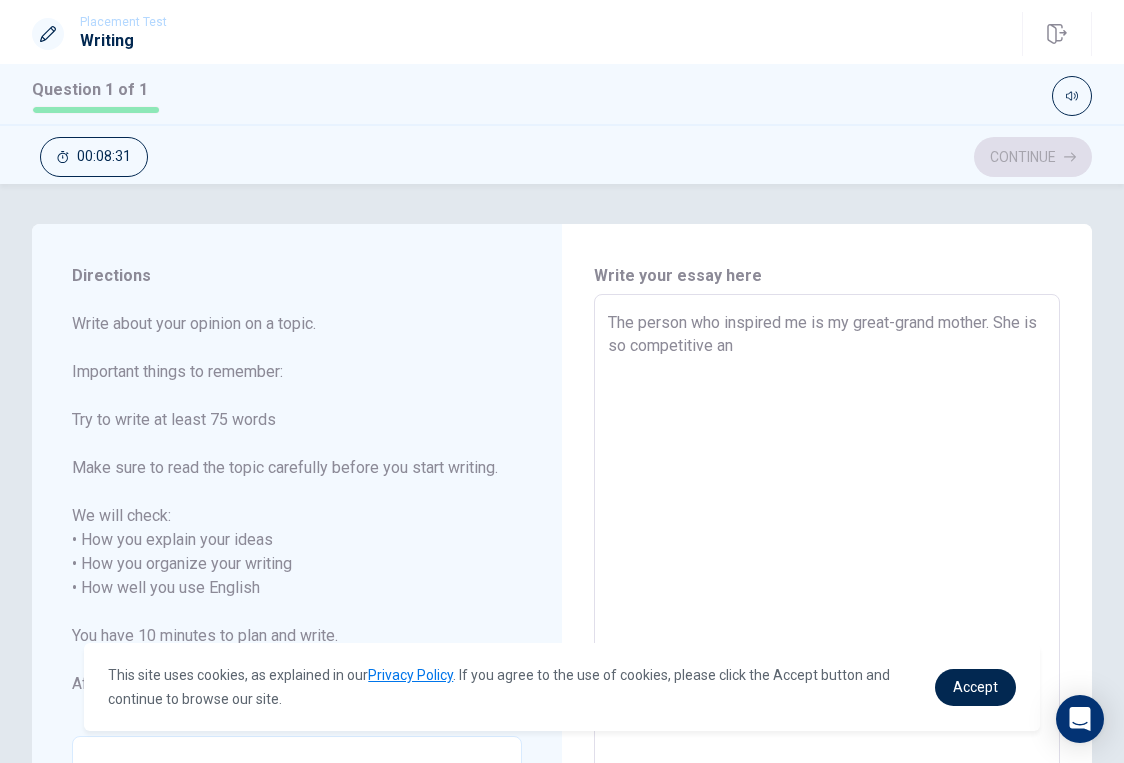 type on "x" 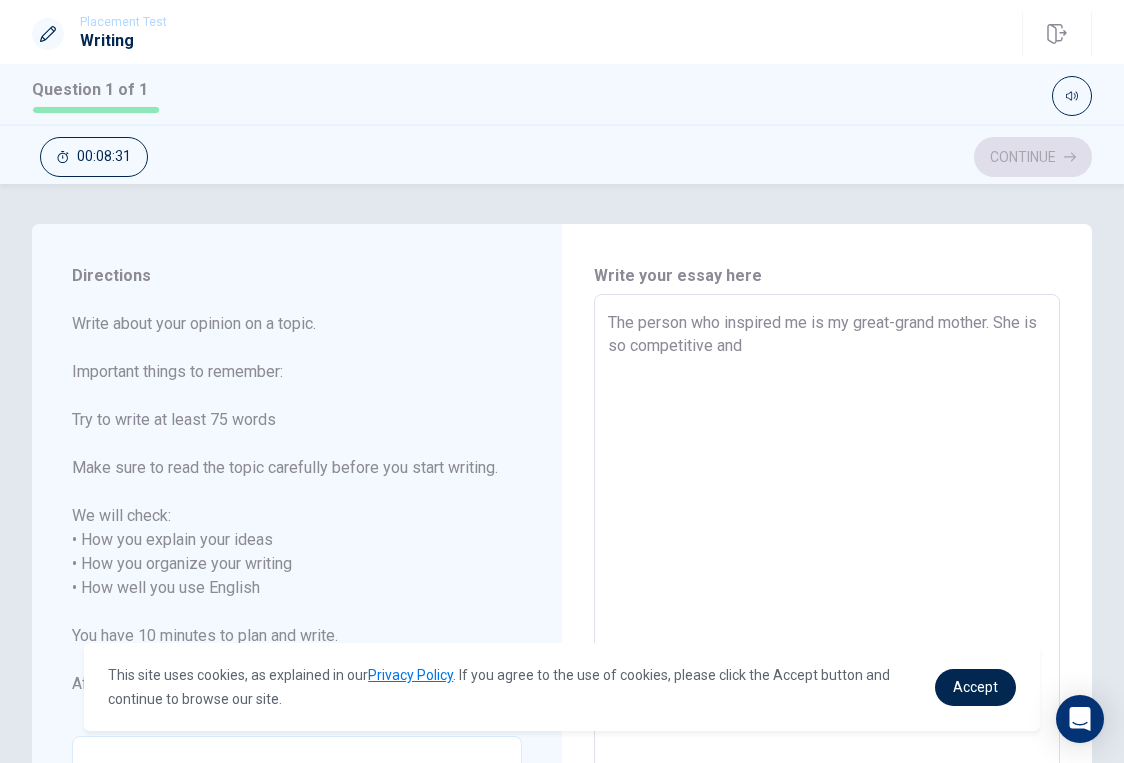 type on "x" 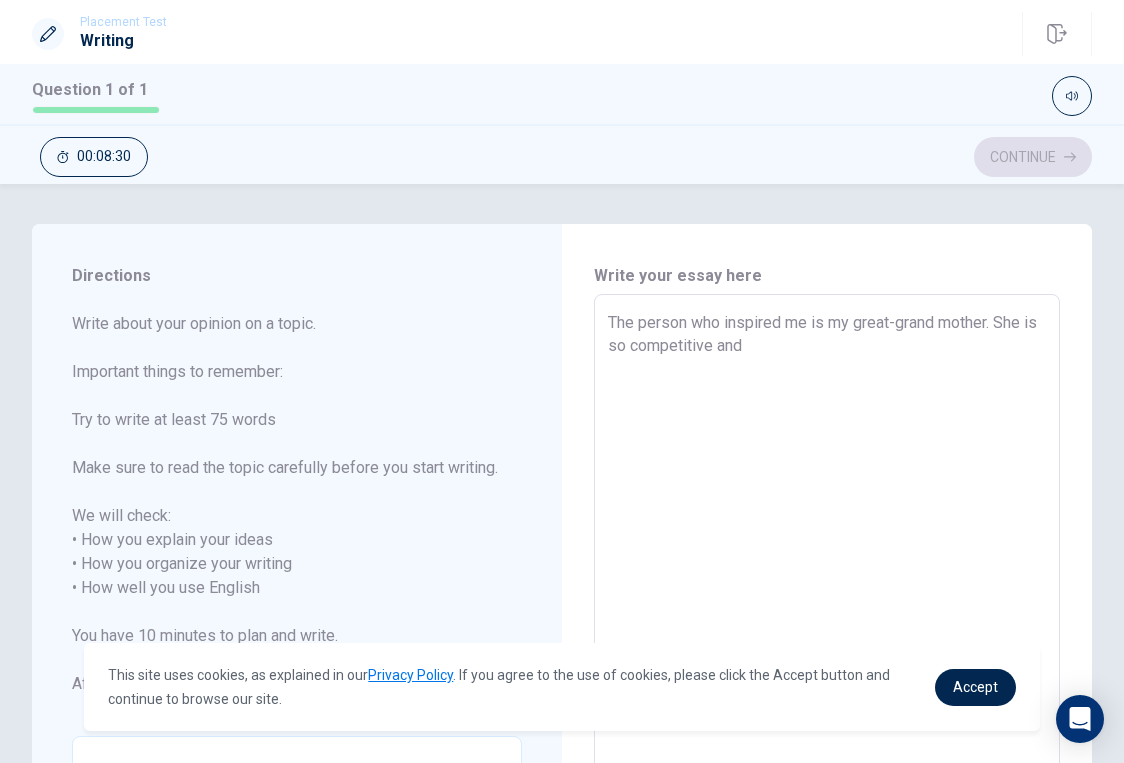 type on "x" 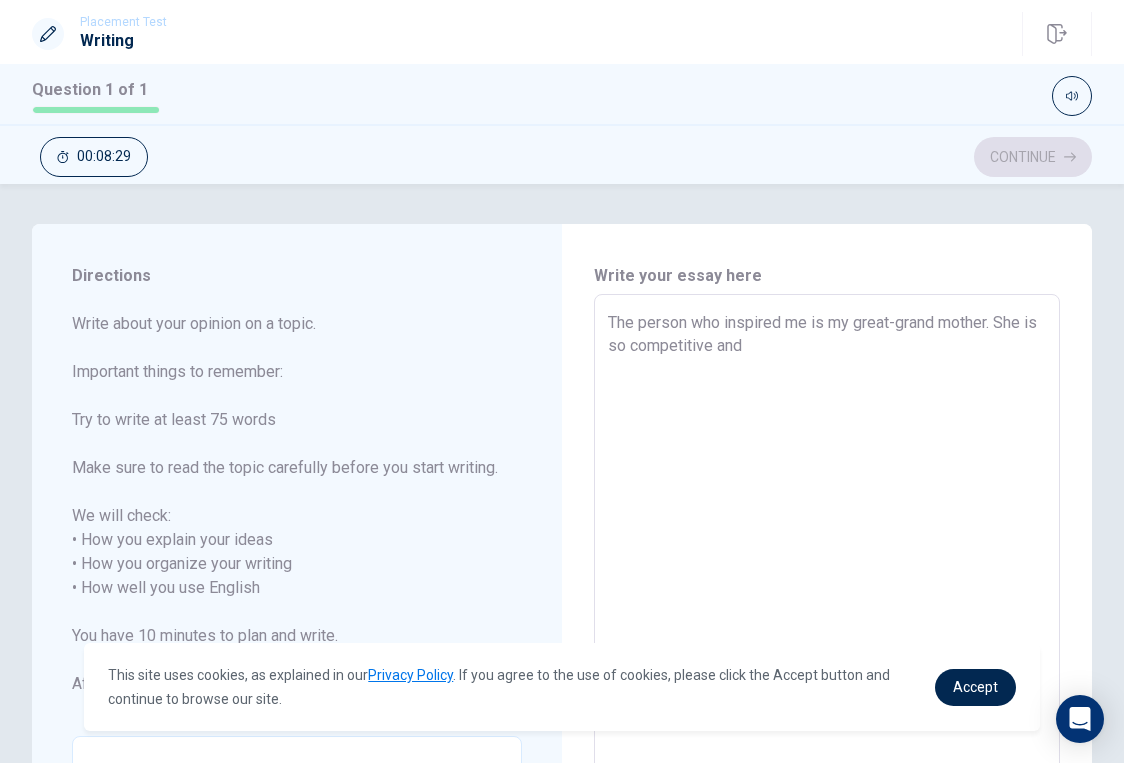 type on "The person who inspired me is my great-grand mother. She is so competitive and p" 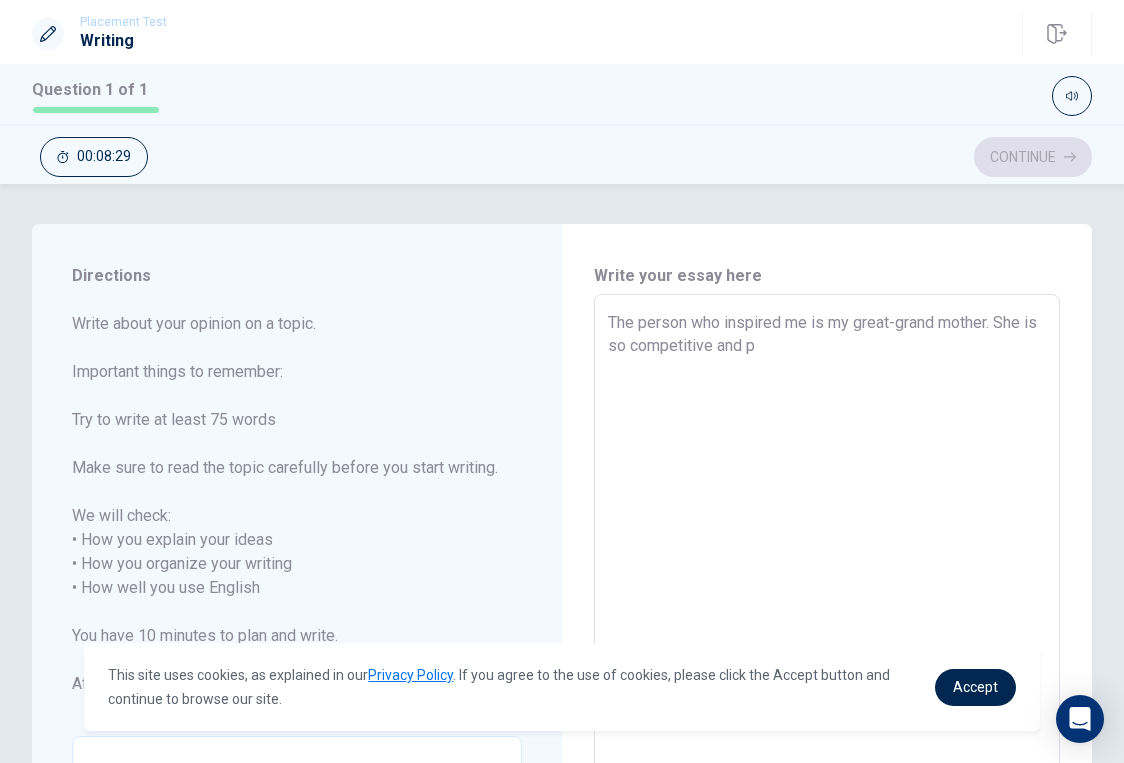 type on "x" 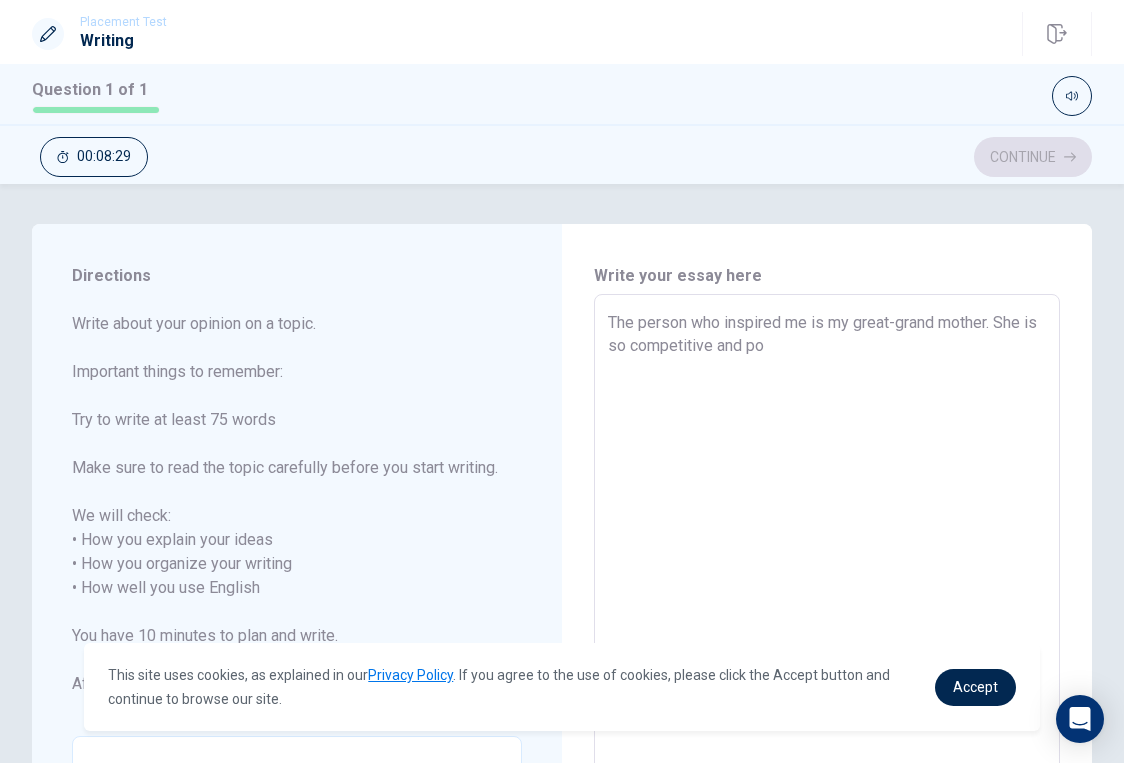 type on "x" 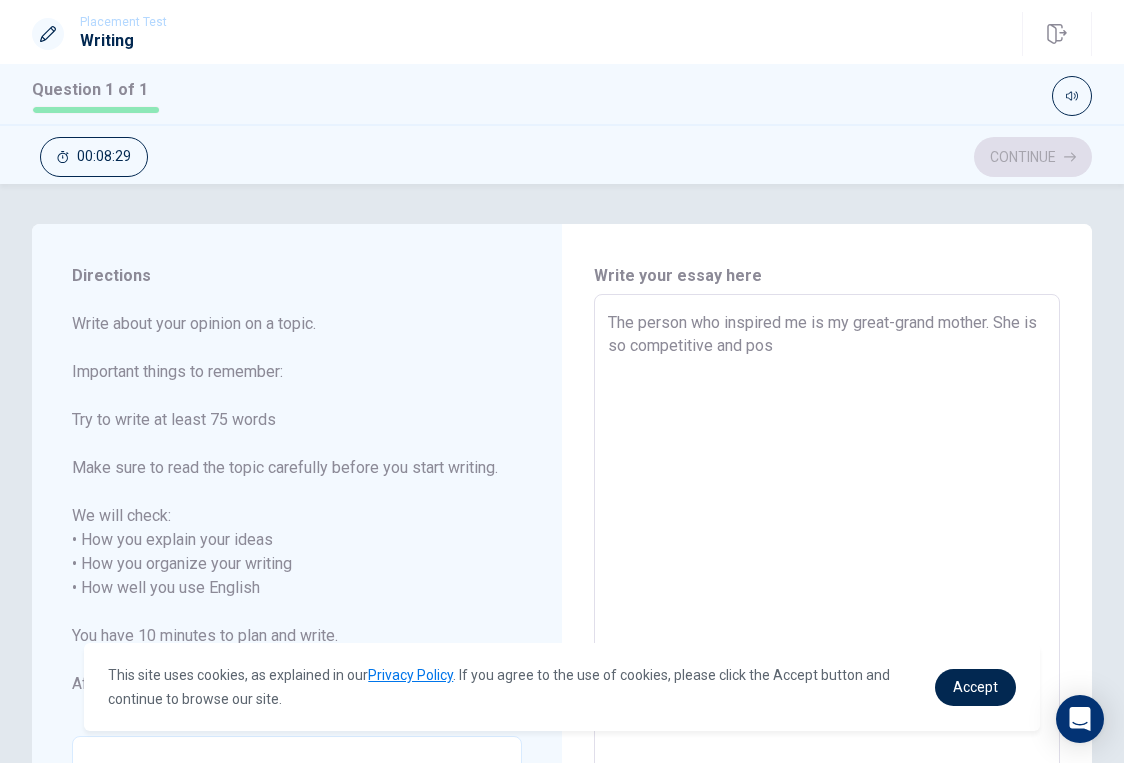 type on "x" 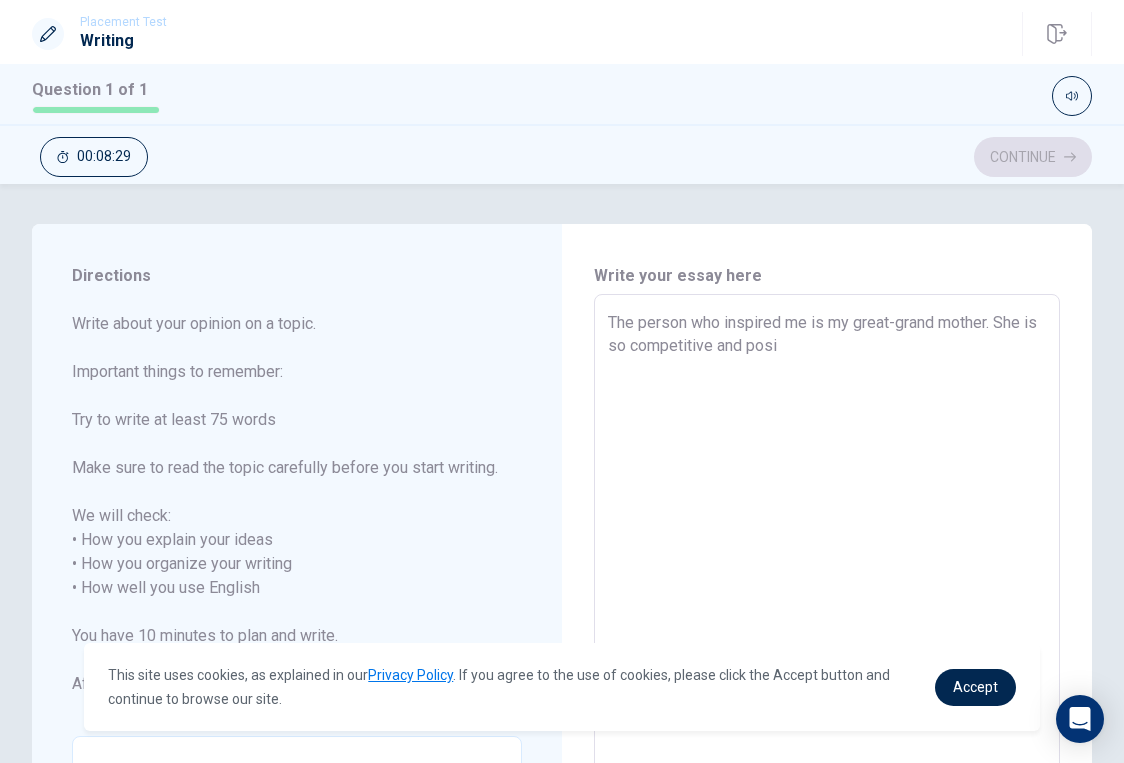 type on "x" 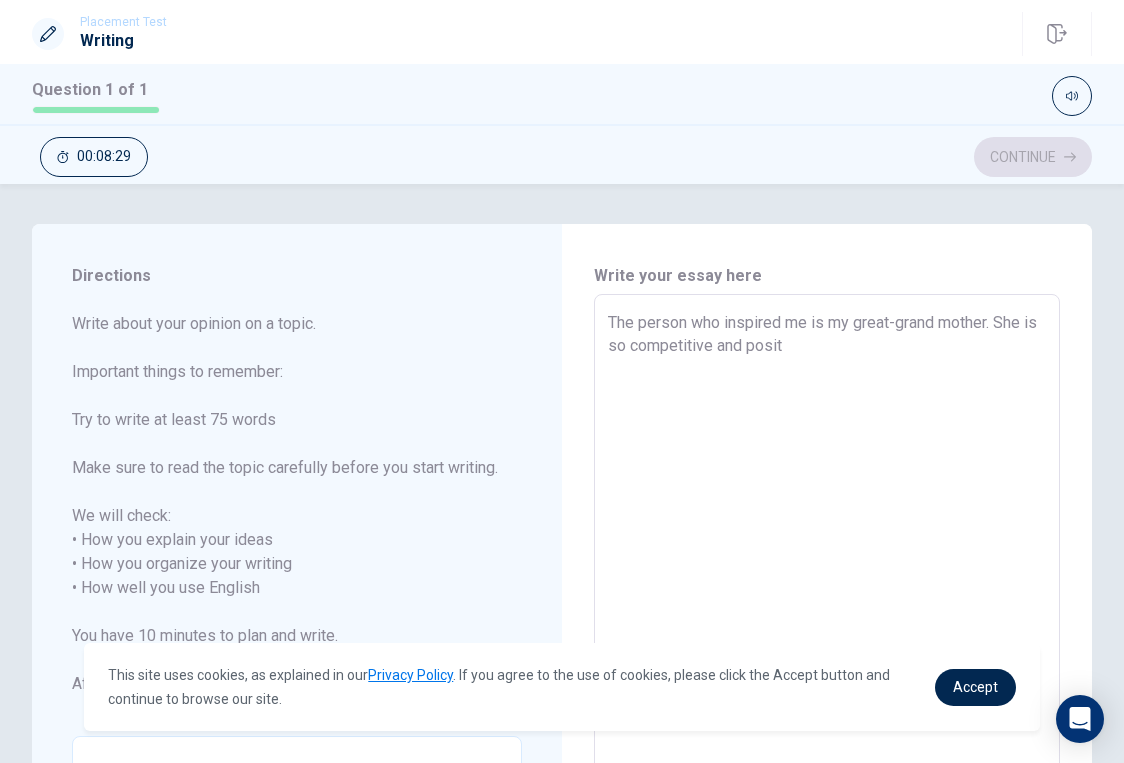 type on "x" 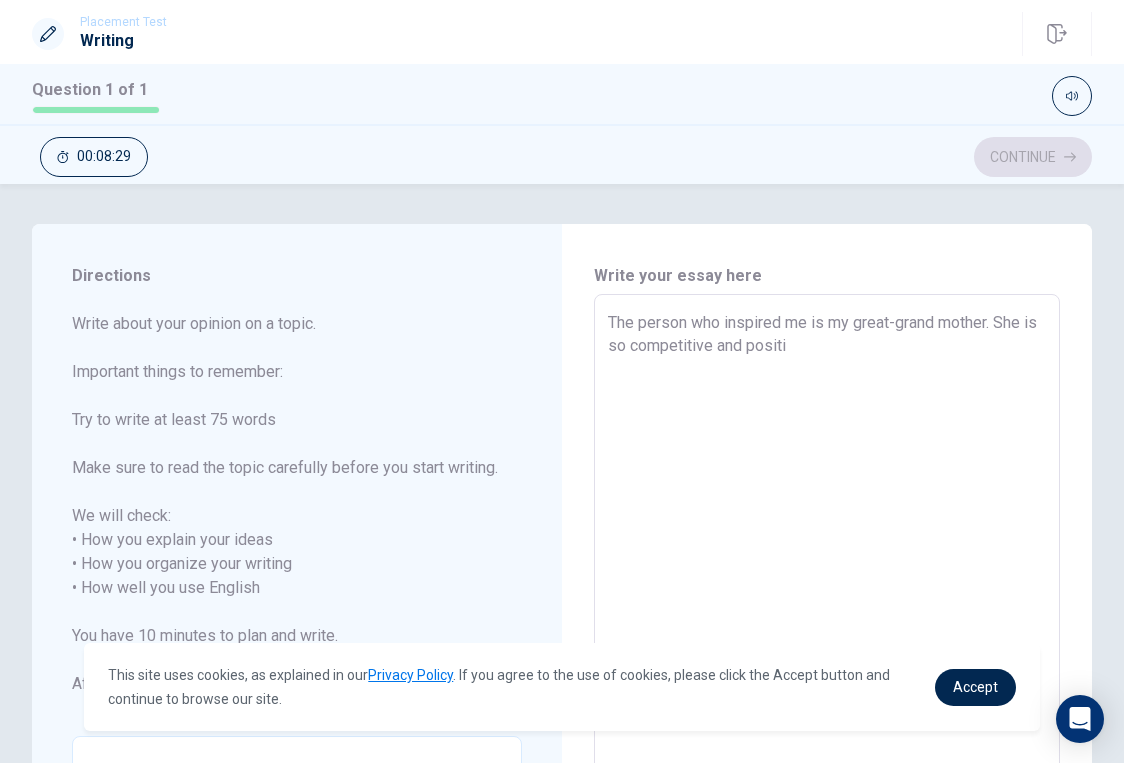 type on "x" 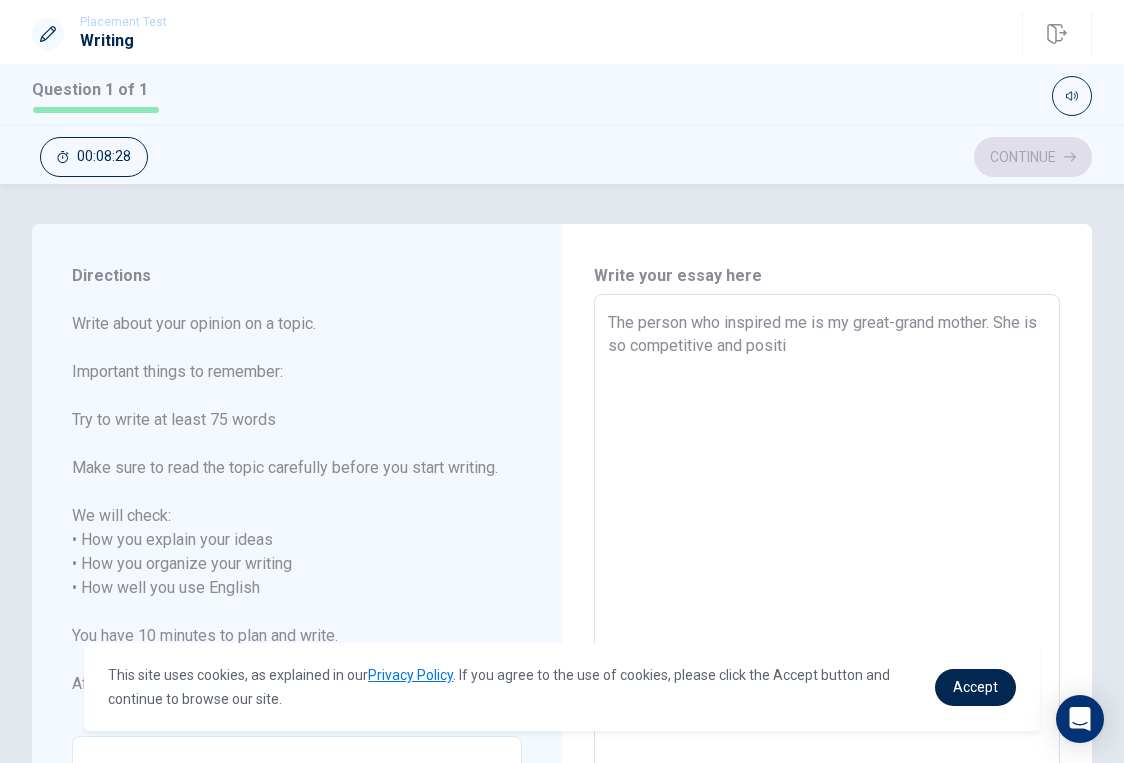 type on "The person who inspired me is my great-grand mother. She is so competitive and positiv" 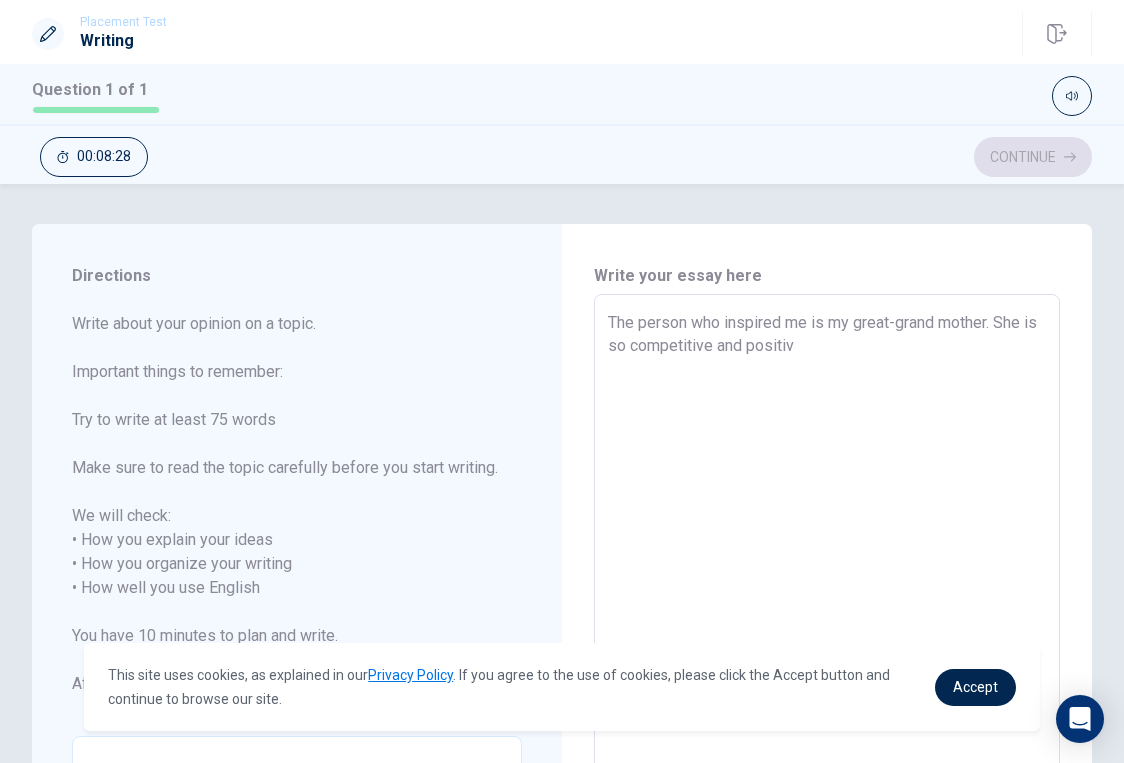 type on "x" 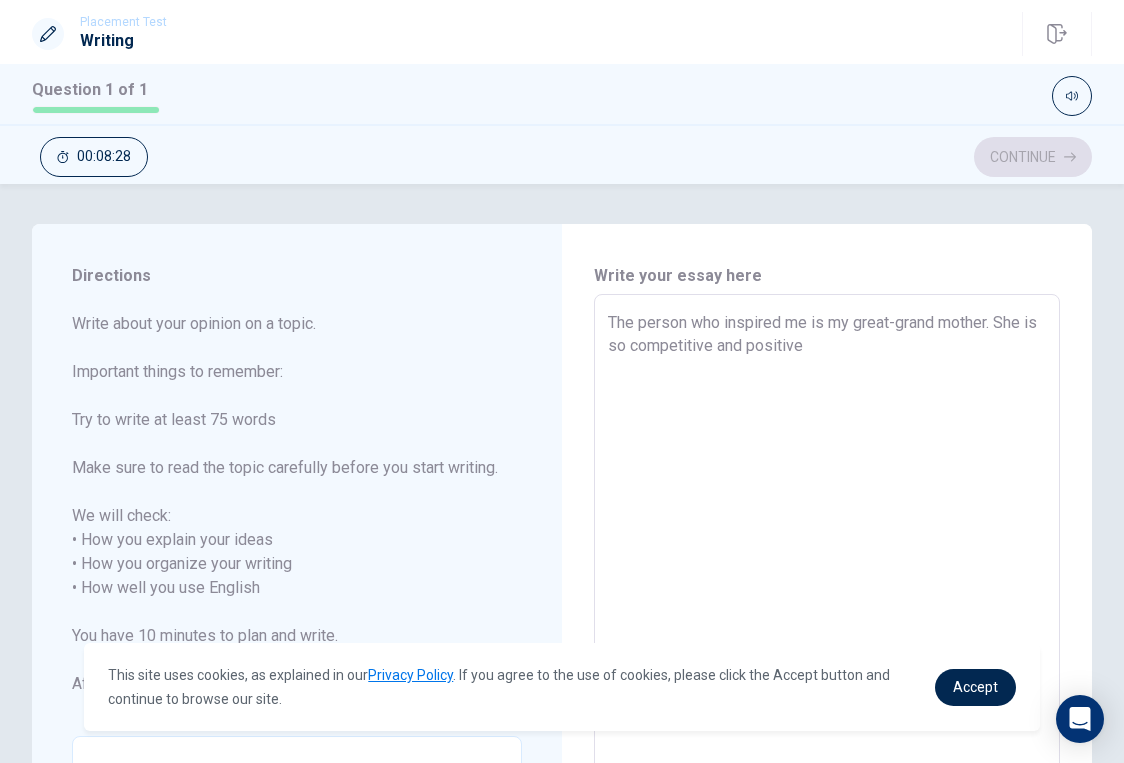 type on "x" 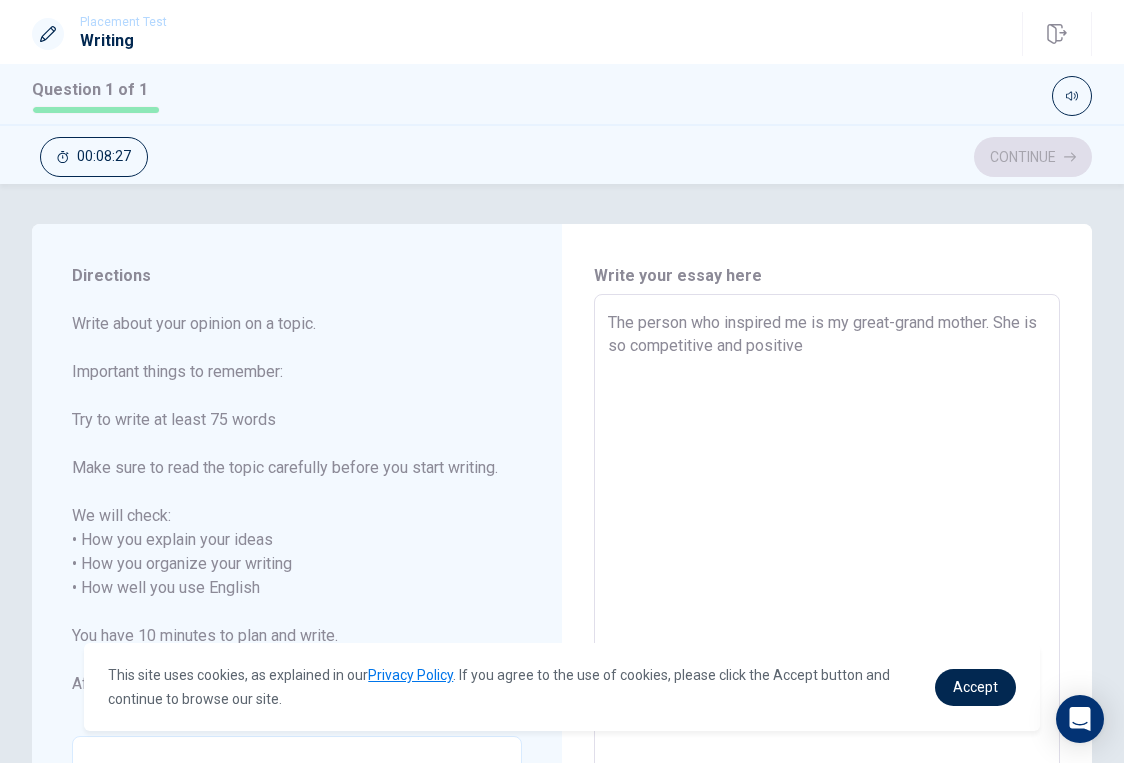 type on "The person who inspired me is my great-grand mother. She is so competitive and positive p" 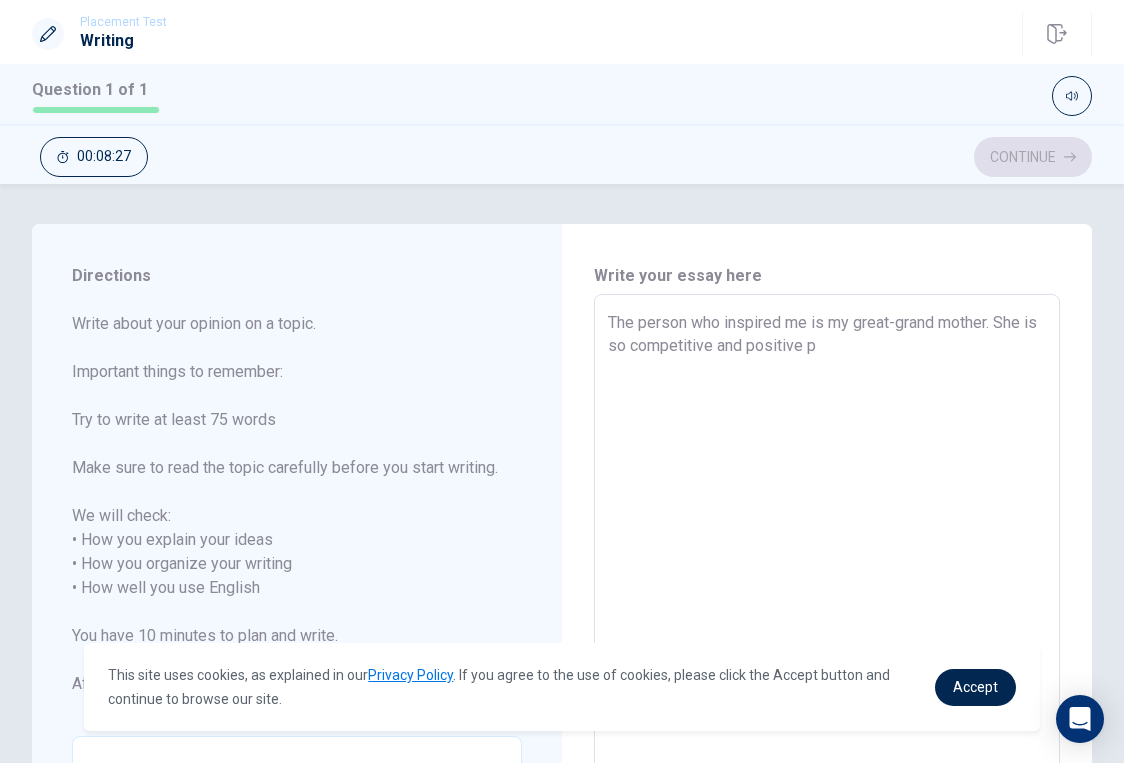 type on "x" 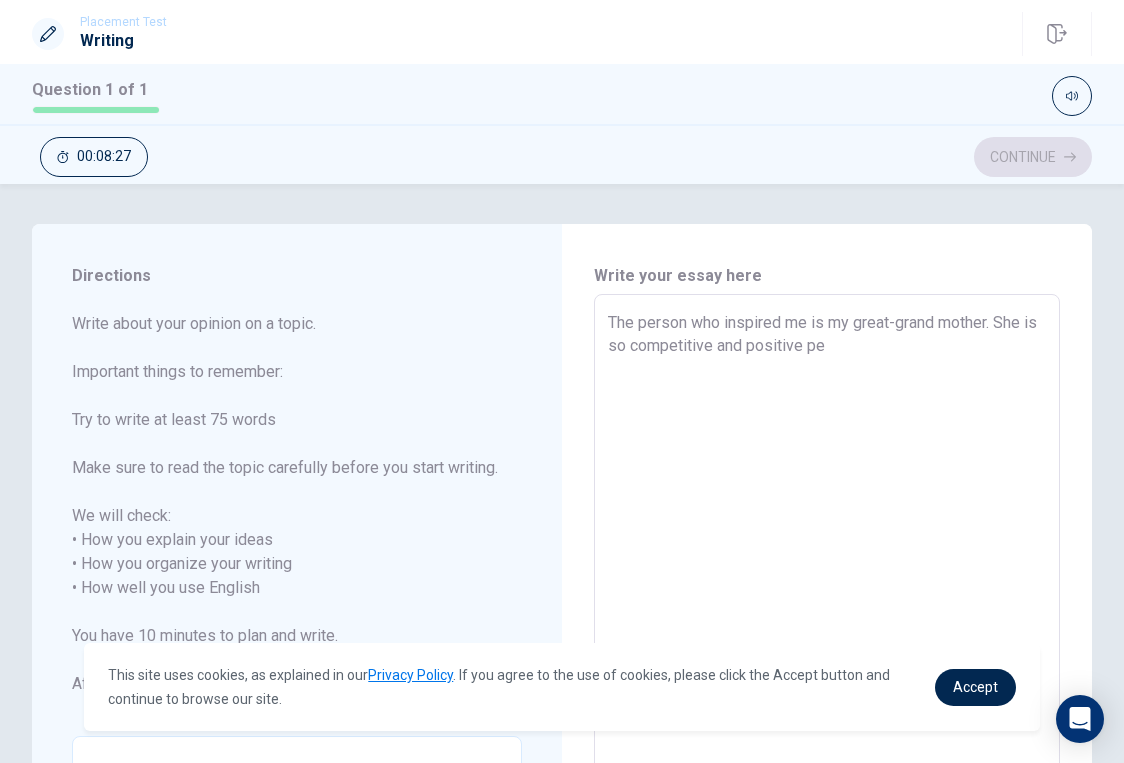 type on "x" 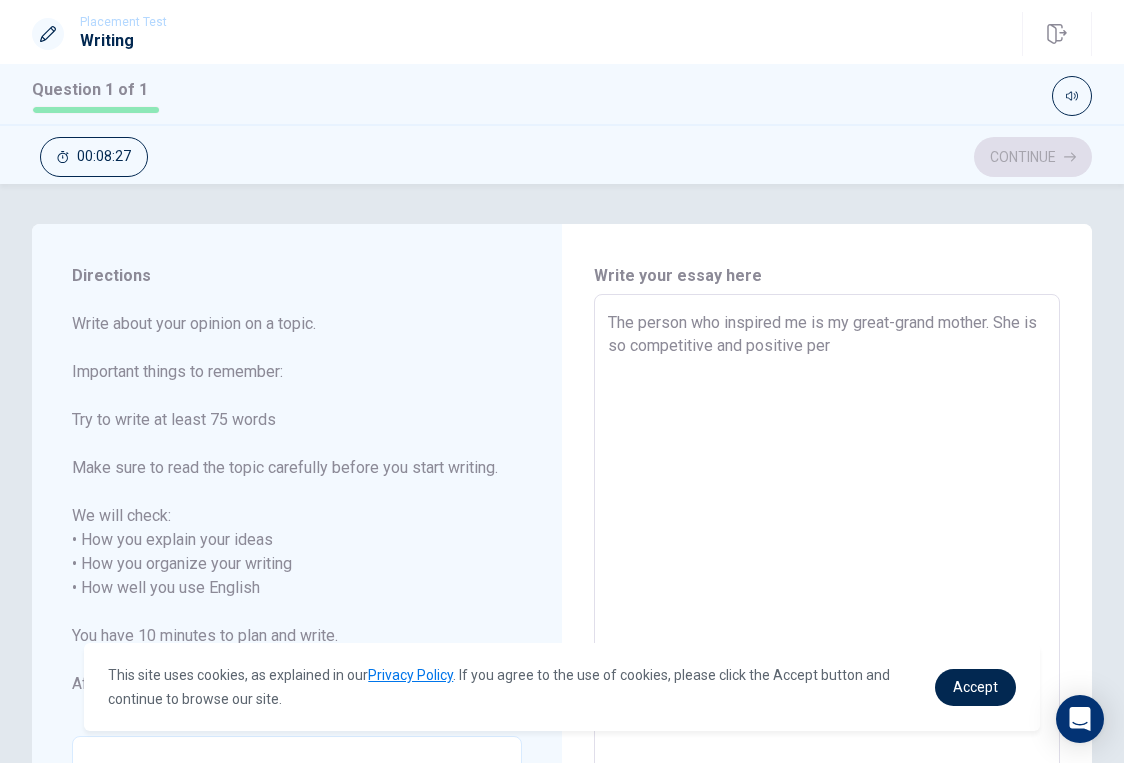 type on "x" 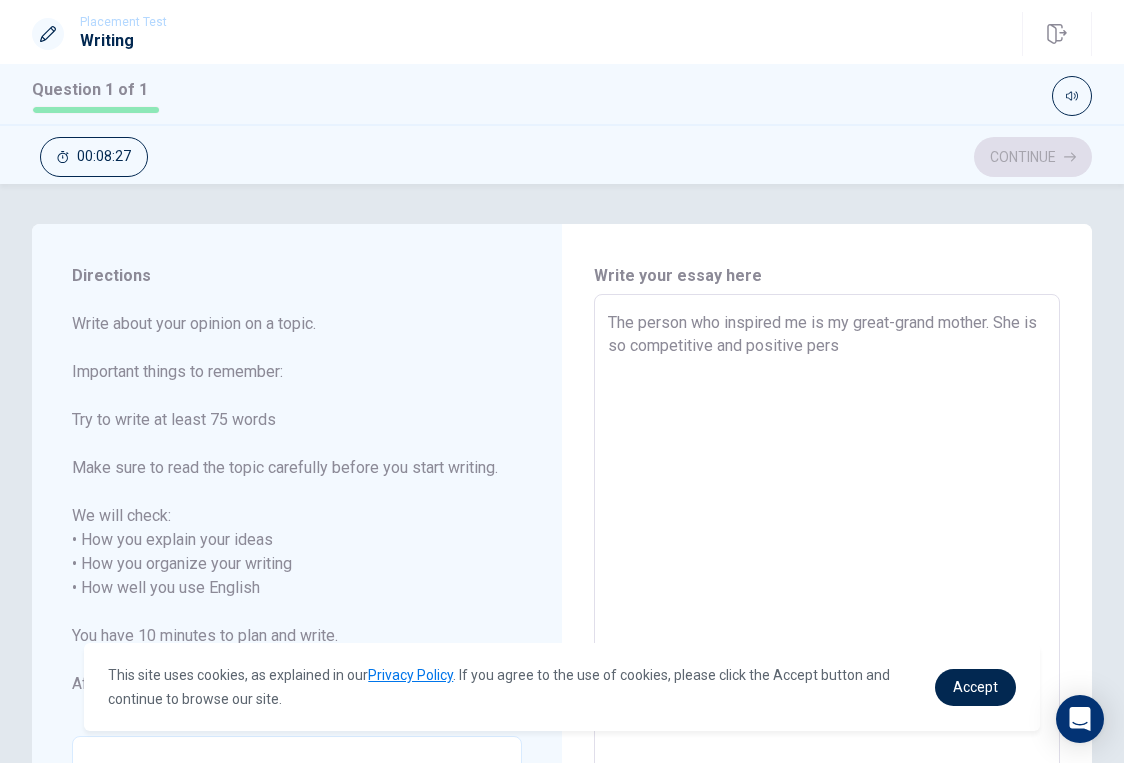type on "x" 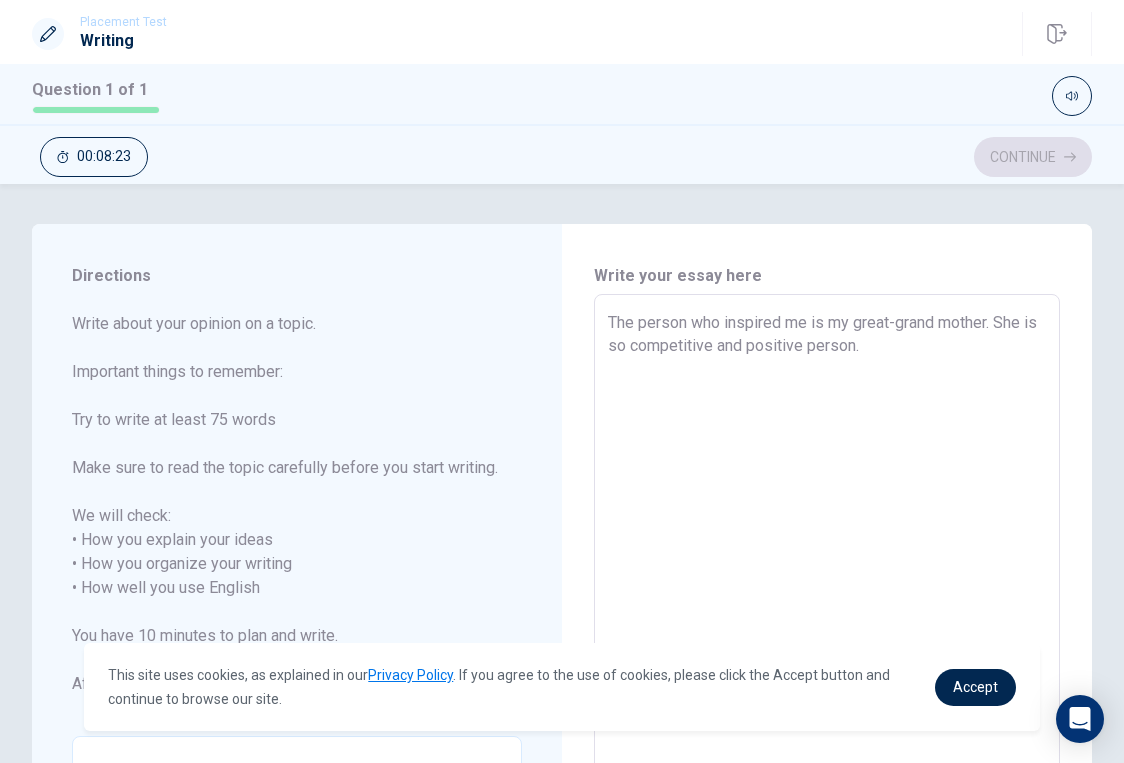 click on "The person who inspired me is my great-grand mother. She is so competitive and positive person." at bounding box center (827, 588) 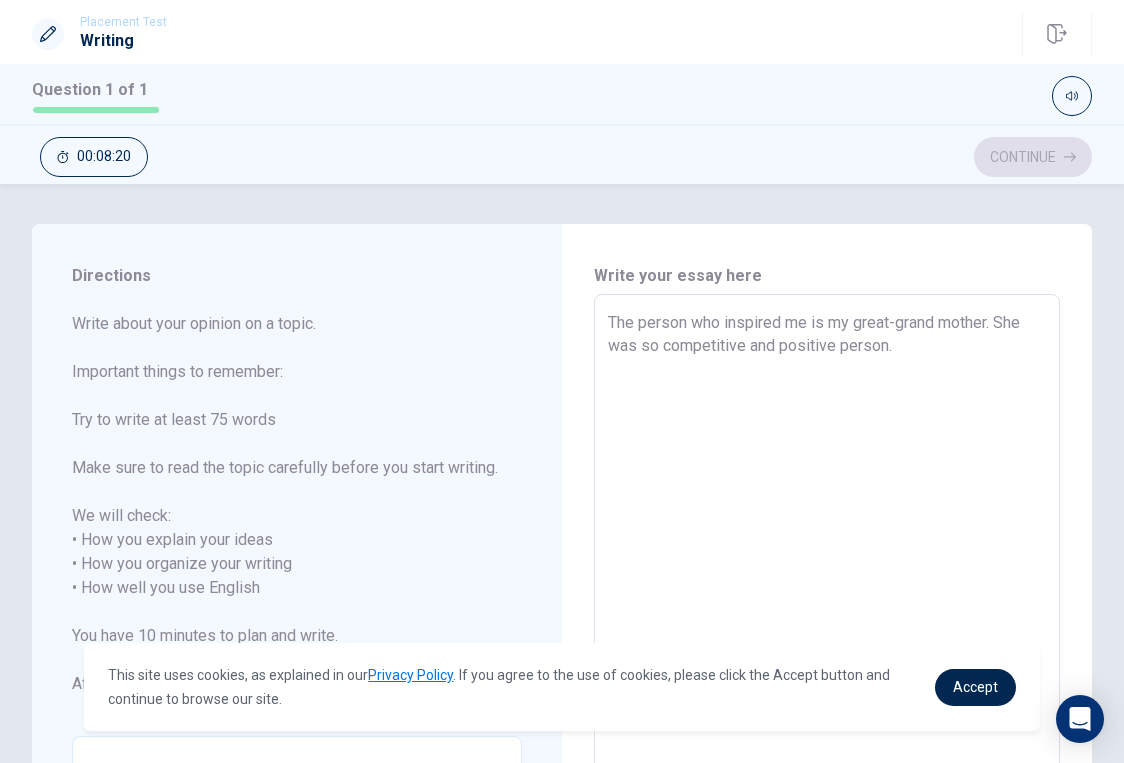 click on "The person who inspired me is my great-grand mother. She was so competitive and positive person." at bounding box center (827, 588) 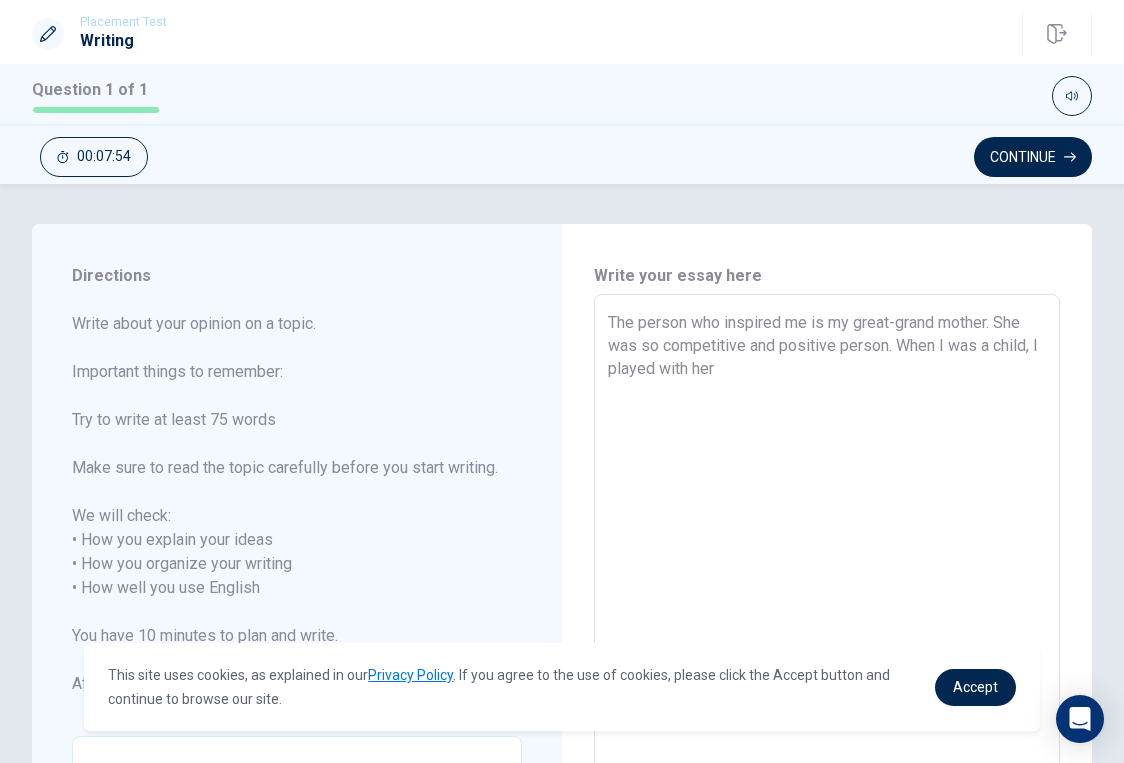 click on "The person who inspired me is my great-grand mother. She was so competitive and positive person. When I was a child, I played with her" at bounding box center [827, 588] 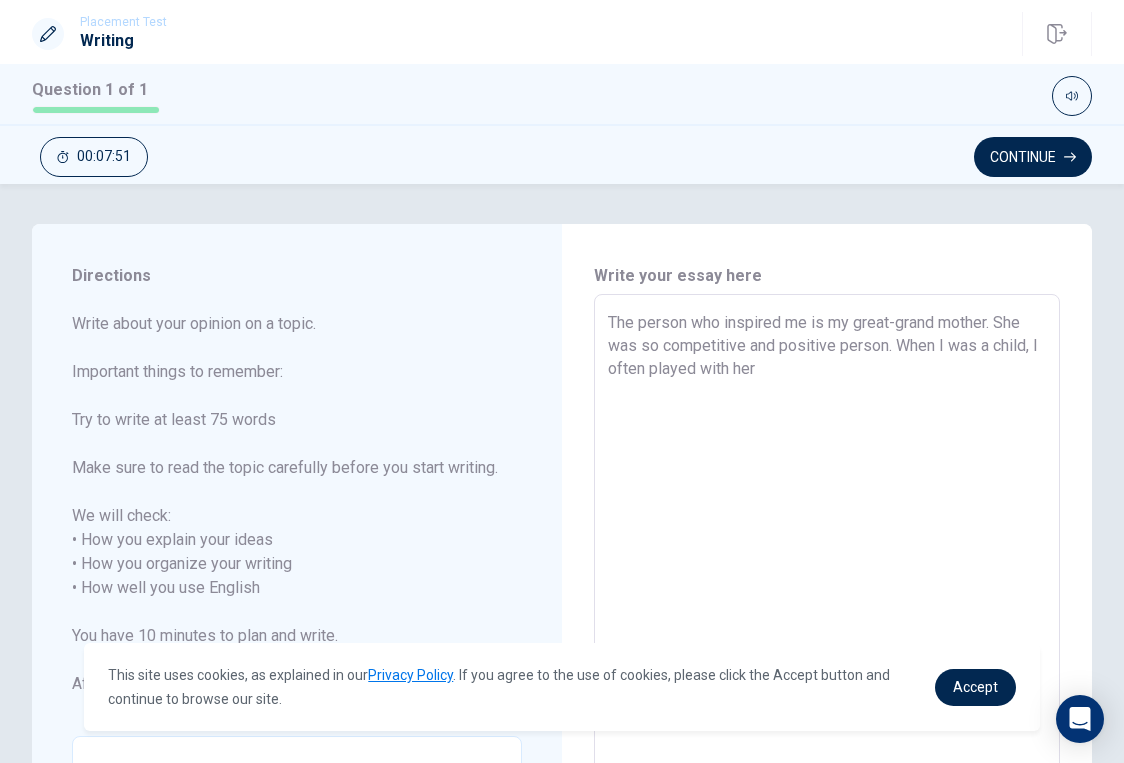click on "The person who inspired me is my great-grand mother. She was so competitive and positive person. When I was a child, I often played with her" at bounding box center [827, 588] 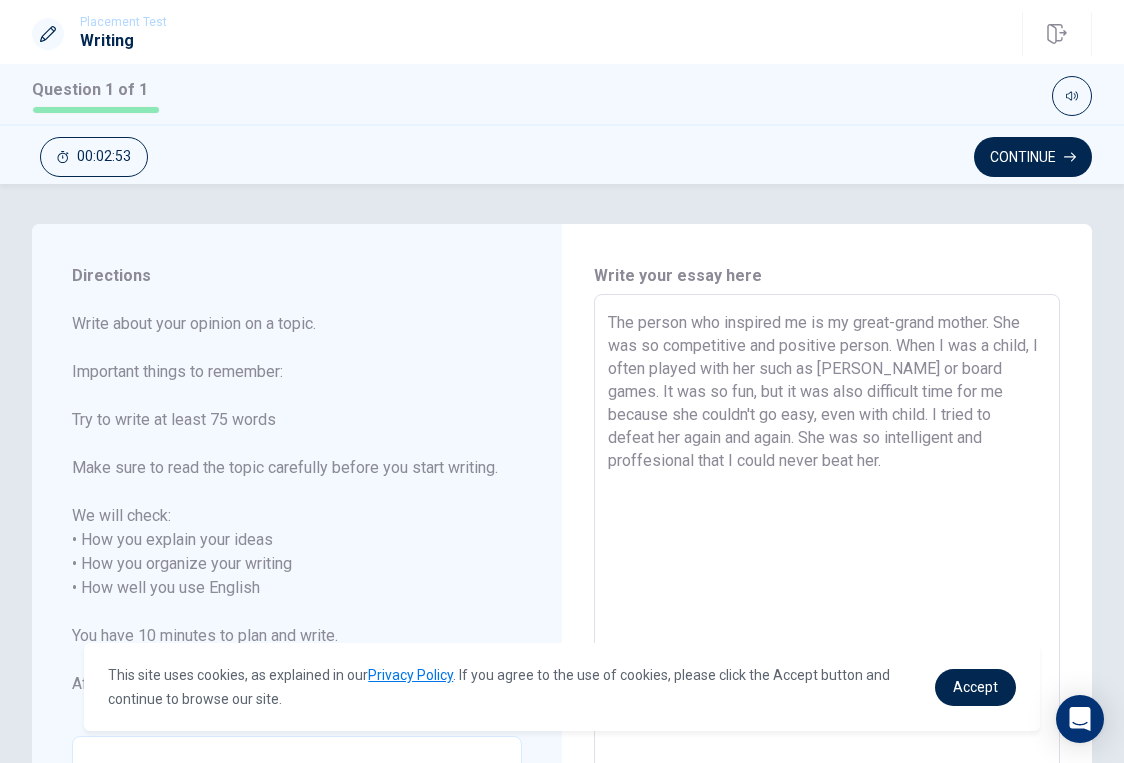 click on "The person who inspired me is my great-grand mother. She was so competitive and positive person. When I was a child, I often played with her such as [PERSON_NAME] or board games. It was so fun, but it was also difficult time for me because she couldn't go easy, even with child. I tried to defeat her again and again. She was so intelligent and proffesional that I could never beat her." at bounding box center (827, 588) 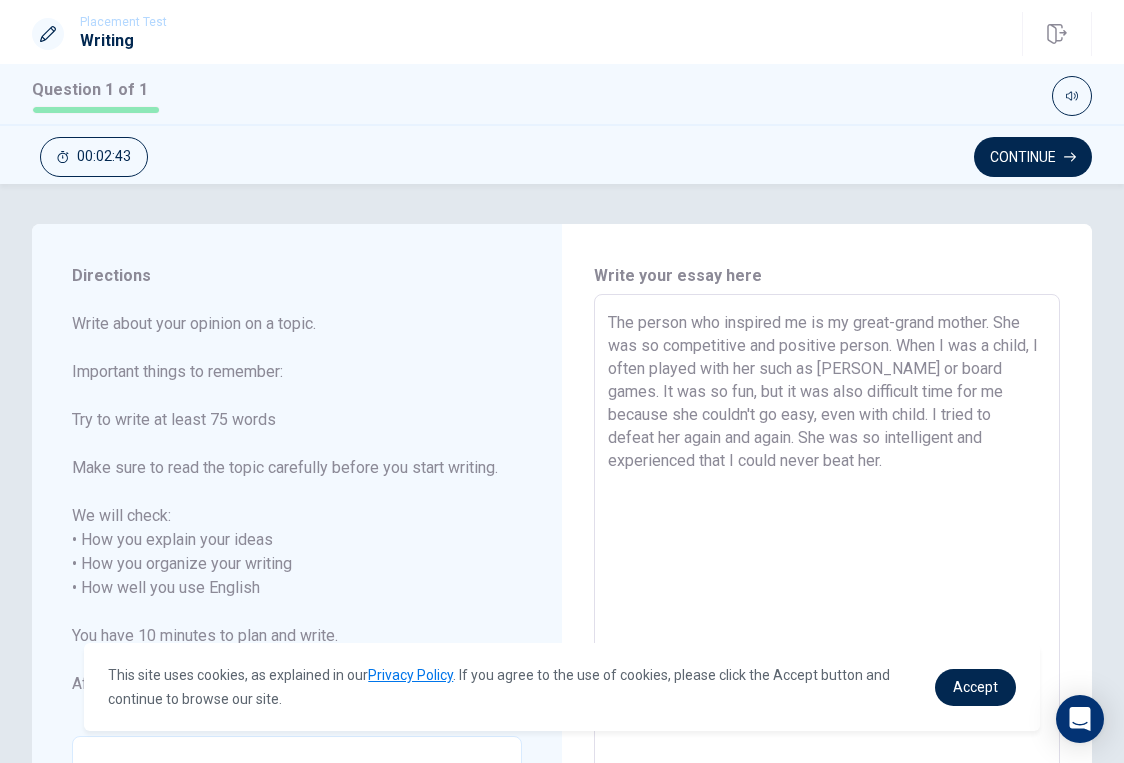 click on "The person who inspired me is my great-grand mother. She was so competitive and positive person. When I was a child, I often played with her such as [PERSON_NAME] or board games. It was so fun, but it was also difficult time for me because she couldn't go easy, even with child. I tried to defeat her again and again. She was so intelligent and experienced that I could never beat her." at bounding box center [827, 588] 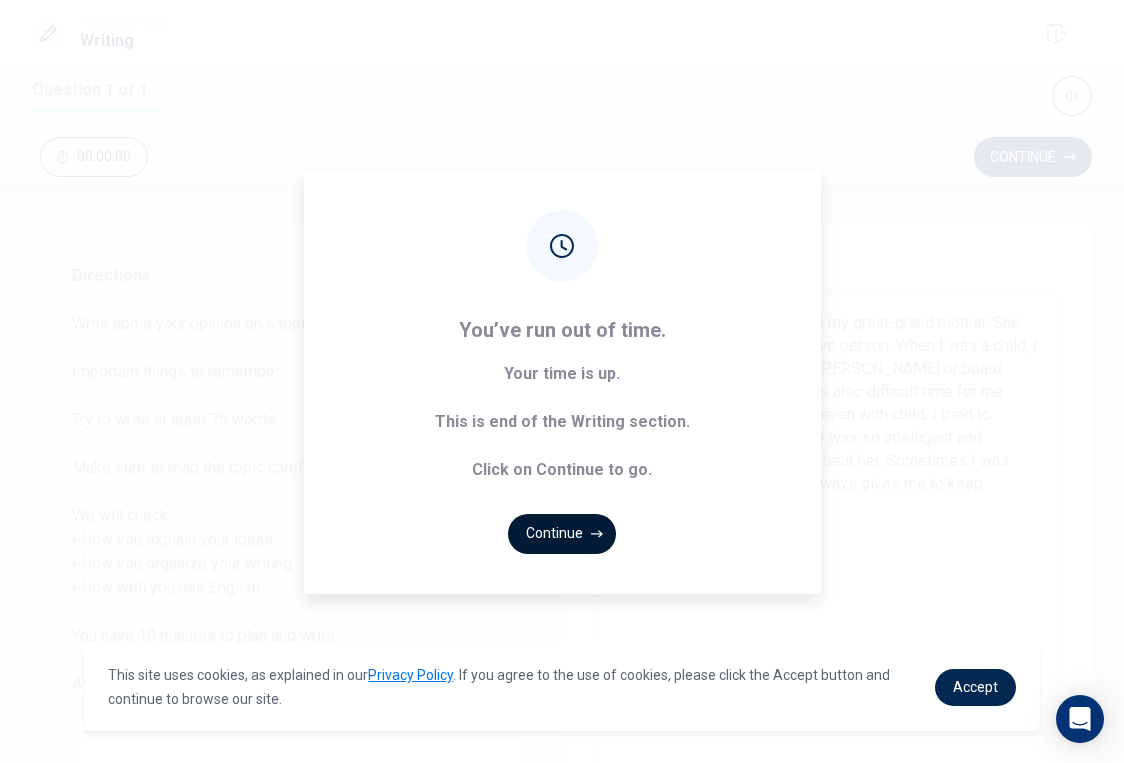 click on "Continue" at bounding box center (562, 534) 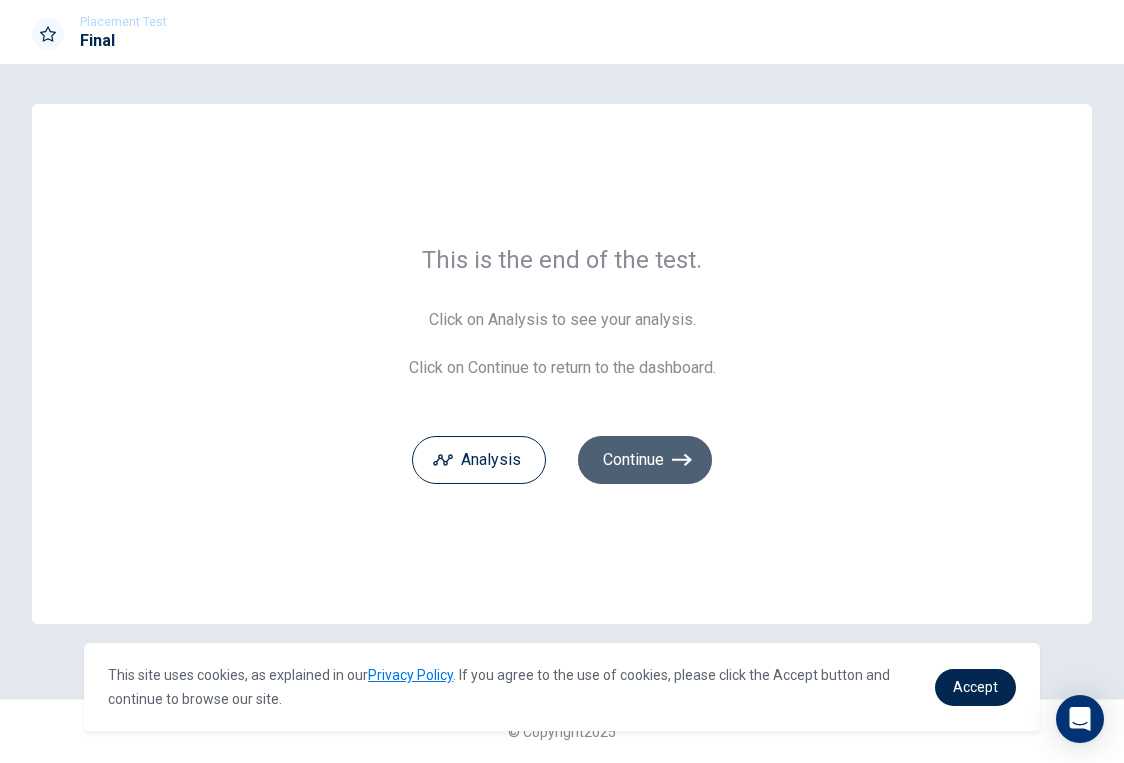 click on "Continue" at bounding box center [645, 460] 